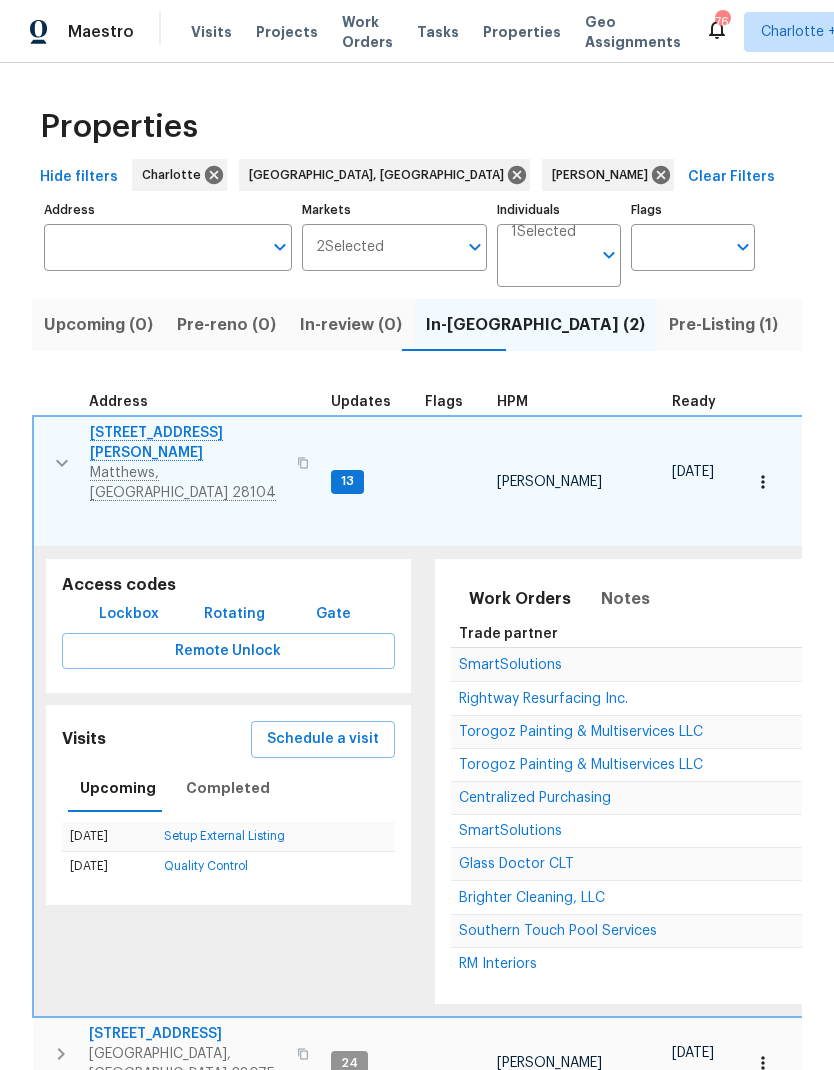 scroll, scrollTop: 0, scrollLeft: 0, axis: both 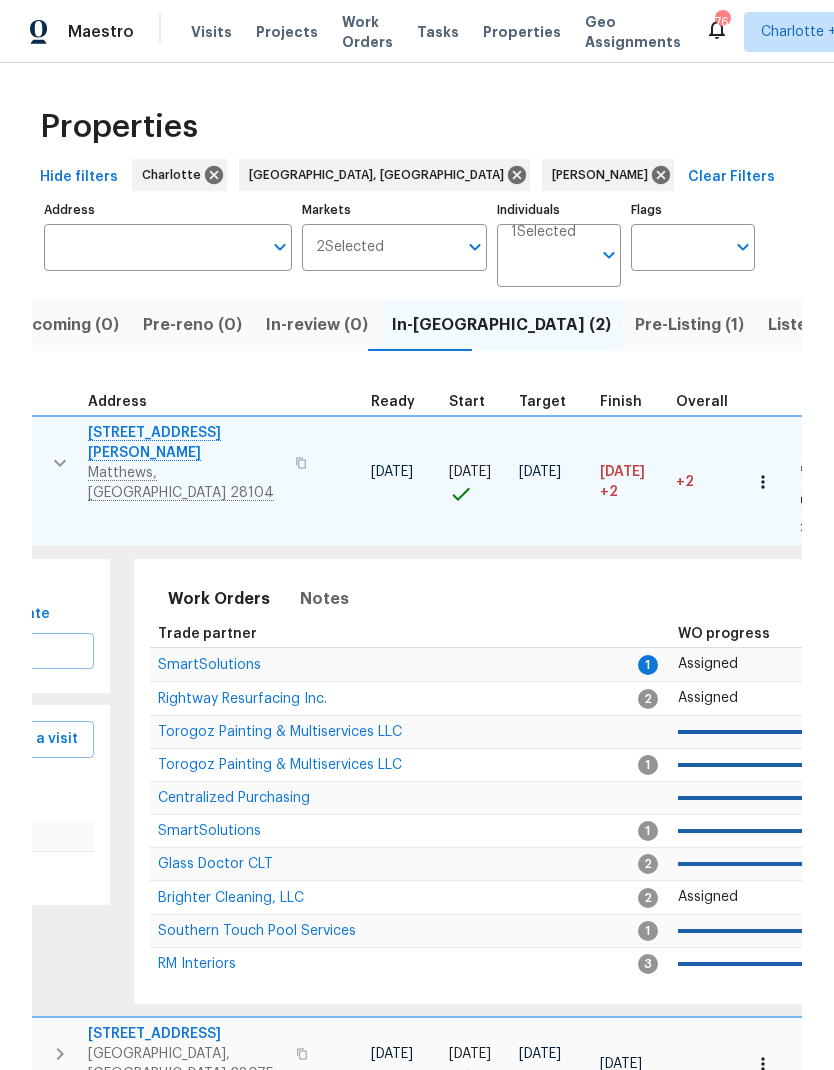 click on "SmartSolutions" at bounding box center [209, 665] 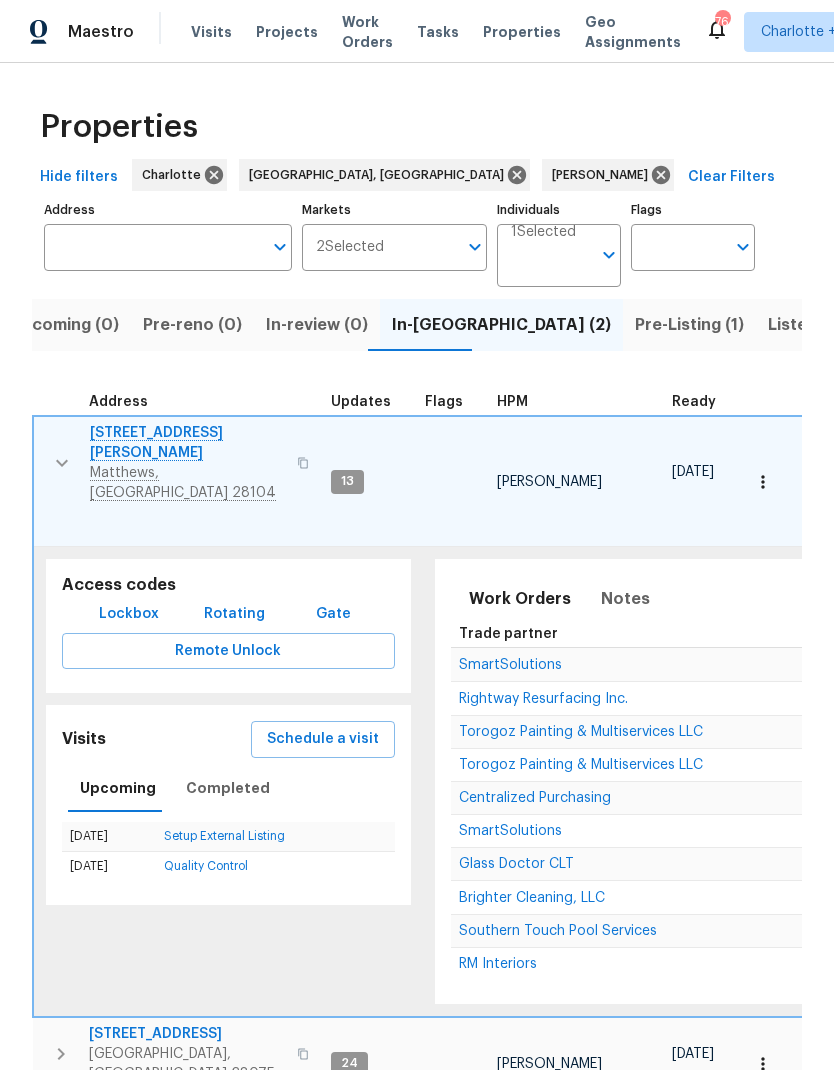 scroll, scrollTop: 0, scrollLeft: 0, axis: both 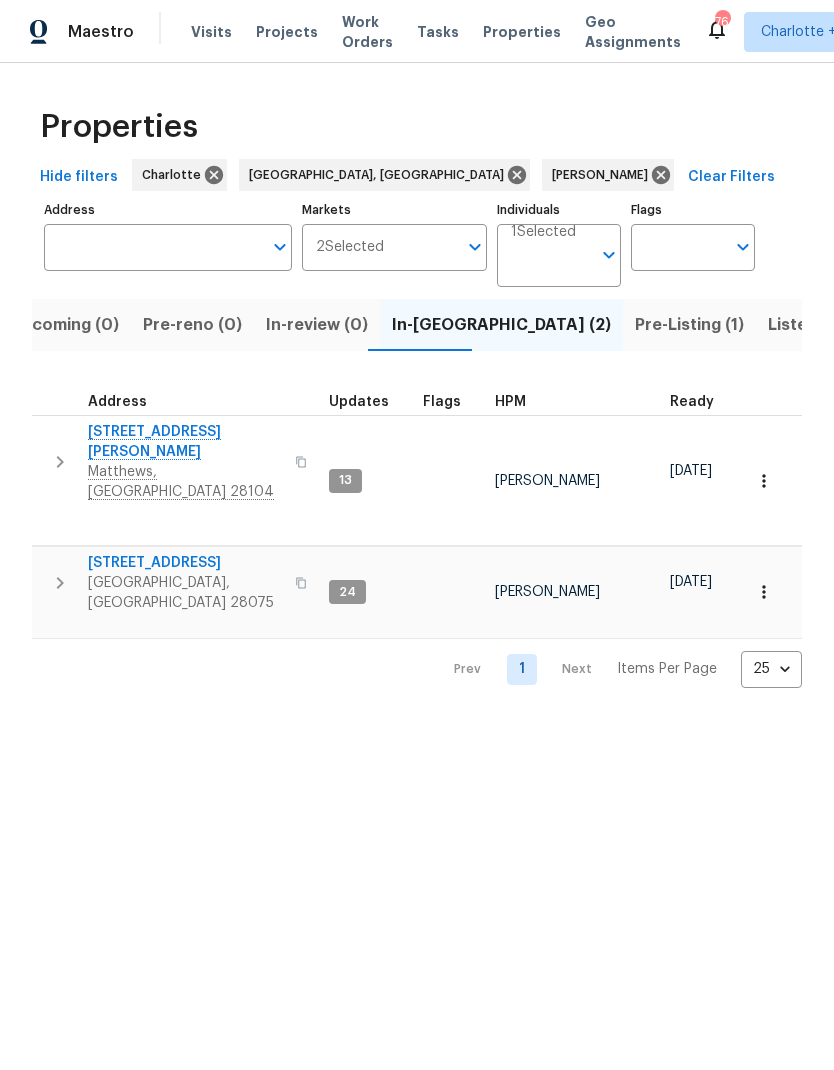 click on "1915 Birchbrook Ct" at bounding box center (185, 563) 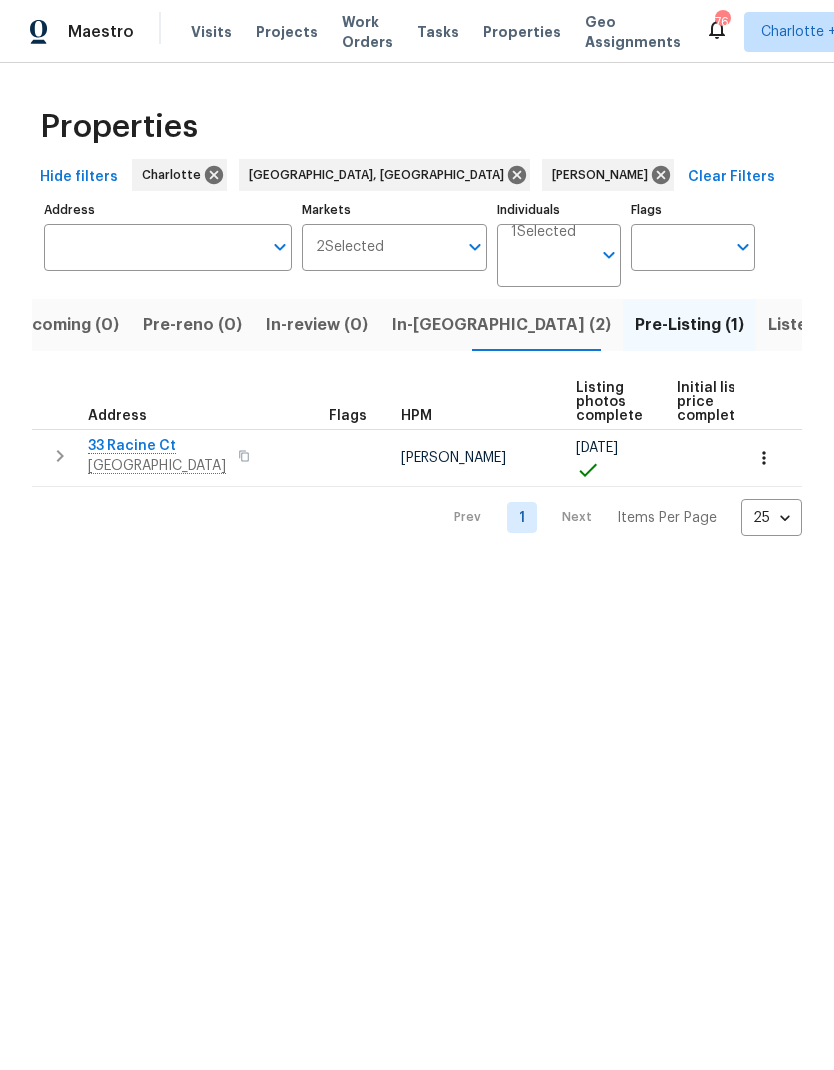 click on "33 Racine Ct" at bounding box center [157, 446] 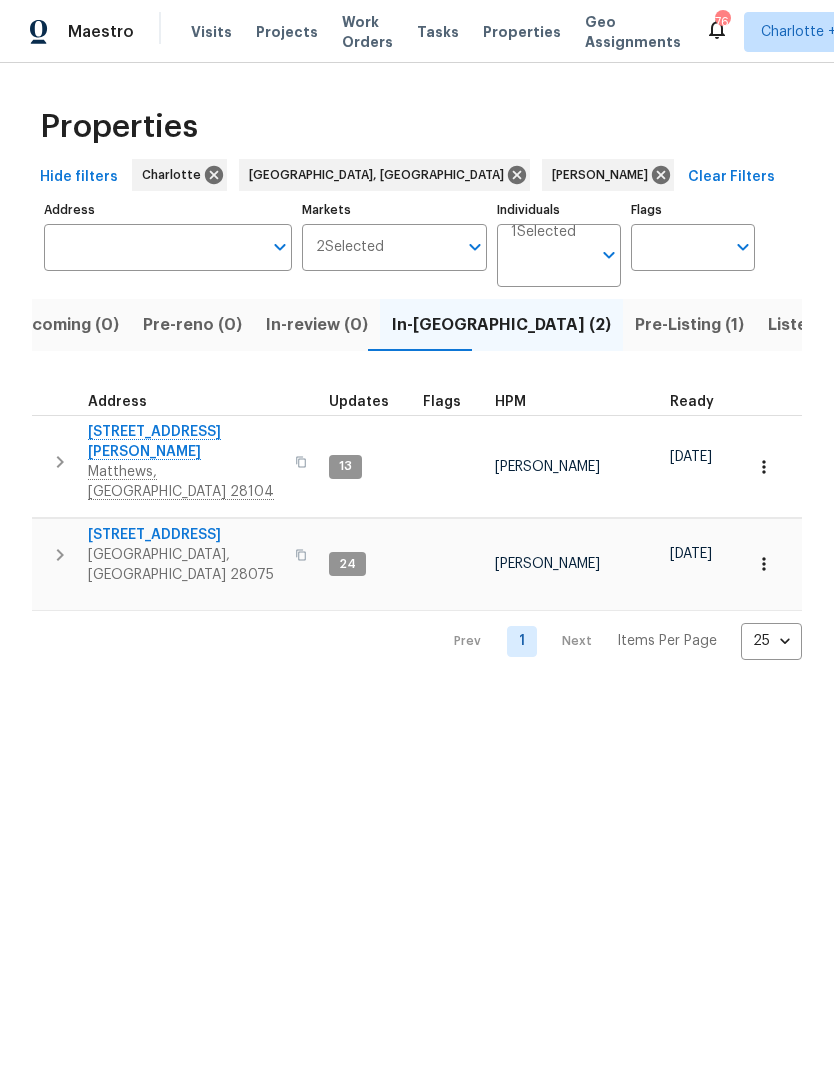 click on "Harrisburg, NC 28075" at bounding box center [185, 565] 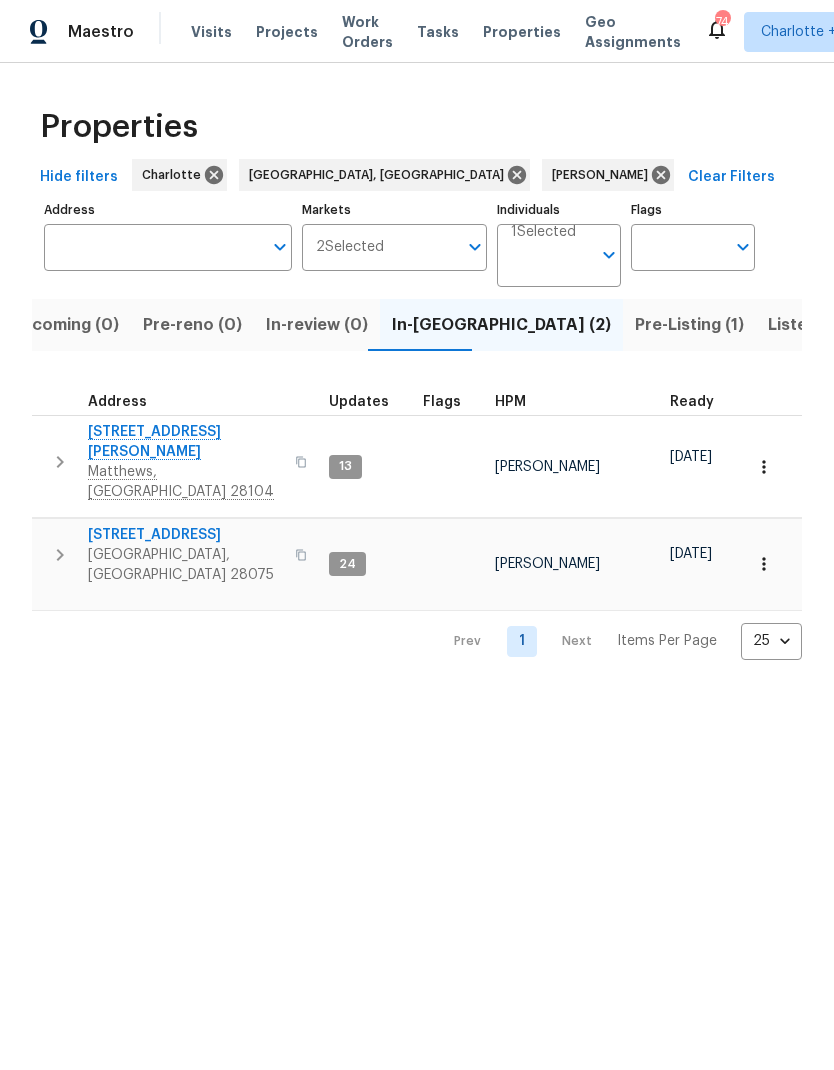 click on "Listed (15)" at bounding box center [809, 325] 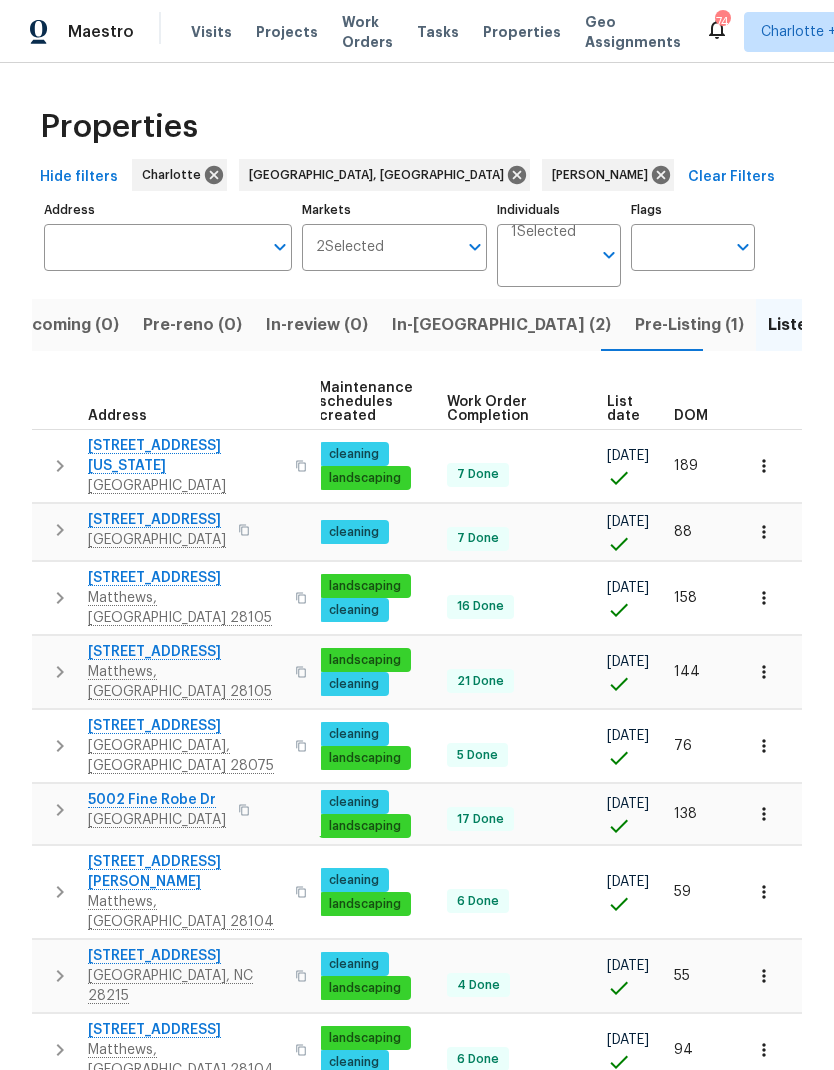 scroll, scrollTop: 0, scrollLeft: 291, axis: horizontal 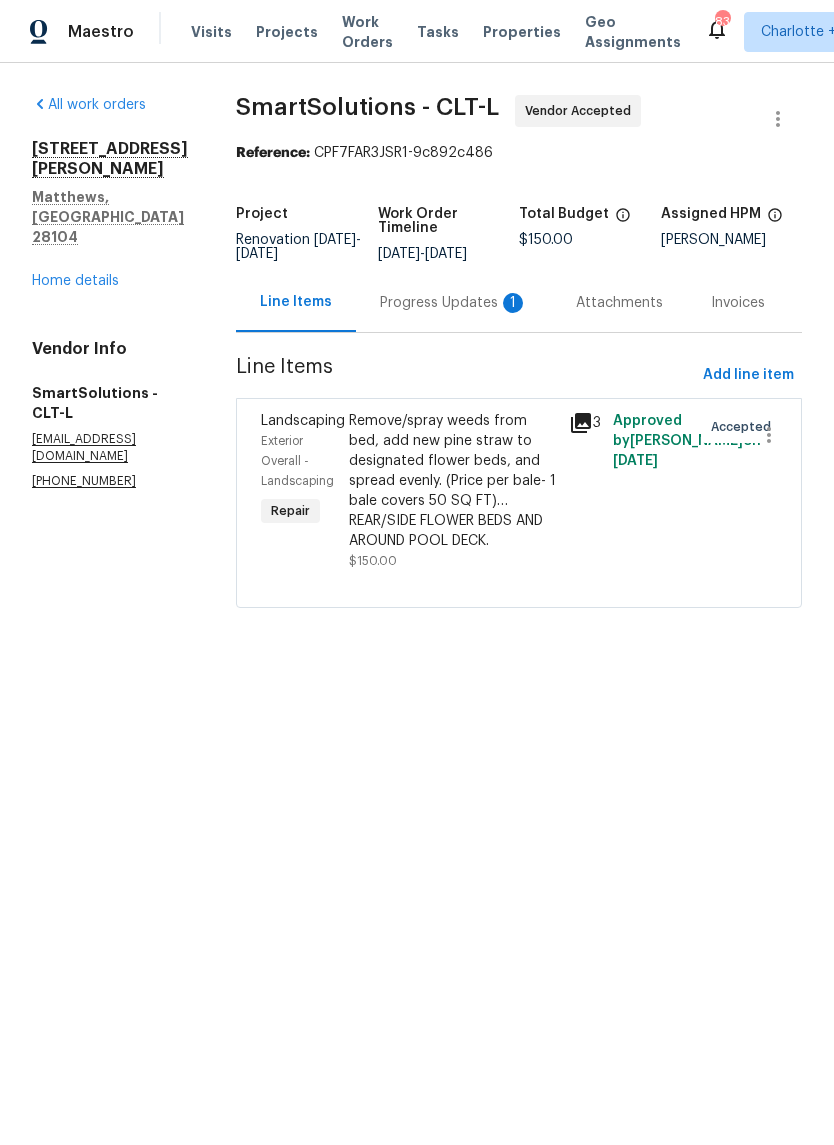click on "Progress Updates 1" at bounding box center [454, 302] 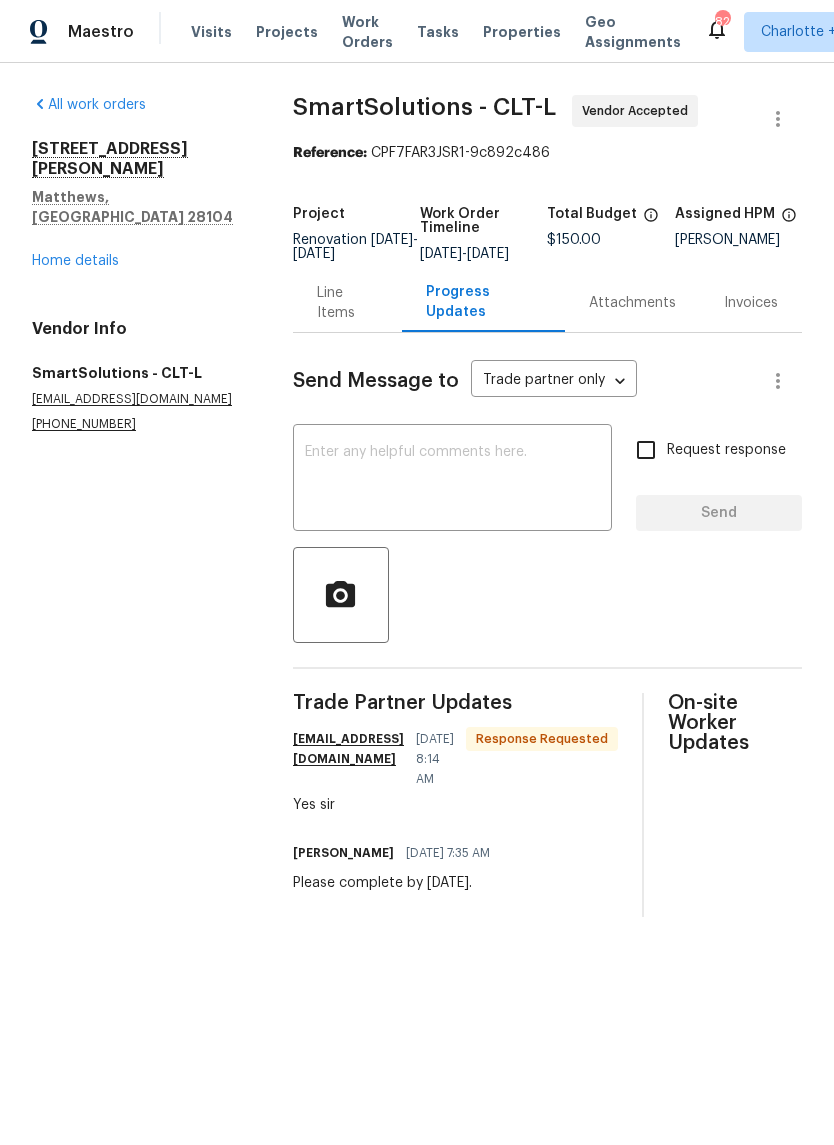 click at bounding box center (452, 480) 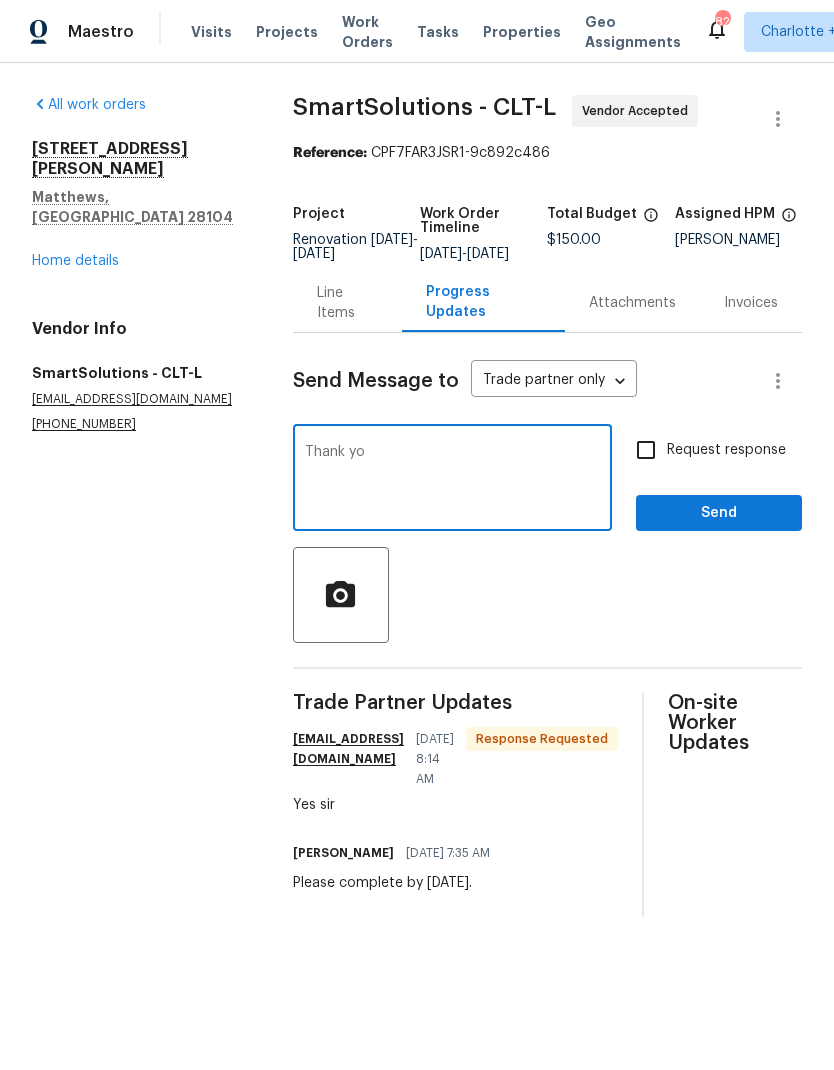 type on "Thank you" 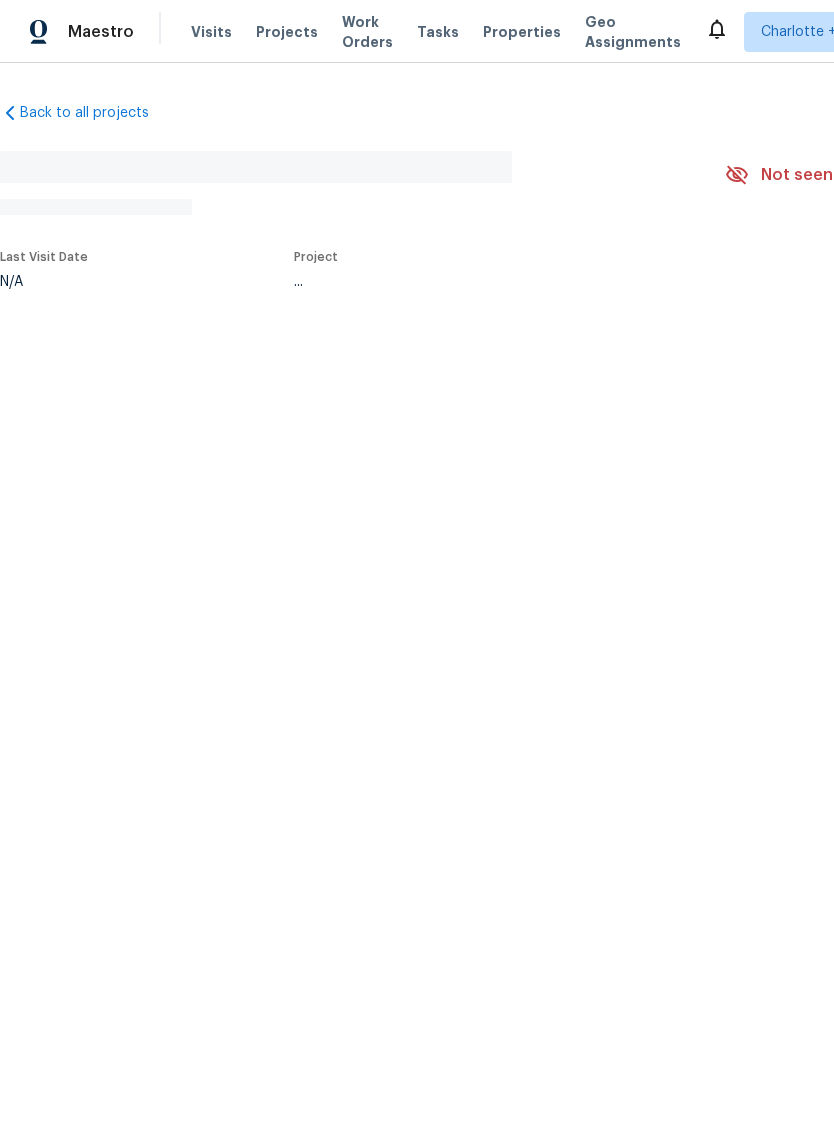 scroll, scrollTop: 0, scrollLeft: 0, axis: both 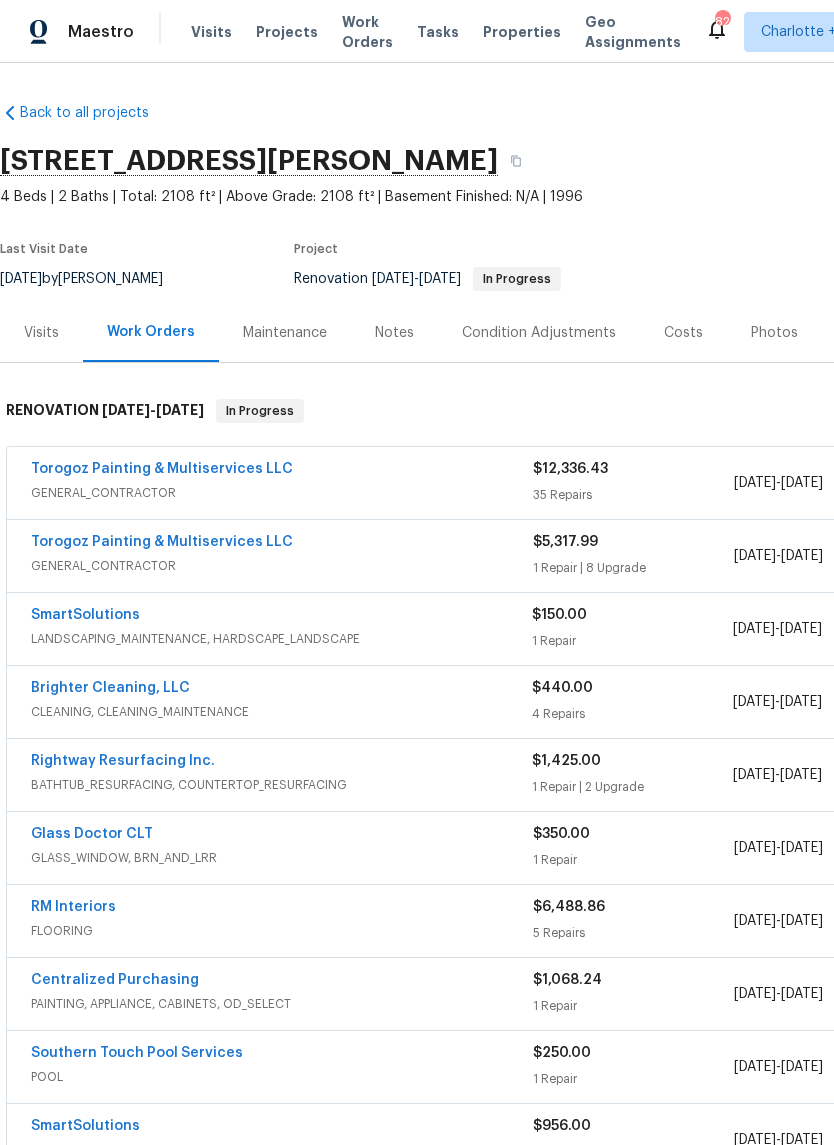 click on "Torogoz Painting & Multiservices LLC" at bounding box center [162, 469] 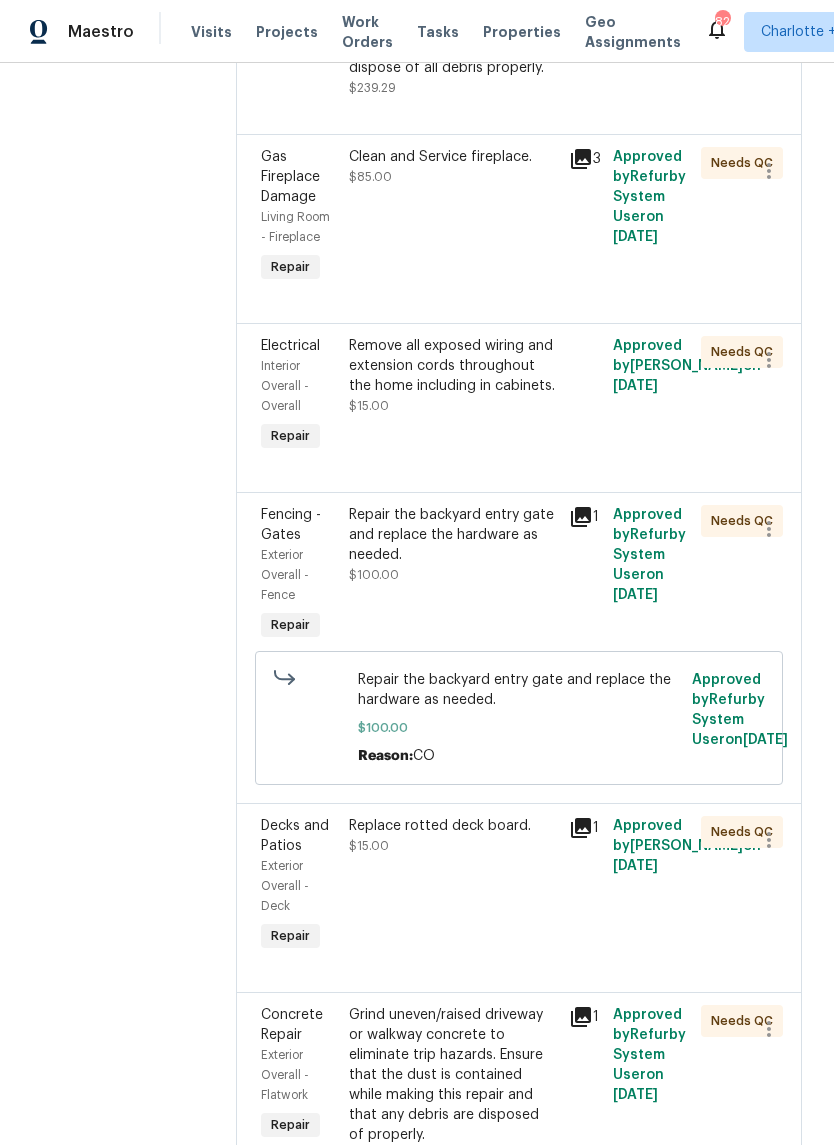scroll, scrollTop: 1556, scrollLeft: 0, axis: vertical 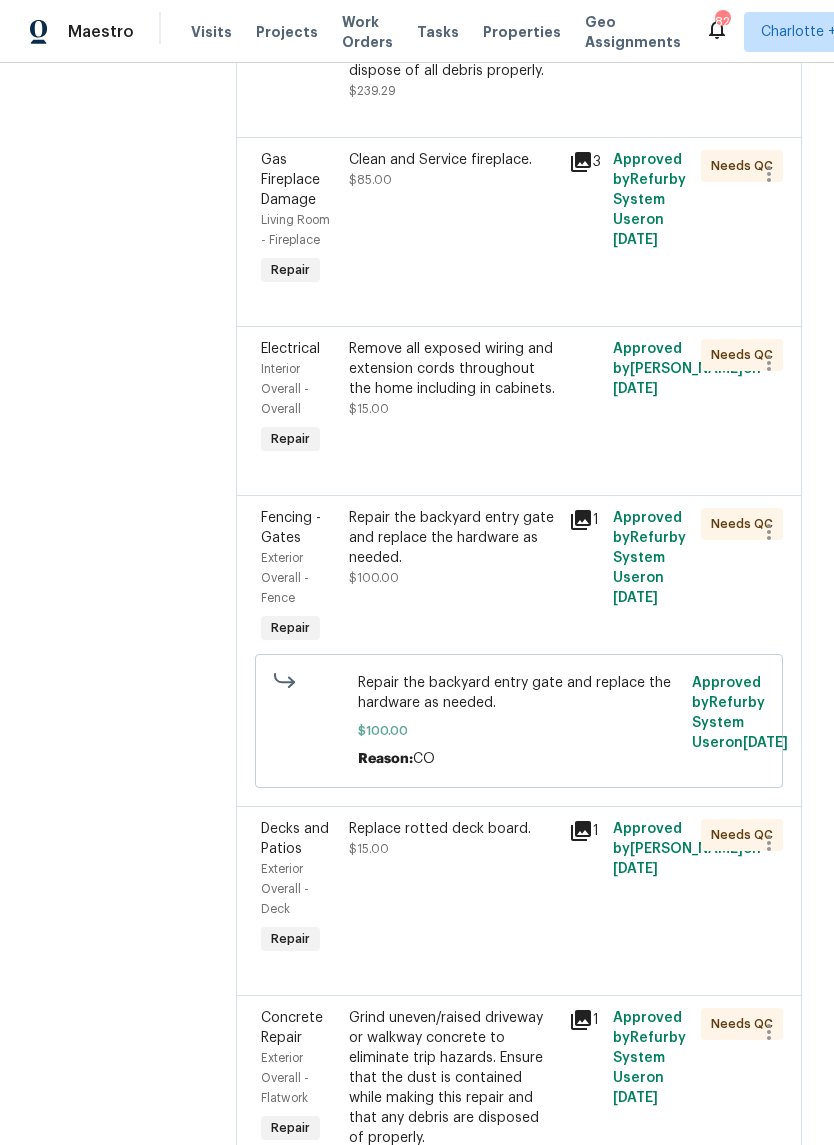 click on "Clean and Service fireplace. $85.00" at bounding box center (453, 170) 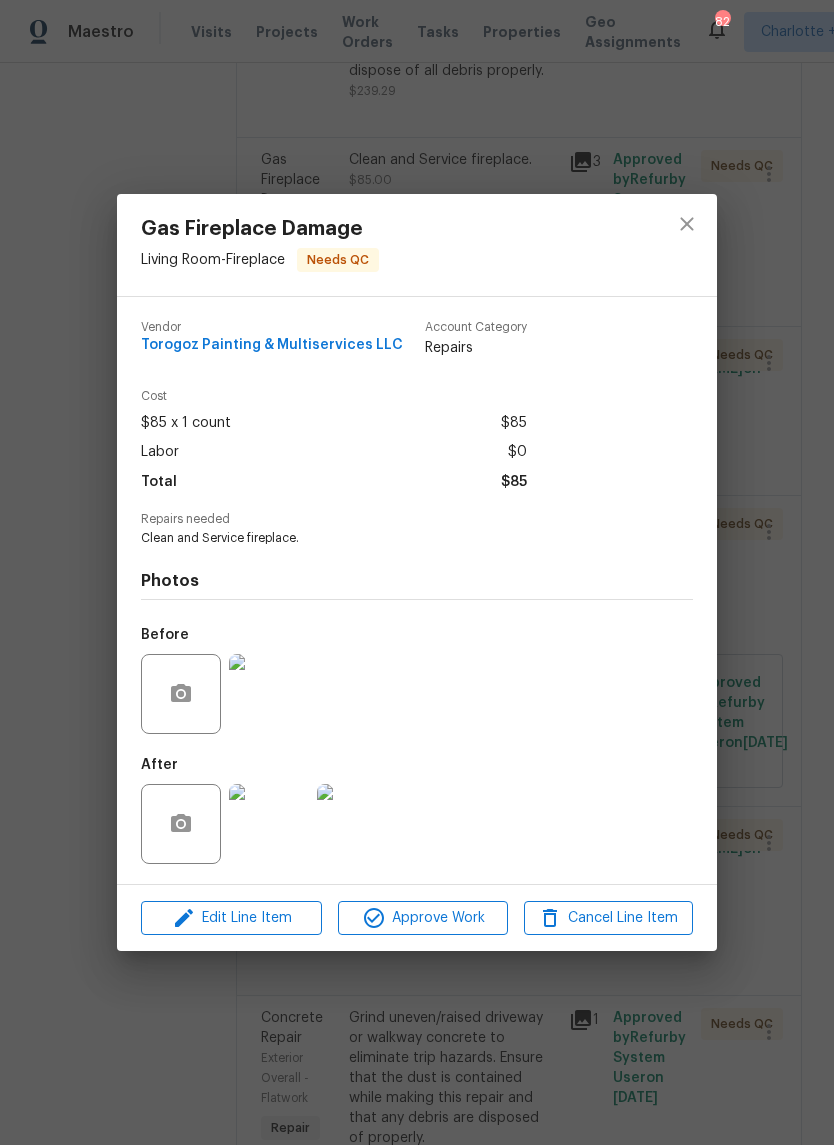 click at bounding box center [269, 824] 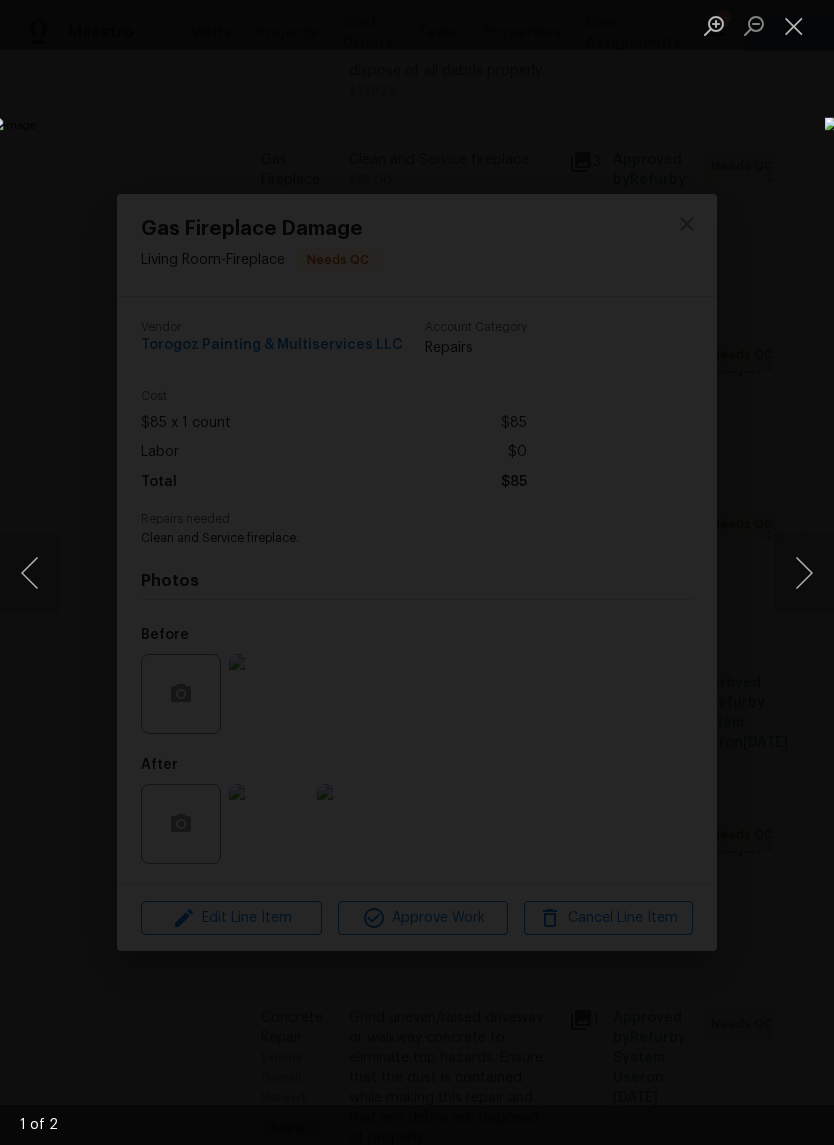 click at bounding box center (804, 573) 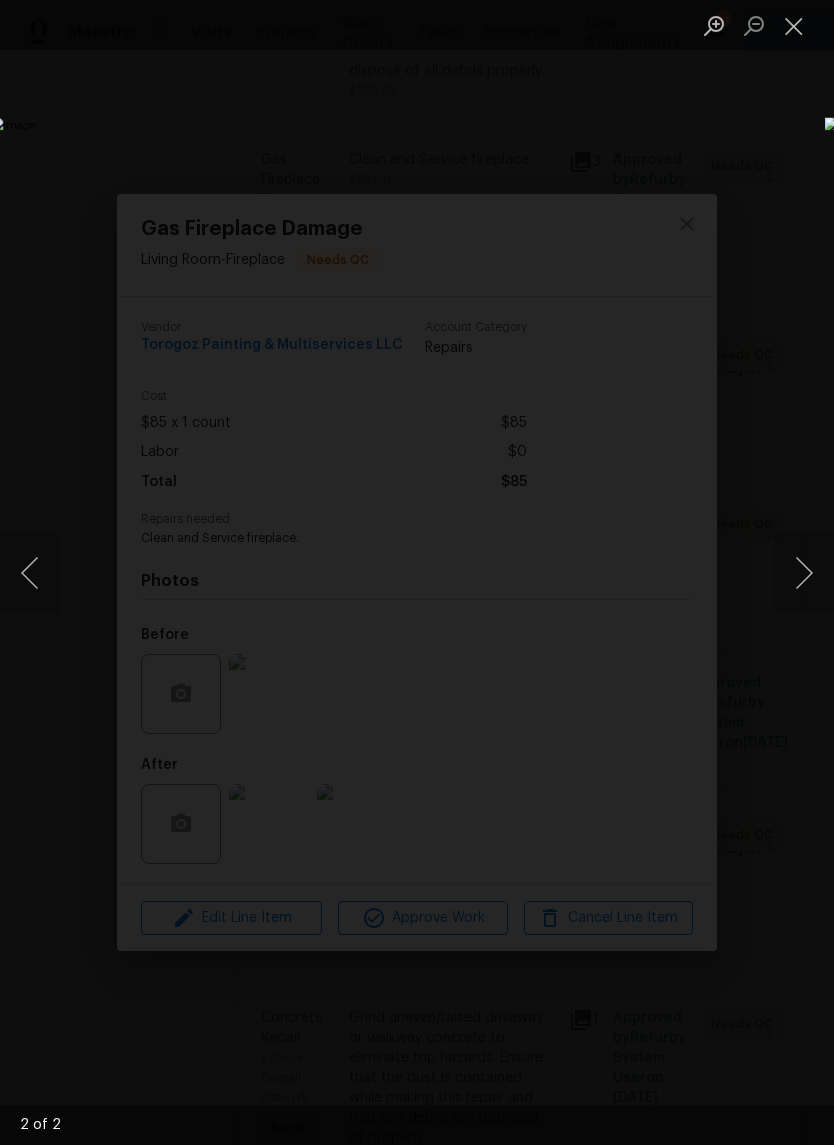 click at bounding box center [794, 25] 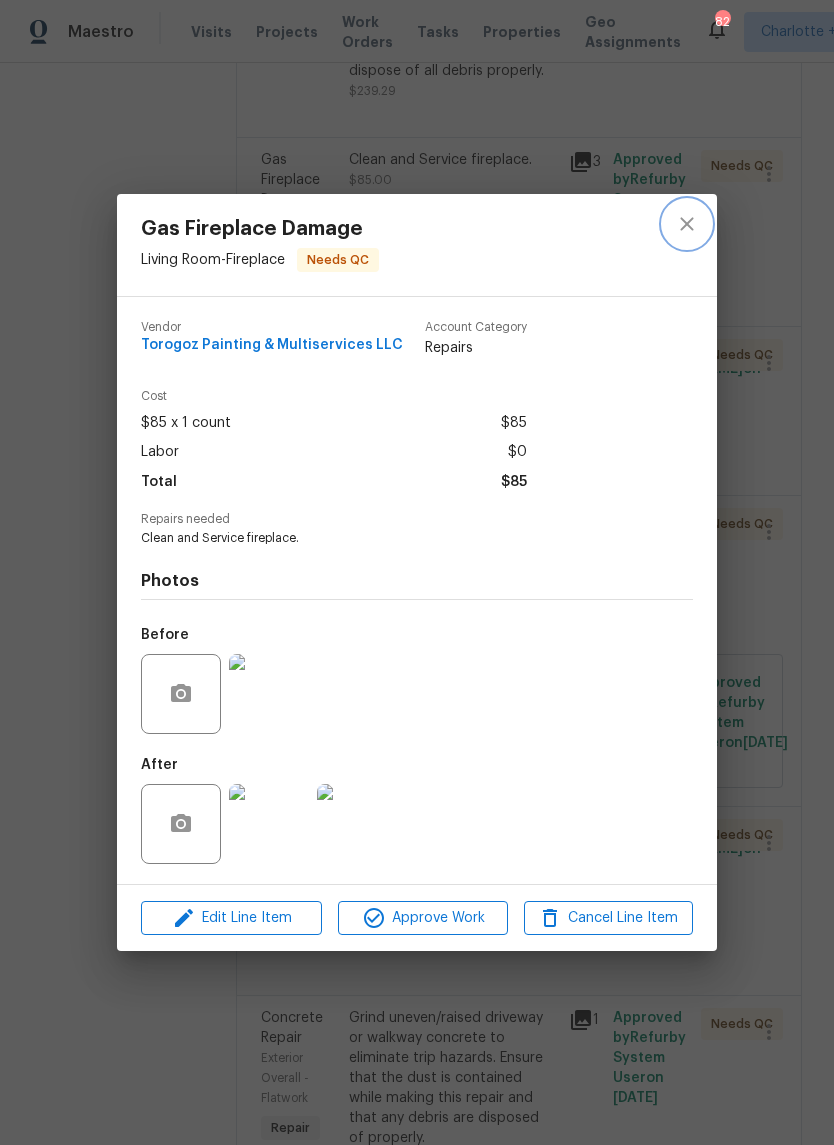click 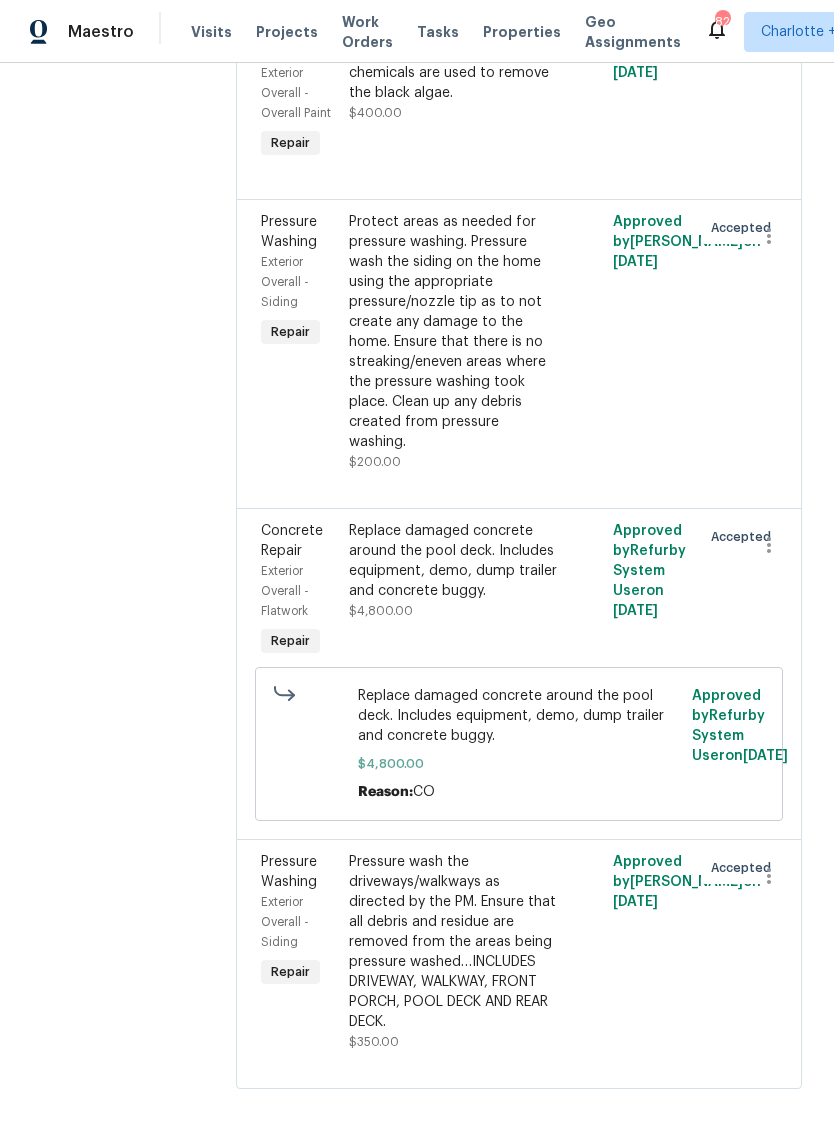 scroll, scrollTop: 8976, scrollLeft: 0, axis: vertical 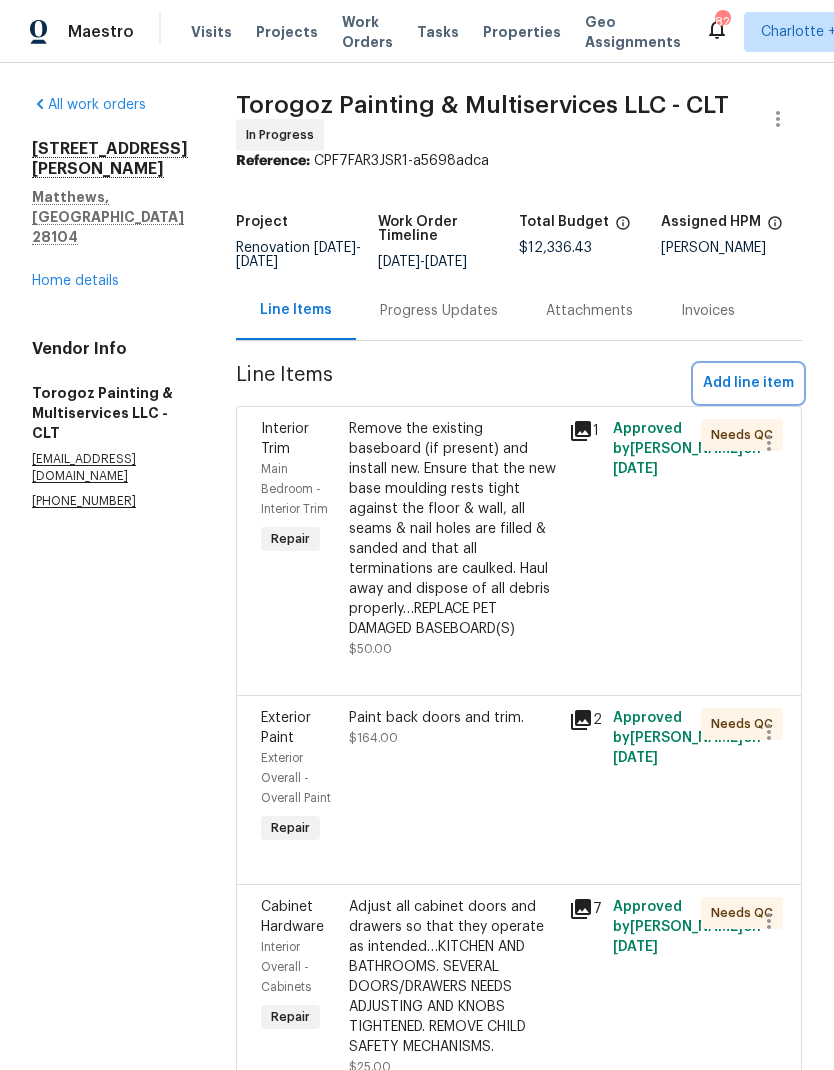 click on "Add line item" at bounding box center [748, 383] 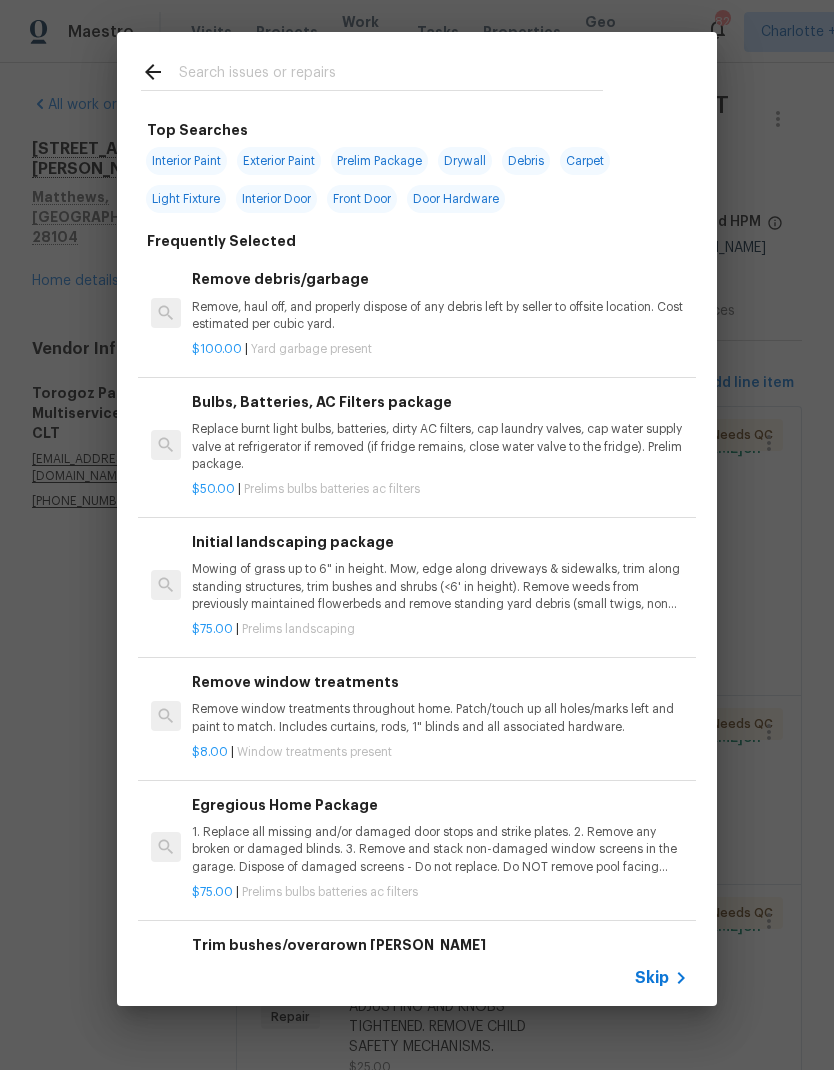 click at bounding box center [391, 75] 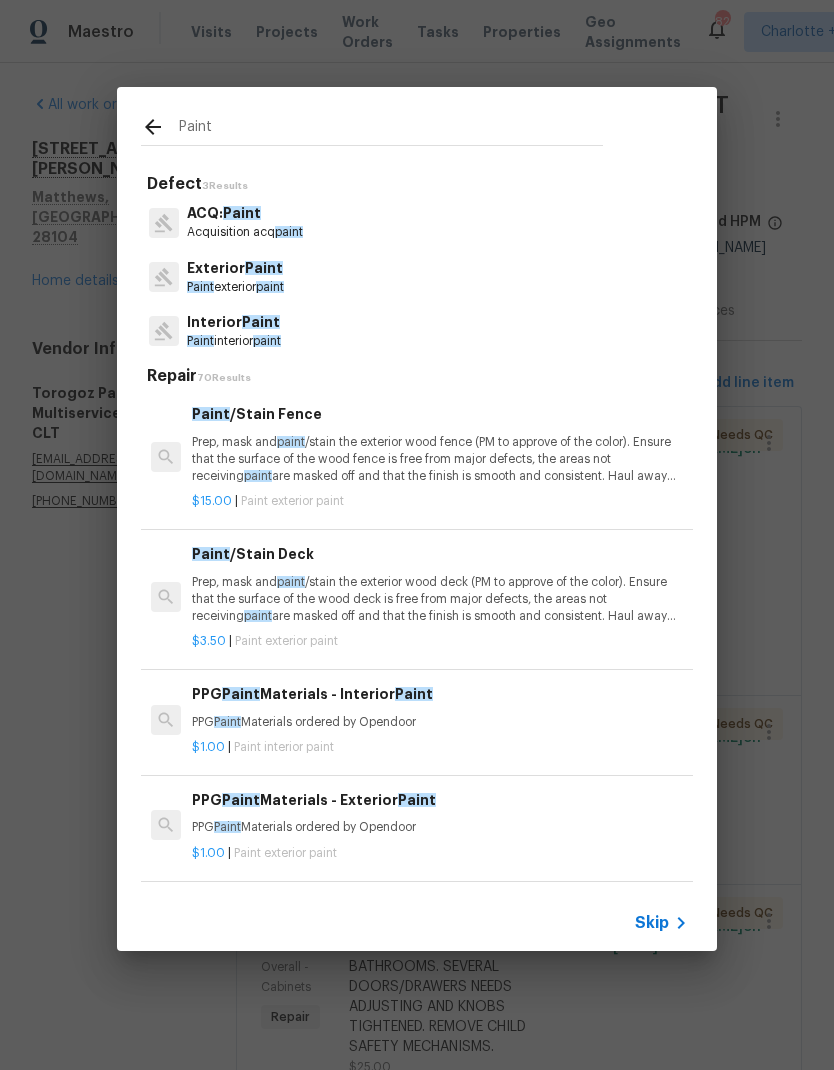 type on "Paint" 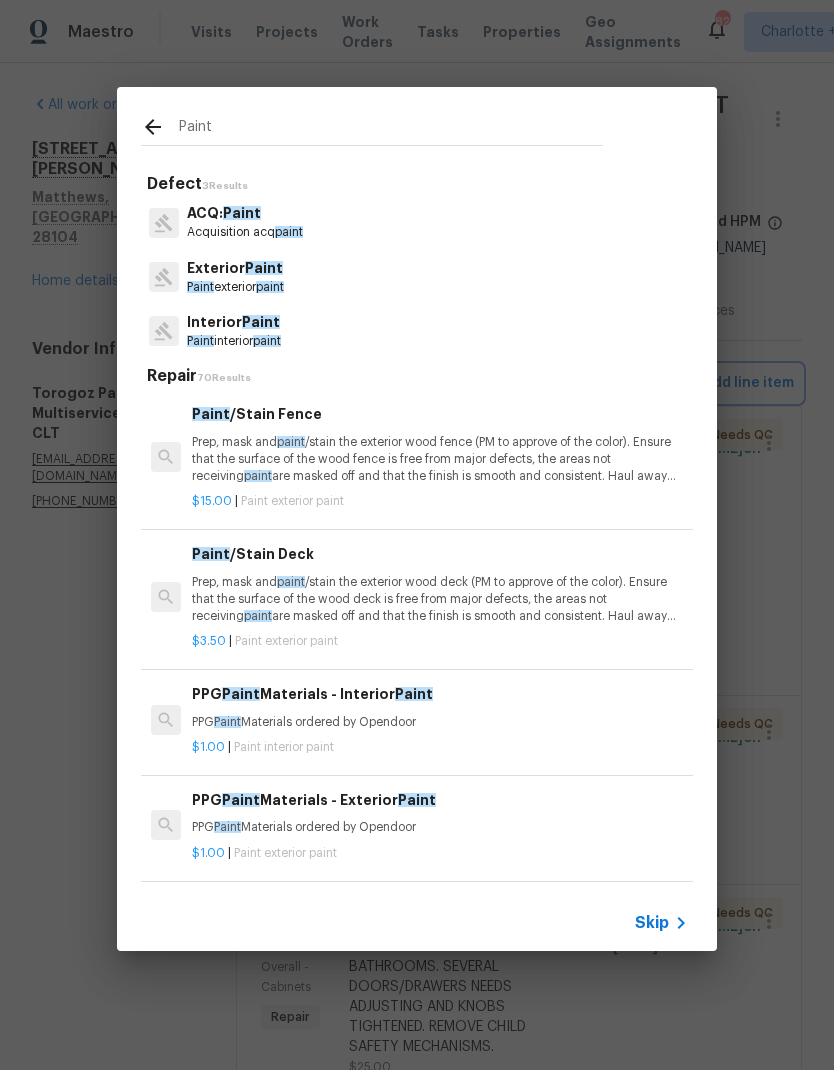 click on "Paint Defect  3  Results ACQ:  Paint Acquisition acq  paint Exterior  Paint Paint  exterior  paint Interior  Paint Paint  interior  paint Repair  70  Results Paint /Stain Fence Prep, mask and  paint /stain the exterior wood fence  (PM to approve of the color). Ensure that the surface of the wood fence is free from major defects, the areas not receiving  paint  are masked off and that the finish is smooth and consistent. Haul away and dispose of all debris properly. $15.00   |   Paint exterior paint Paint /Stain Deck Prep, mask and  paint /stain the exterior wood deck  (PM to approve of the color). Ensure that the surface of the wood deck is free from major defects, the areas not receiving  paint  are masked off and that the finish is smooth and consistent. Haul away and dispose of all debris properly. $3.50   |   Paint exterior paint PPG  Paint  Materials - Interior  Paint PPG  Paint  Materials ordered by Opendoor $1.00   |   Paint interior paint PPG  Paint  Materials - Exterior  Paint PPG  Paint $1.00   |" at bounding box center [417, 519] 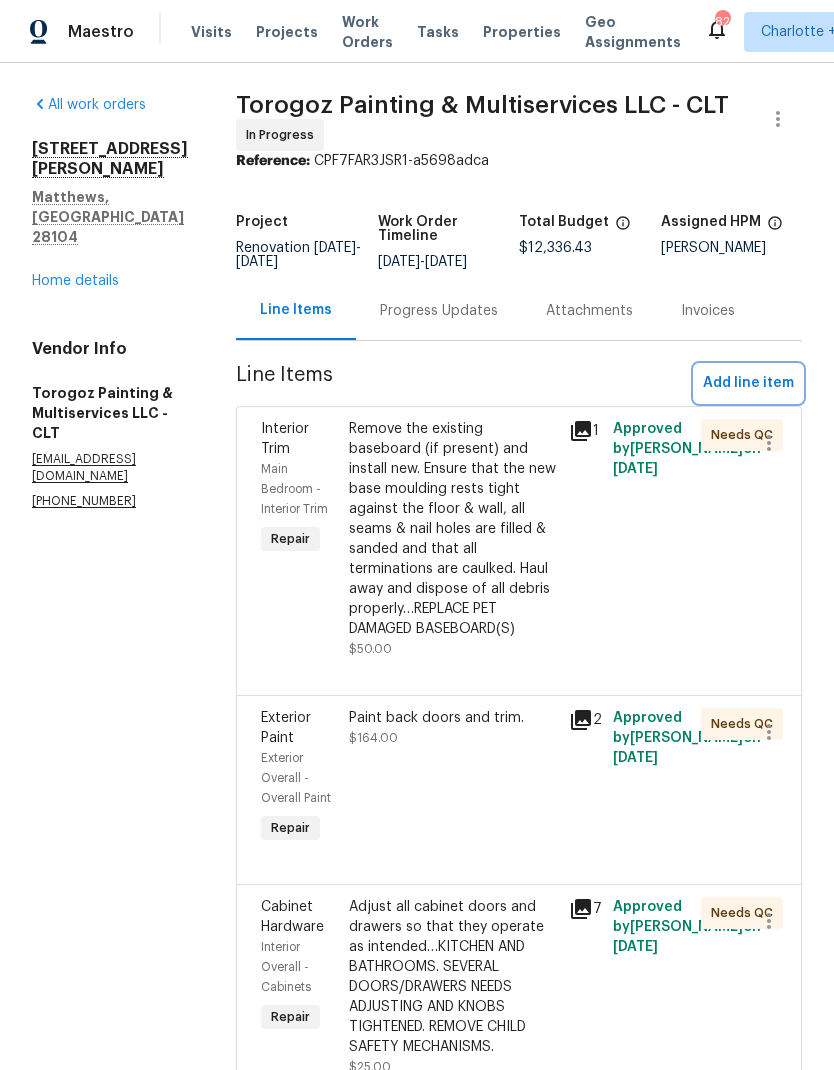 type 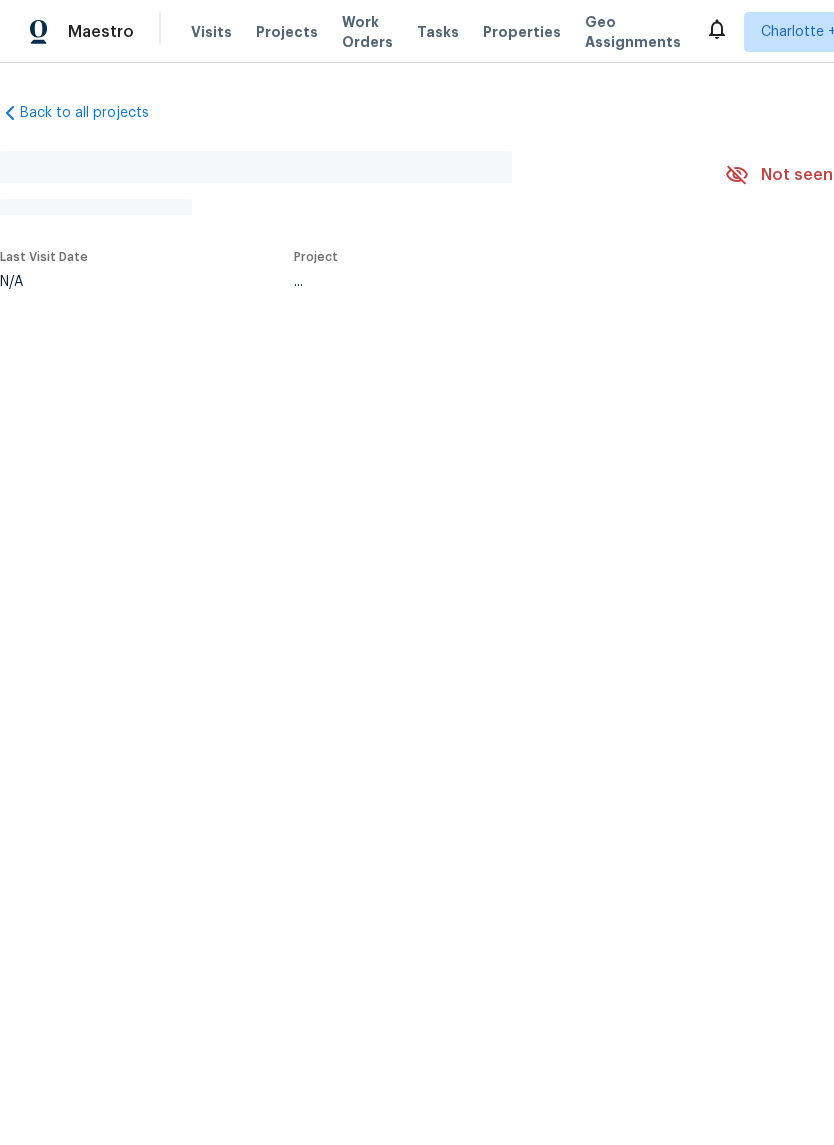 scroll, scrollTop: 0, scrollLeft: 0, axis: both 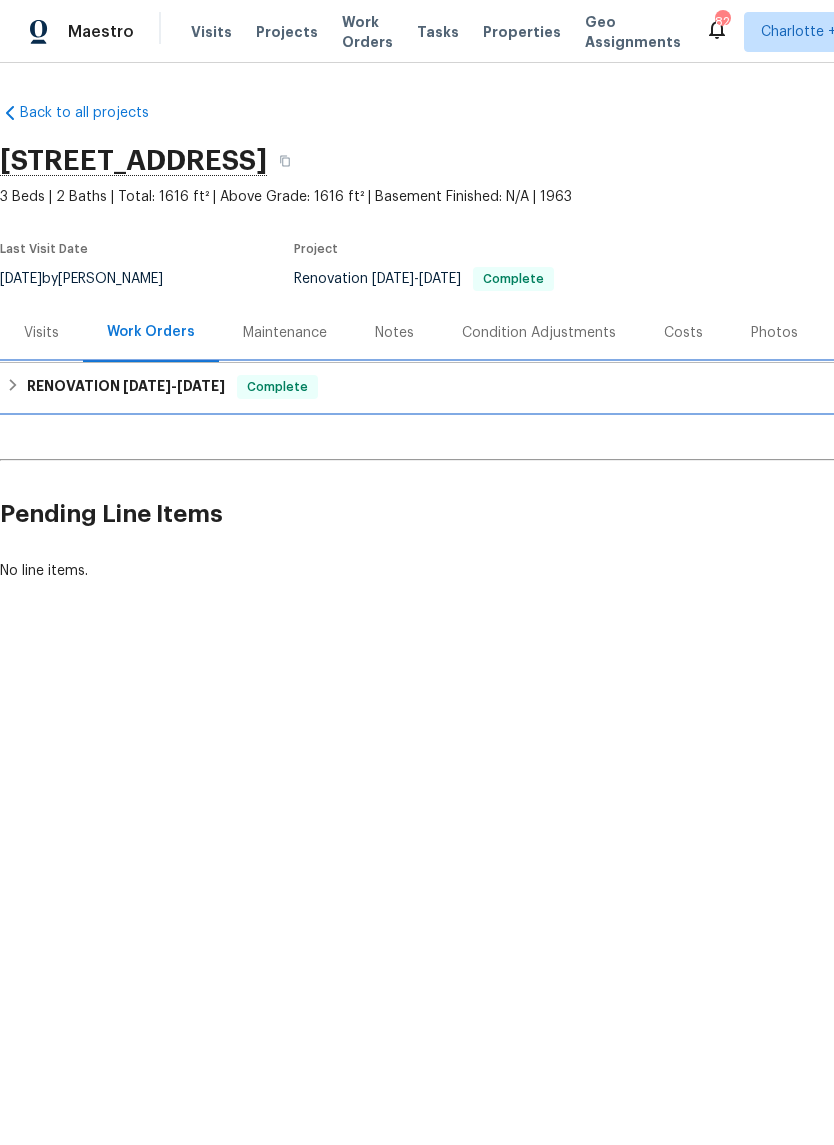 click on "RENOVATION   [DATE]  -  [DATE]" at bounding box center (126, 387) 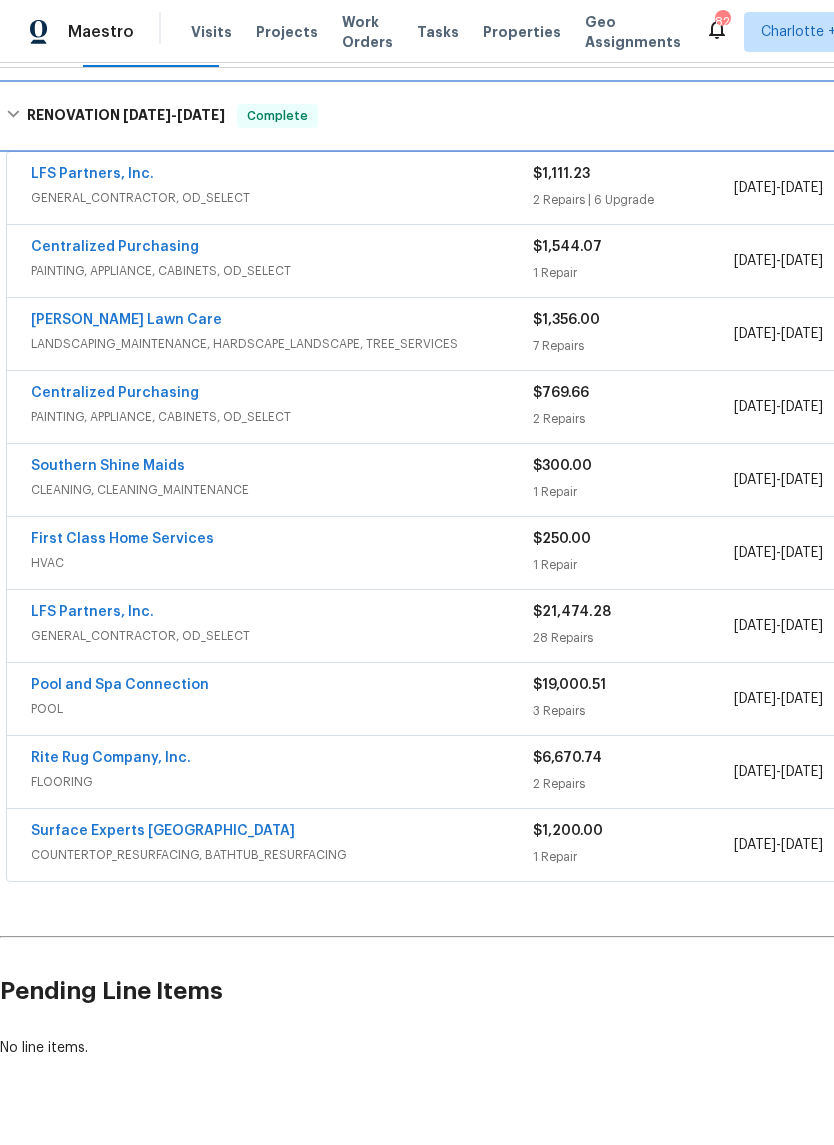 scroll, scrollTop: 294, scrollLeft: 0, axis: vertical 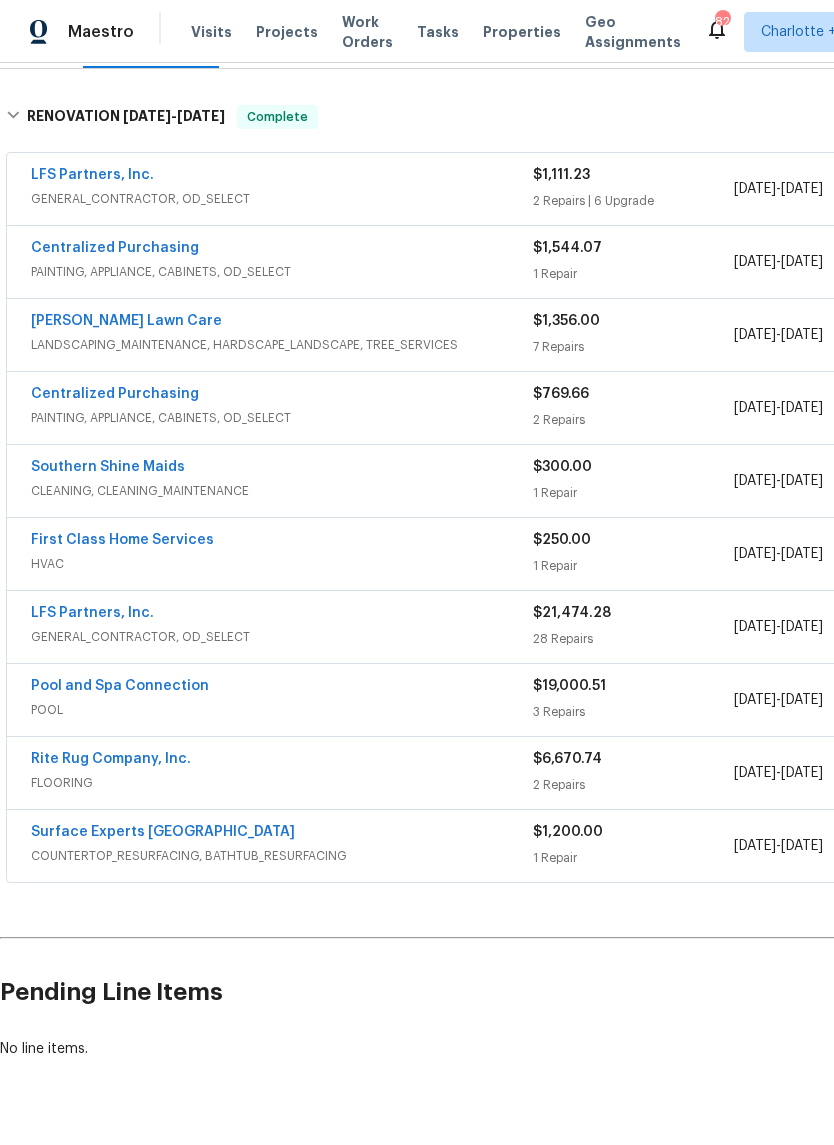 click on "LFS Partners, Inc." at bounding box center [92, 613] 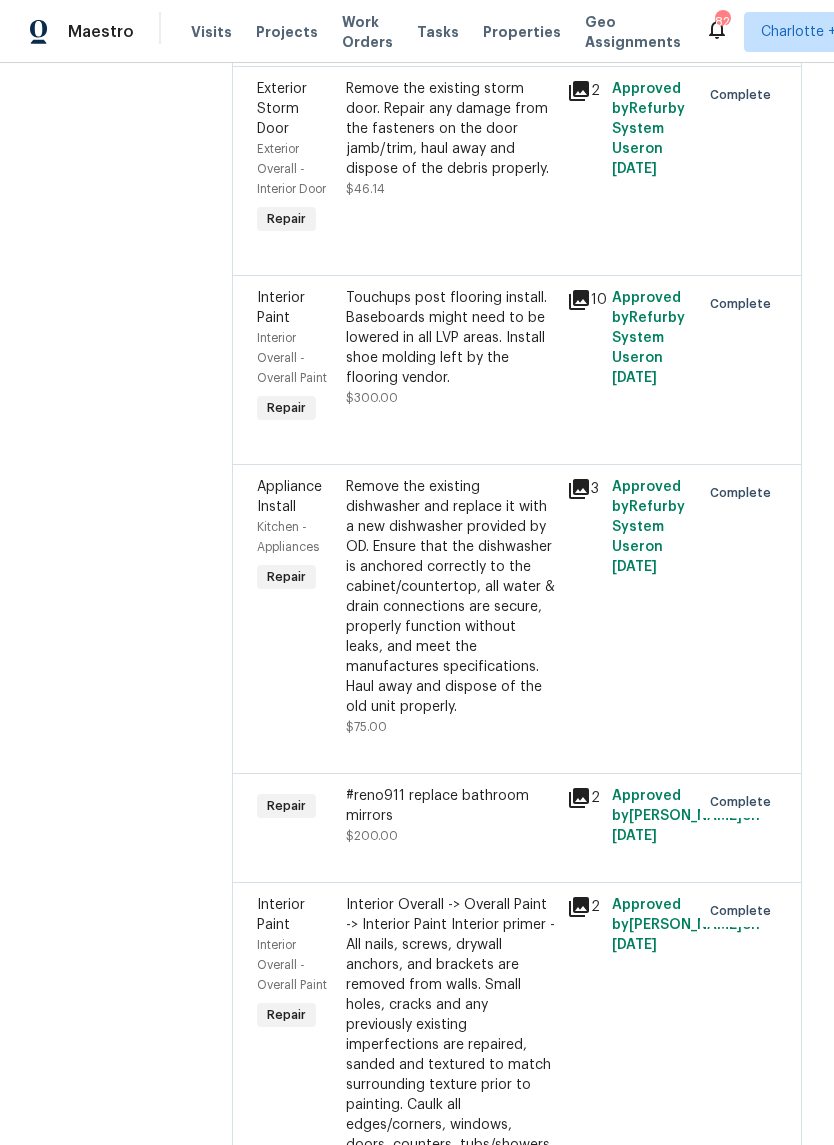 scroll, scrollTop: 5332, scrollLeft: 0, axis: vertical 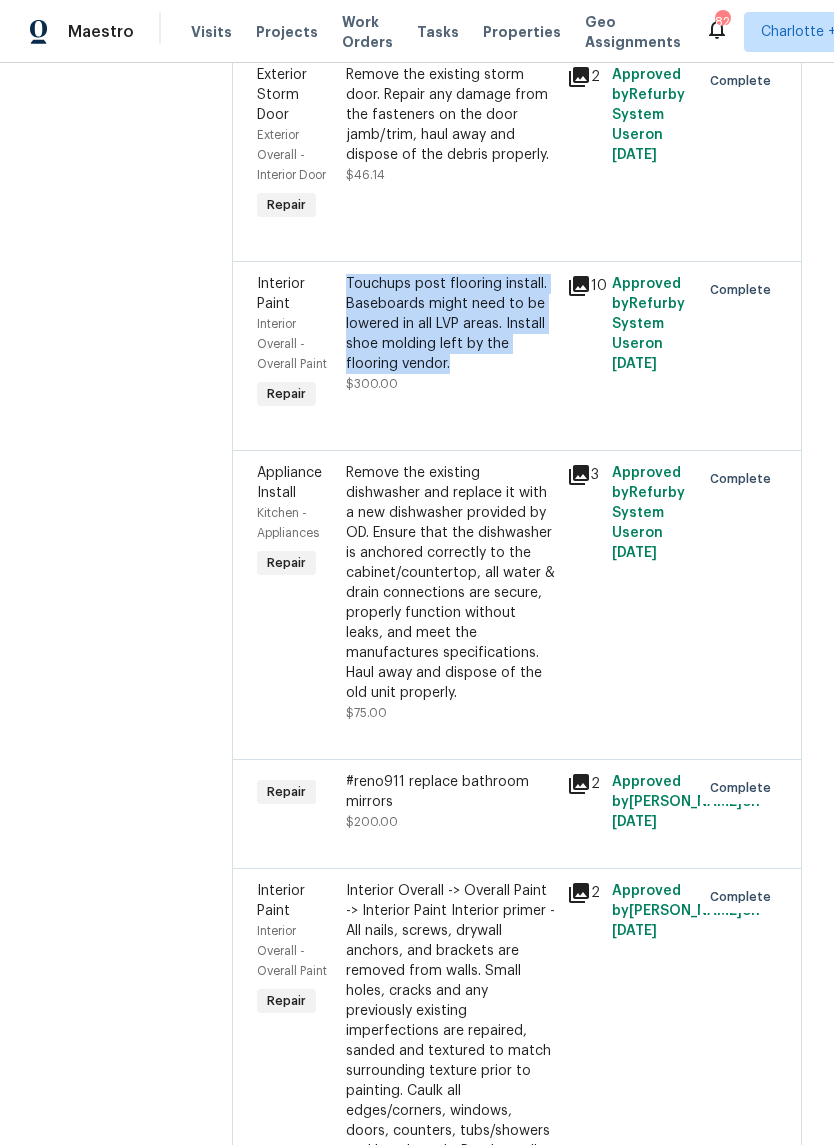 click on "All work orders 33 Racine Ct Greenville, SC 29617 Home details Vendor Info LFS Partners, Inc. - GSP rafaelh@lfspartners.com (704) 492-6440" at bounding box center (108, -1620) 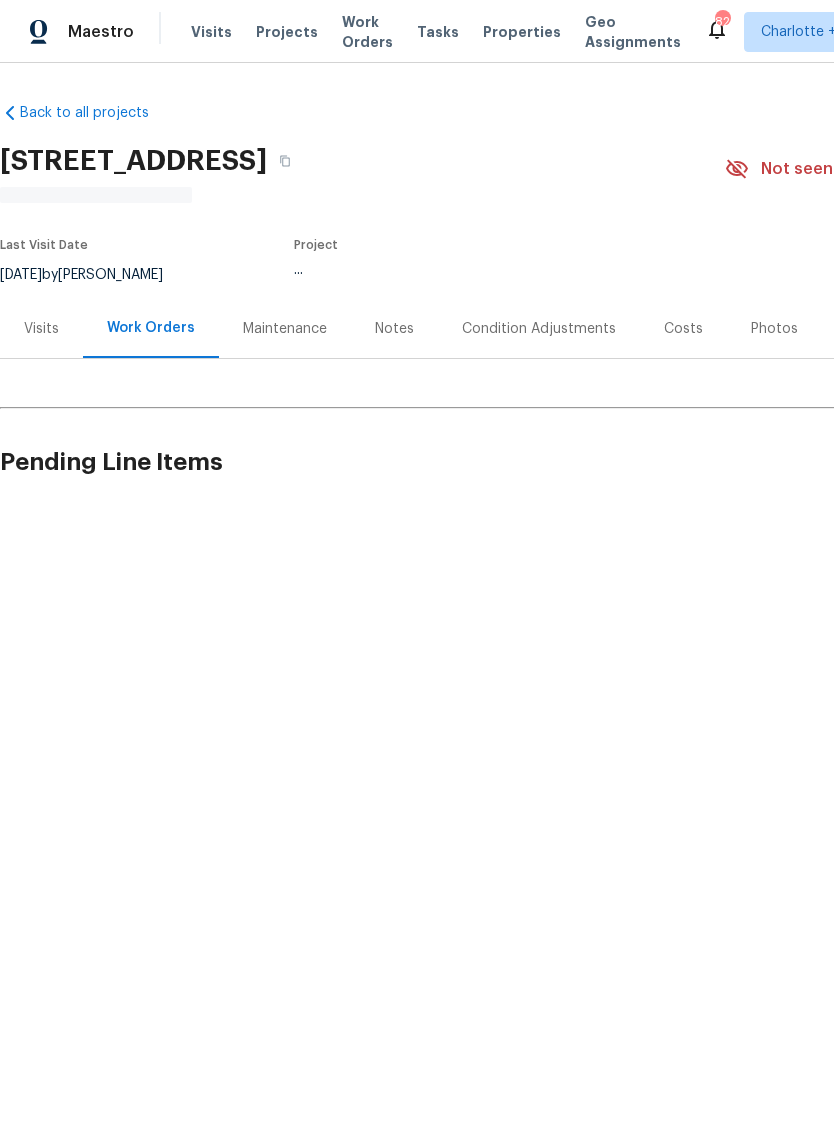 scroll, scrollTop: 0, scrollLeft: 0, axis: both 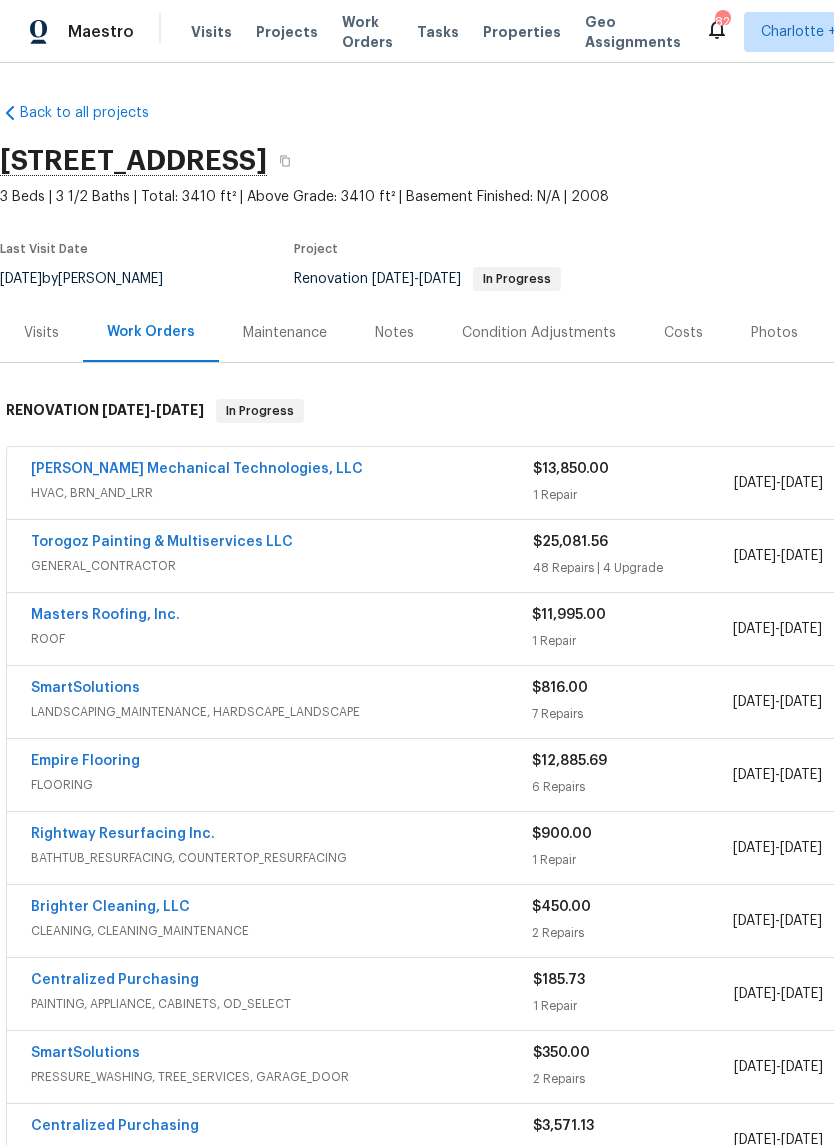 click on "Torogoz Painting & Multiservices LLC" at bounding box center (162, 542) 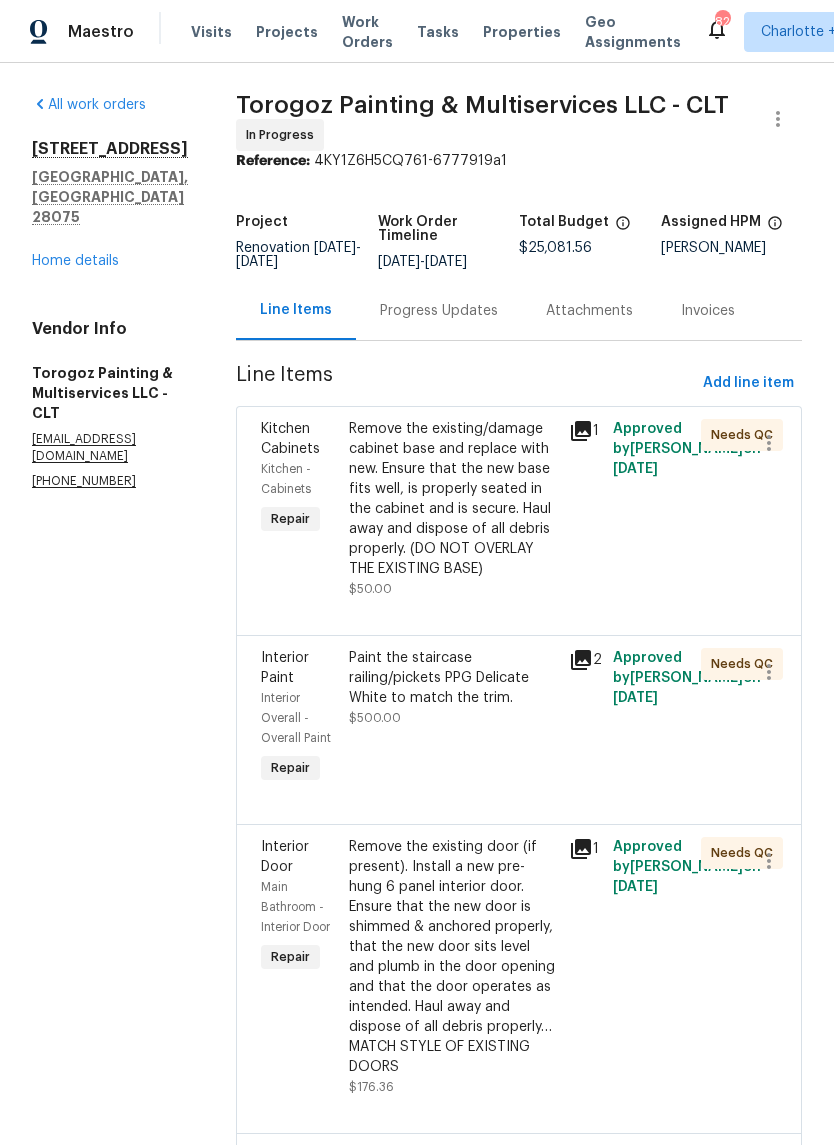 scroll, scrollTop: 0, scrollLeft: 0, axis: both 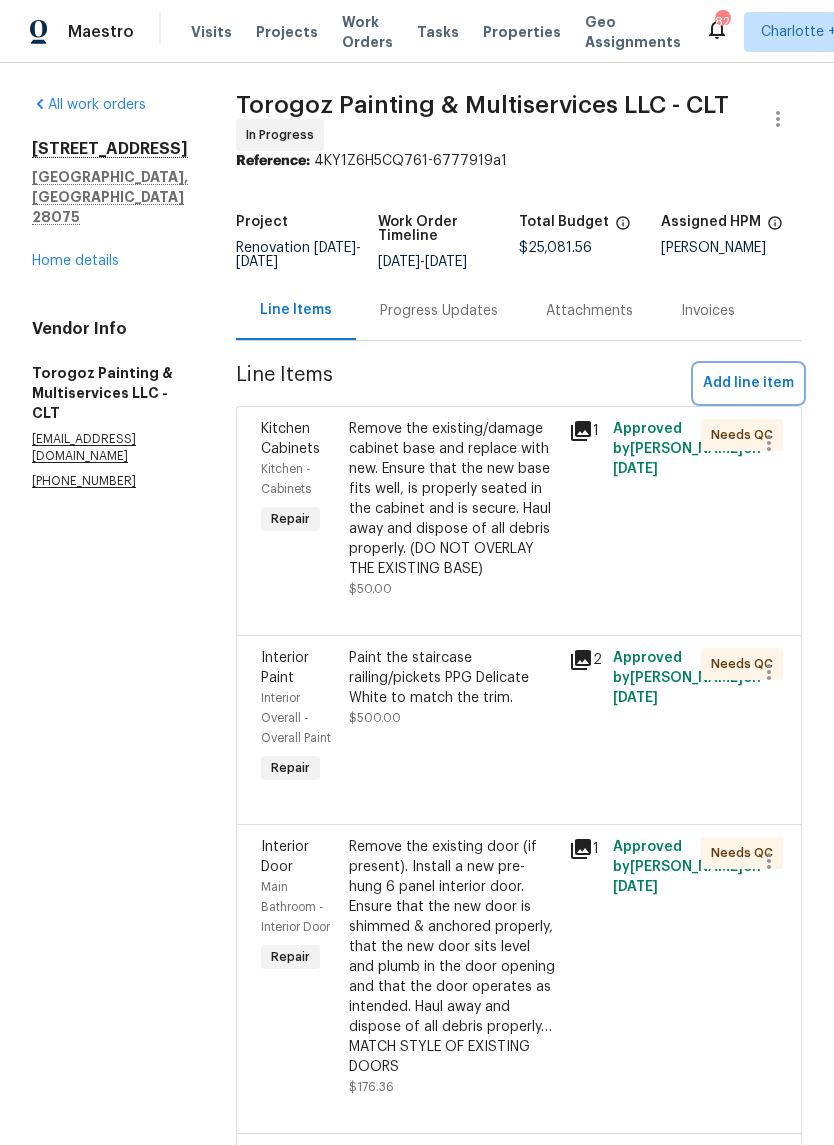 click on "Add line item" at bounding box center [748, 383] 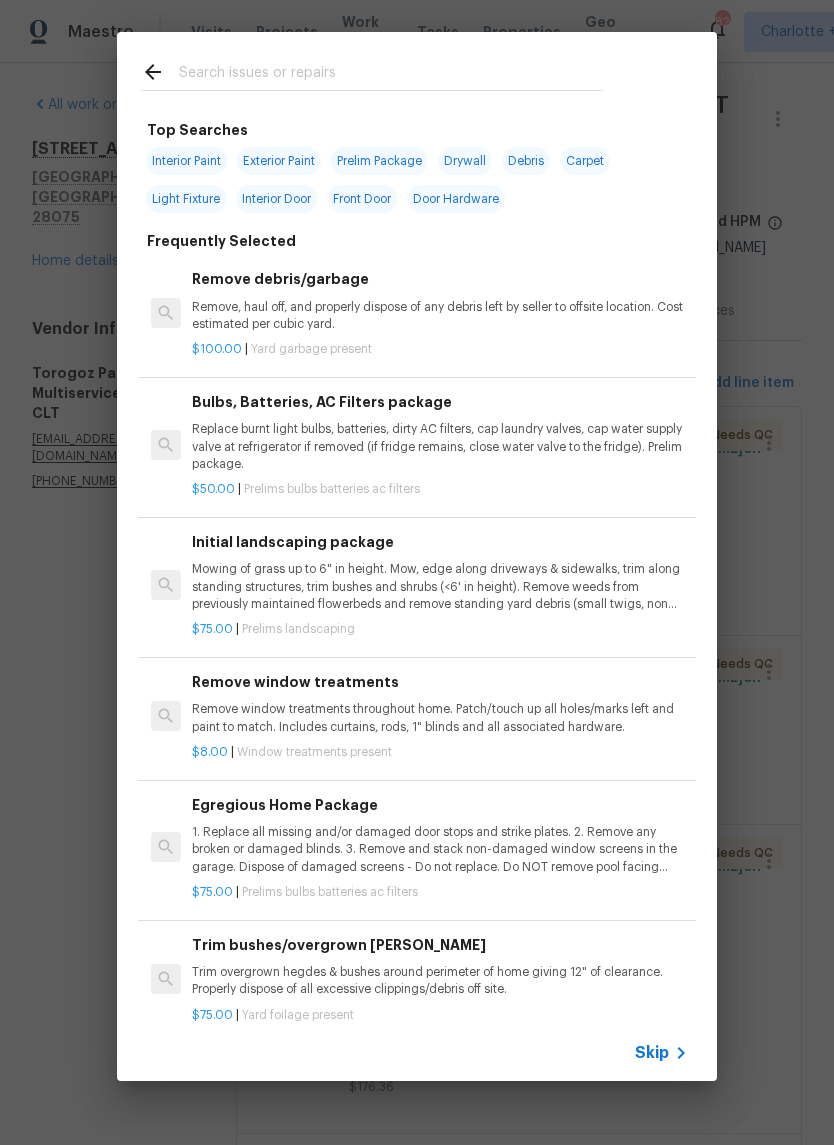 click at bounding box center [372, 71] 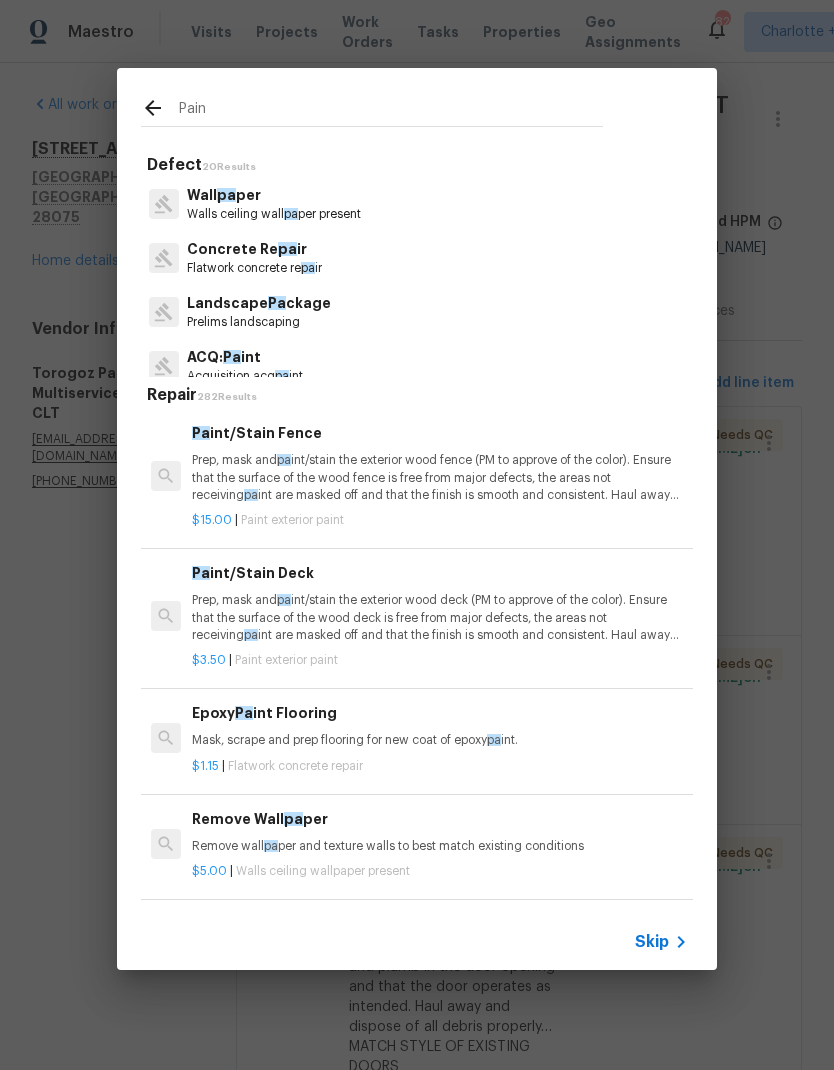 type on "Paint" 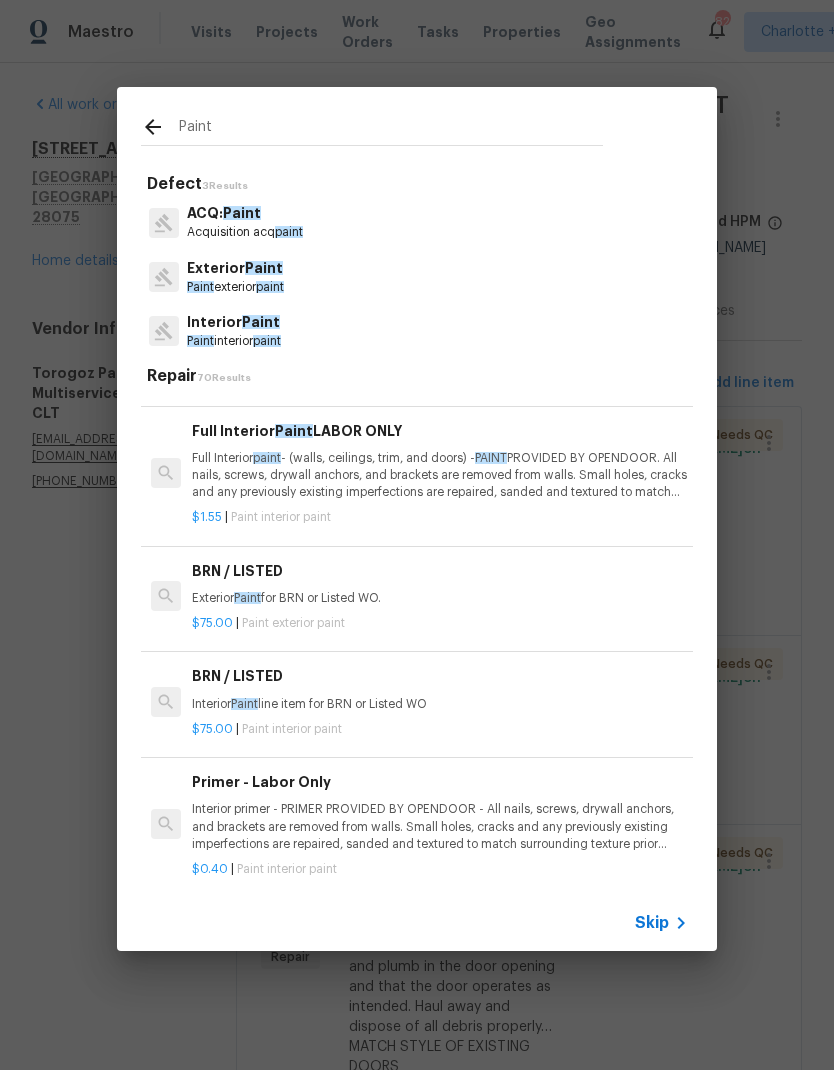 scroll, scrollTop: 1318, scrollLeft: -1, axis: both 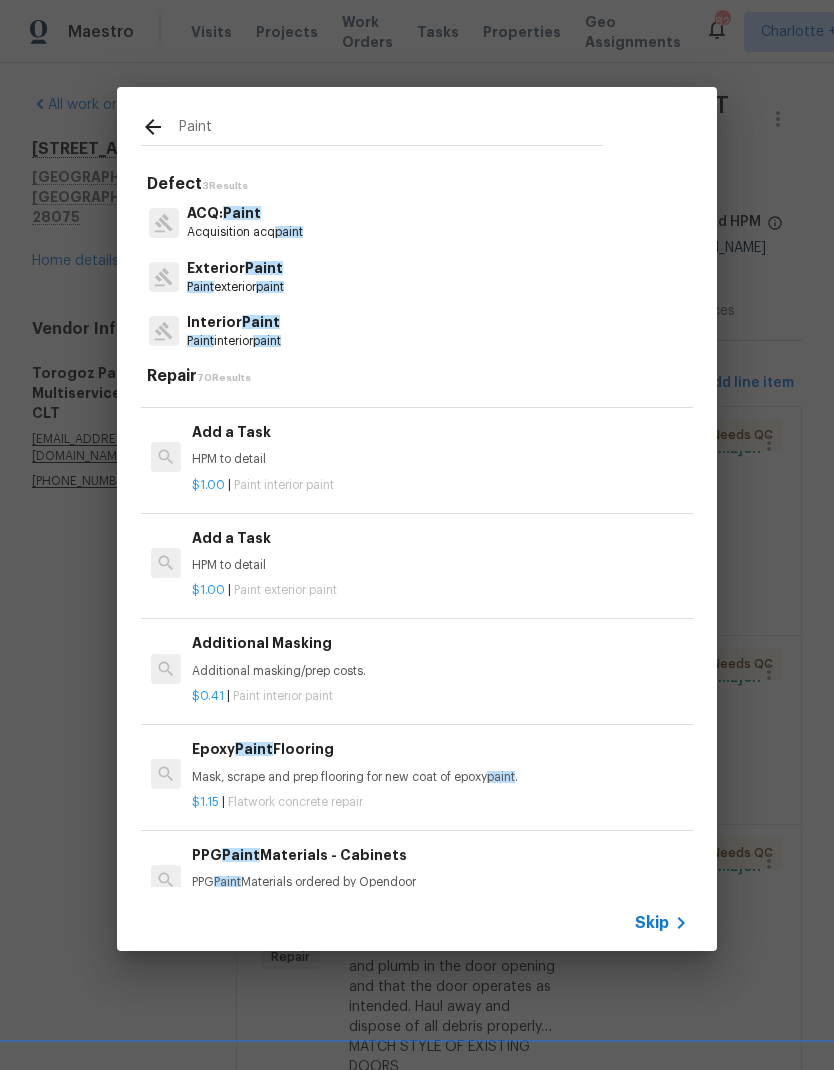 click on "HPM to detail" at bounding box center [440, 459] 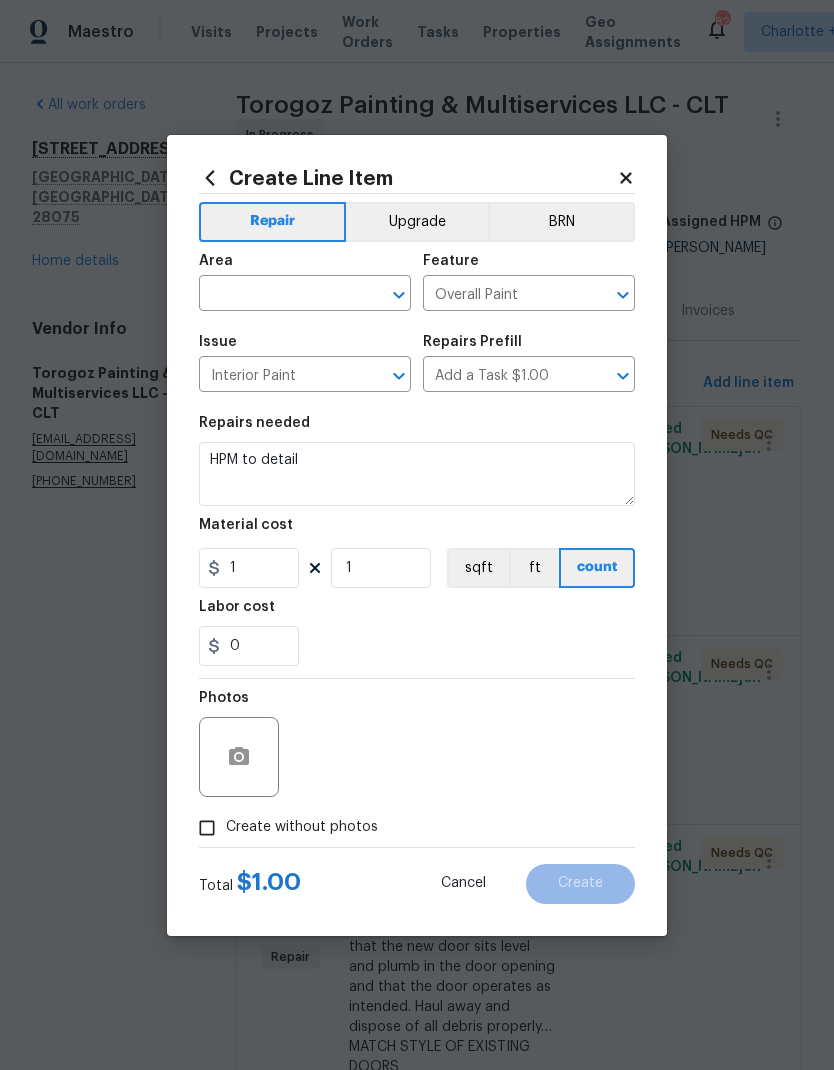 click at bounding box center (277, 295) 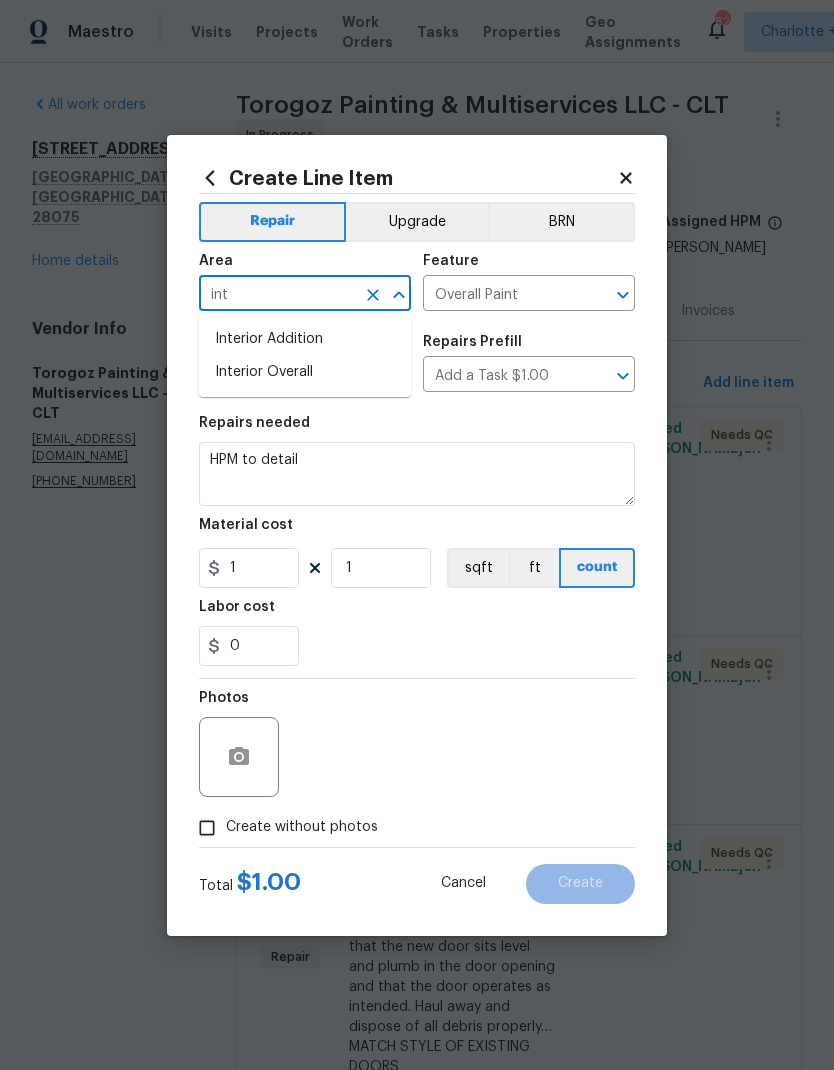click on "Interior Overall" at bounding box center [305, 372] 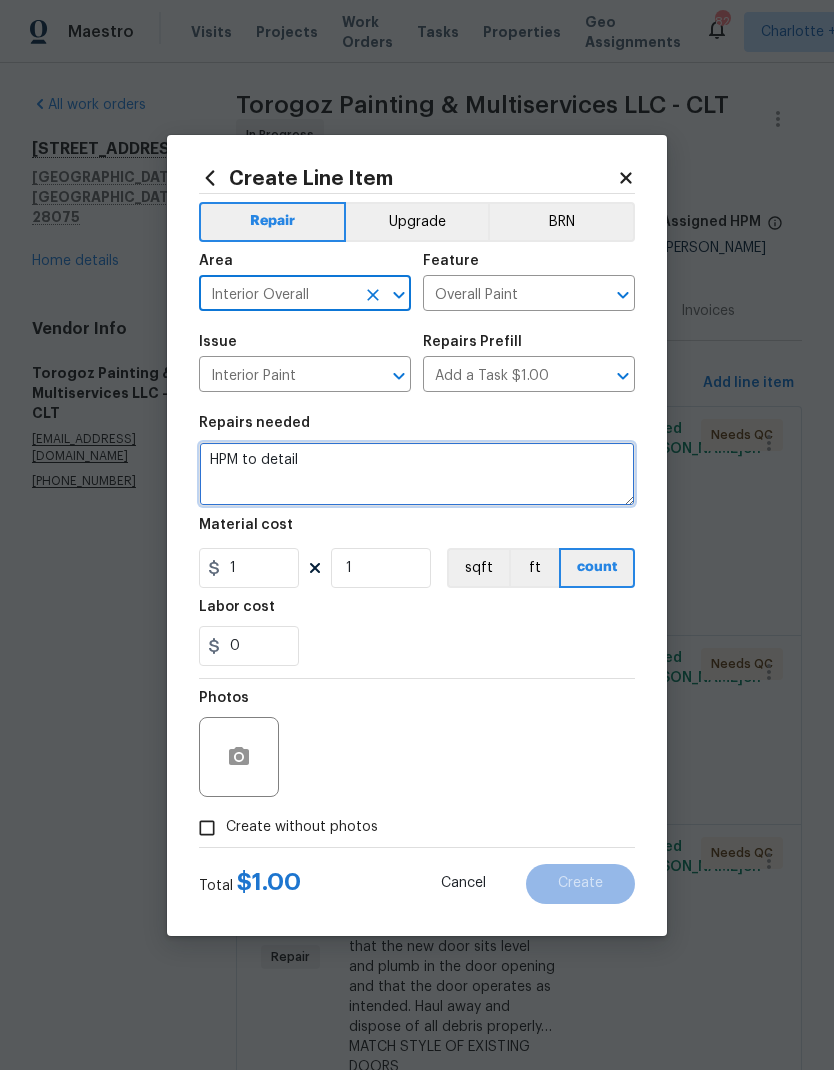 click on "HPM to detail" at bounding box center (417, 474) 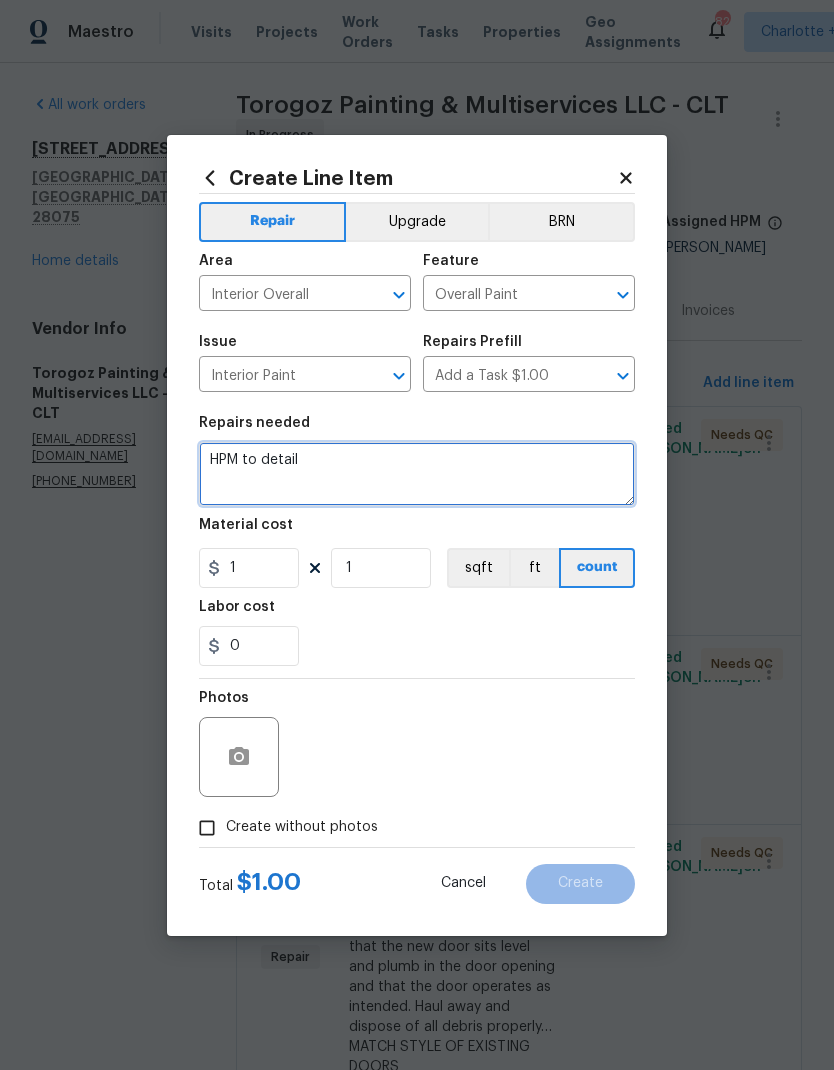 click on "HPM to detail" at bounding box center (417, 474) 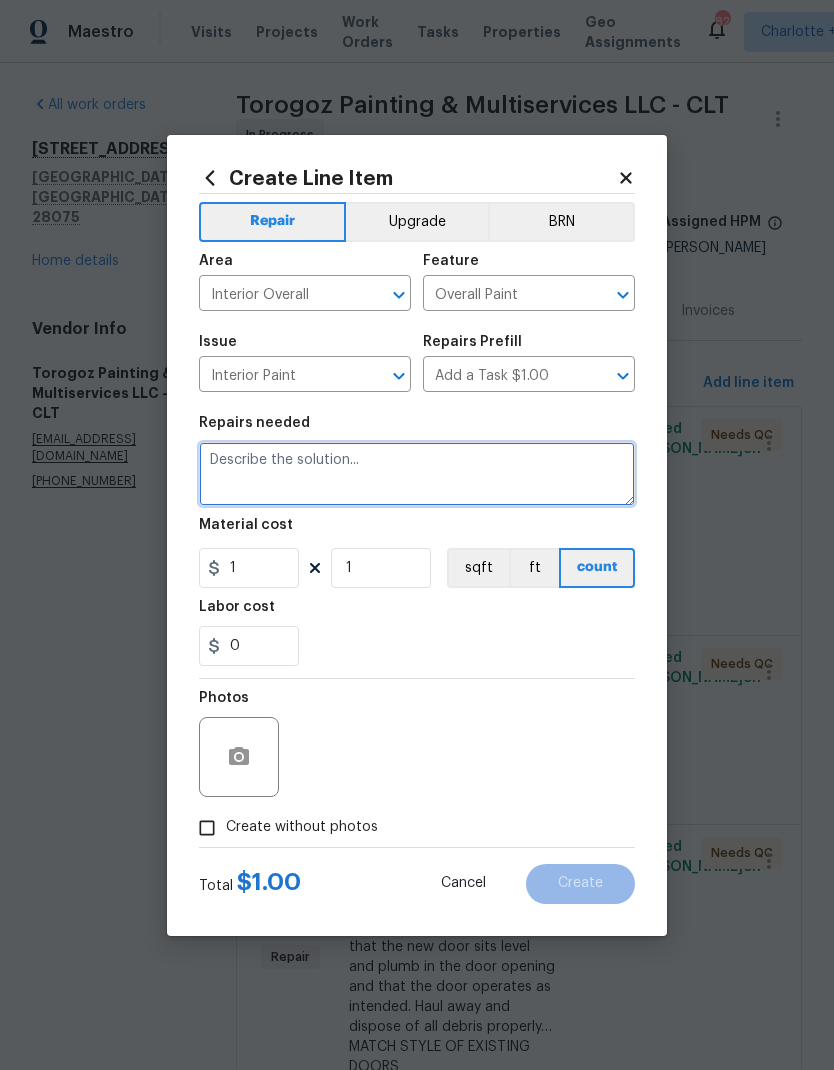 click at bounding box center (417, 474) 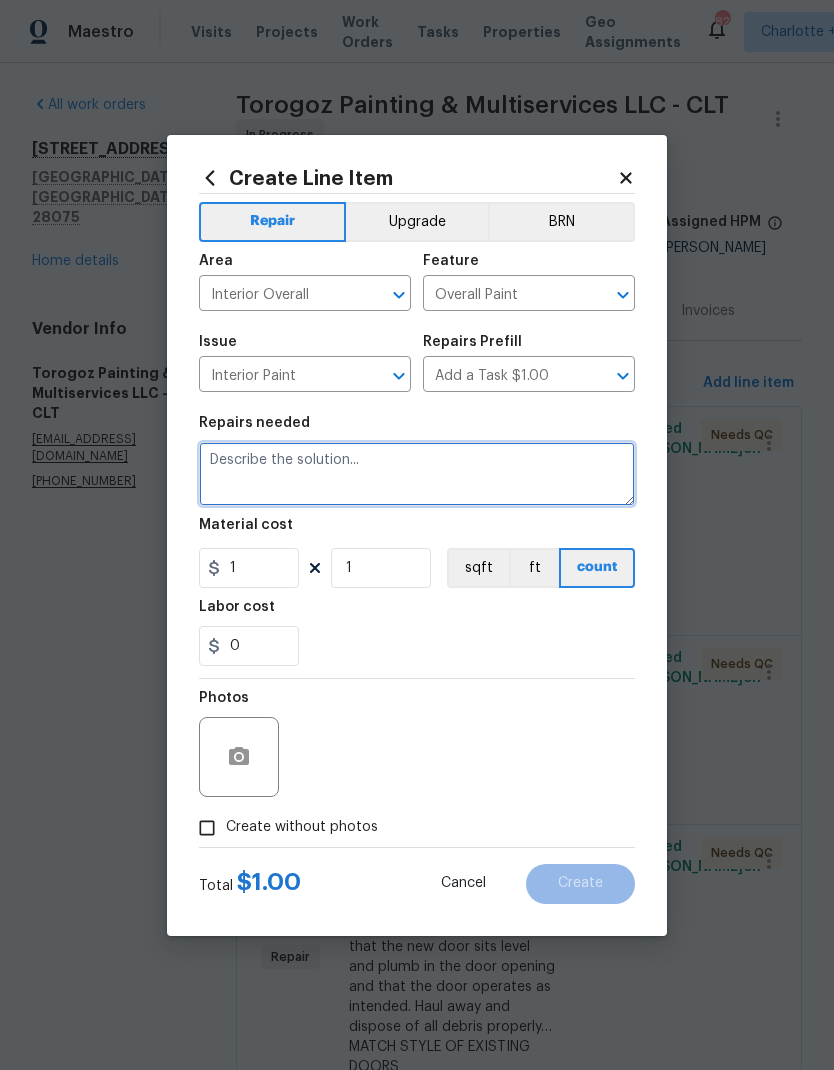 click at bounding box center (417, 474) 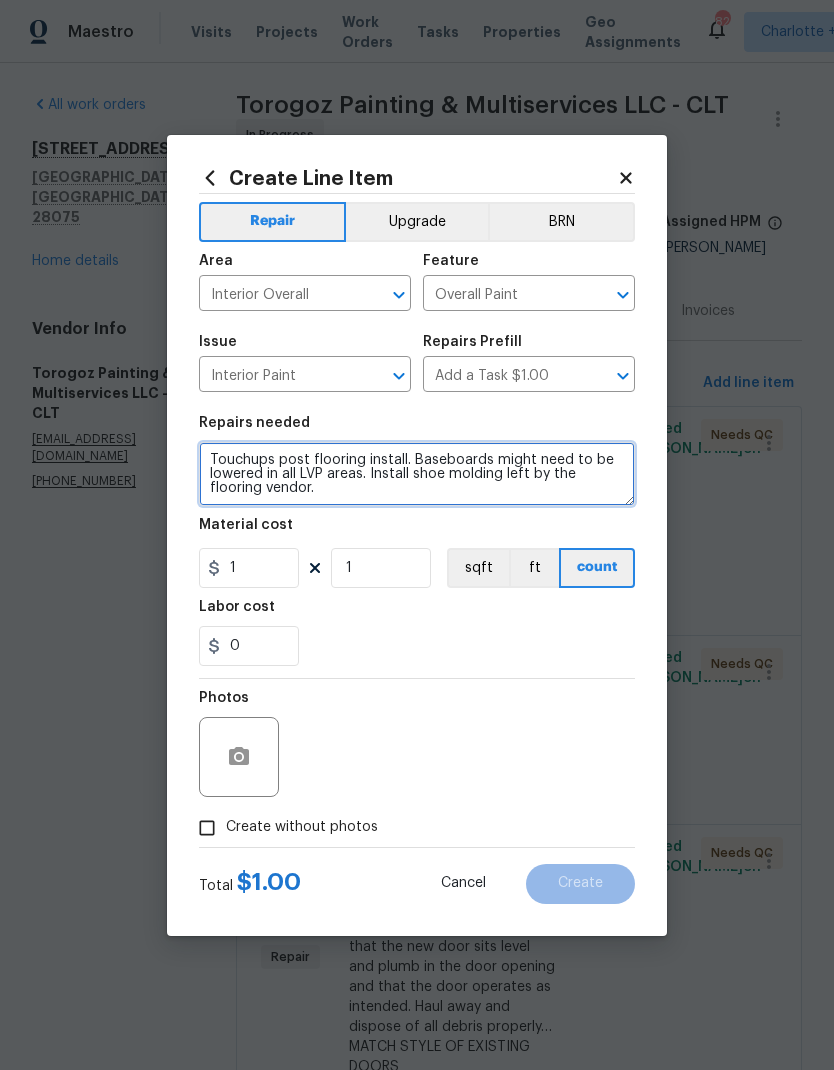 click on "Touchups post flooring install. Baseboards might need to be lowered in all LVP areas. Install shoe molding left by the flooring vendor." at bounding box center (417, 474) 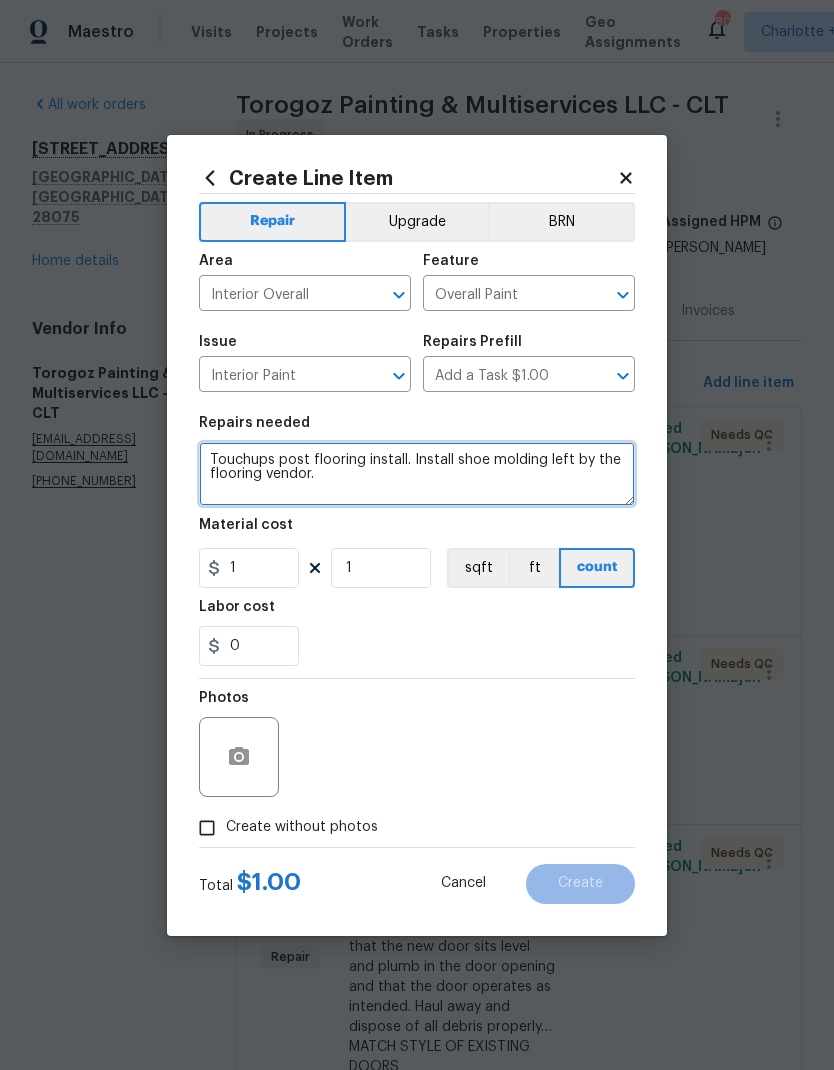 type on "Touchups post flooring install. Install shoe molding left by the flooring vendor." 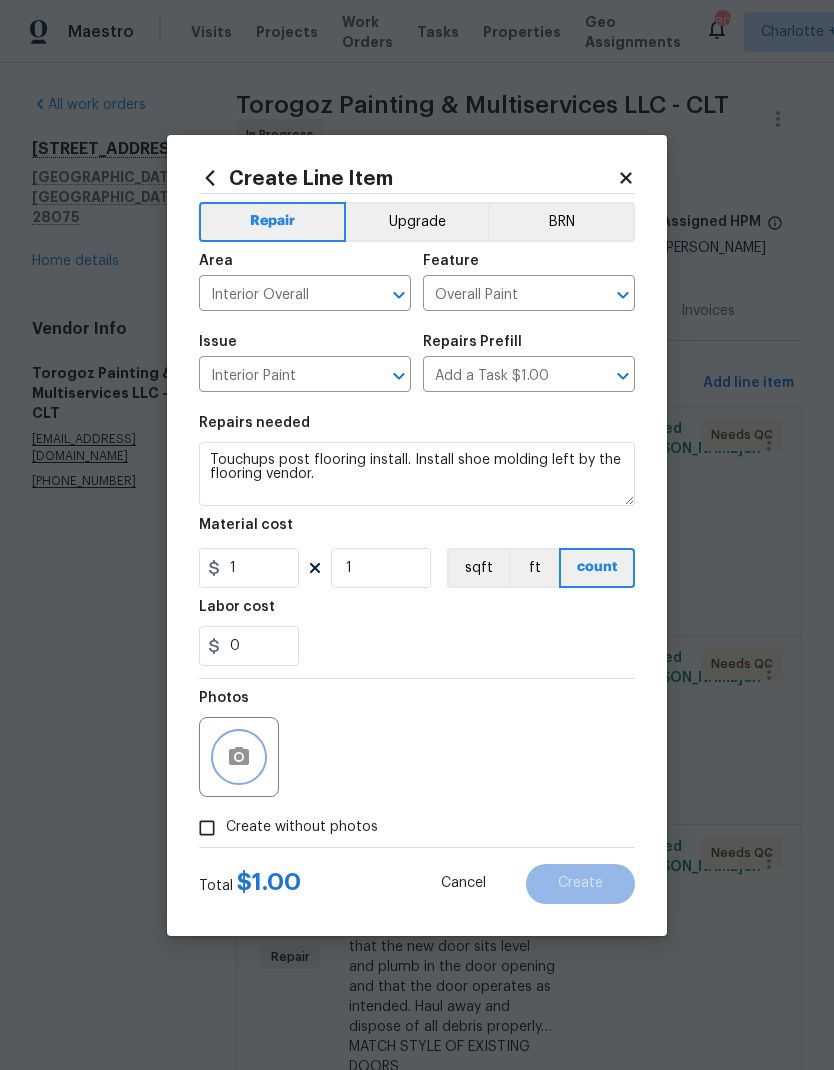 click at bounding box center (239, 757) 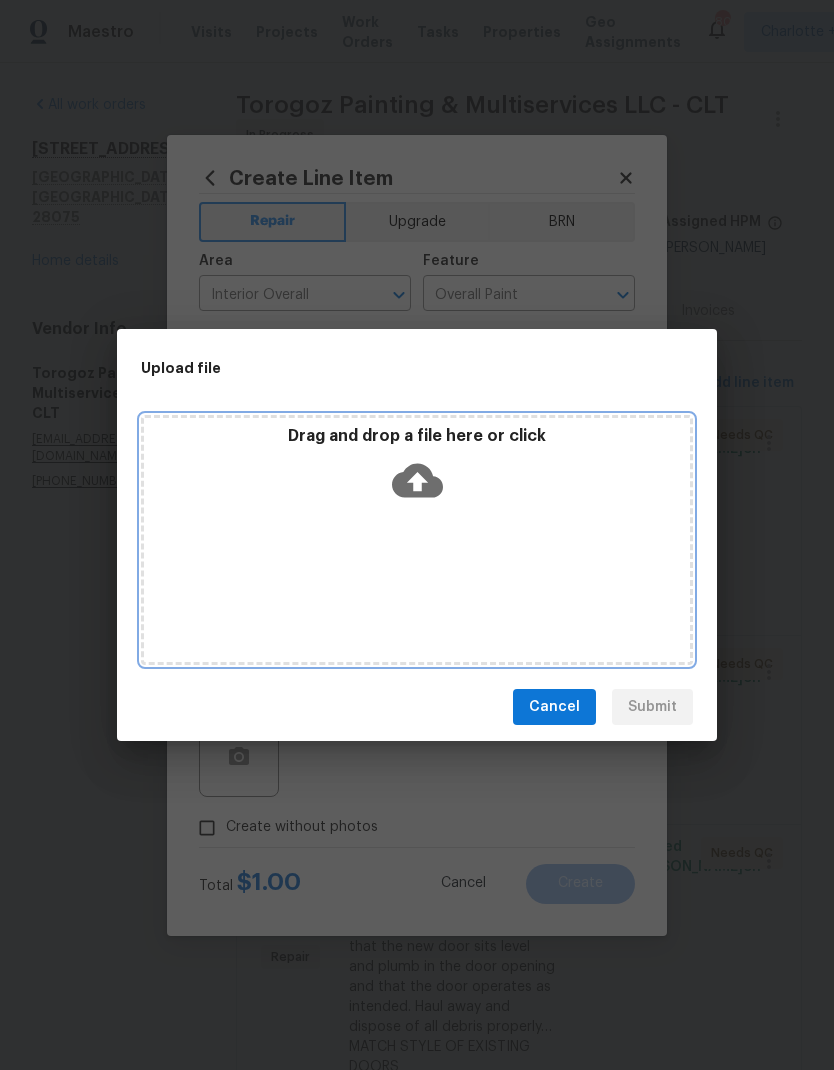 click 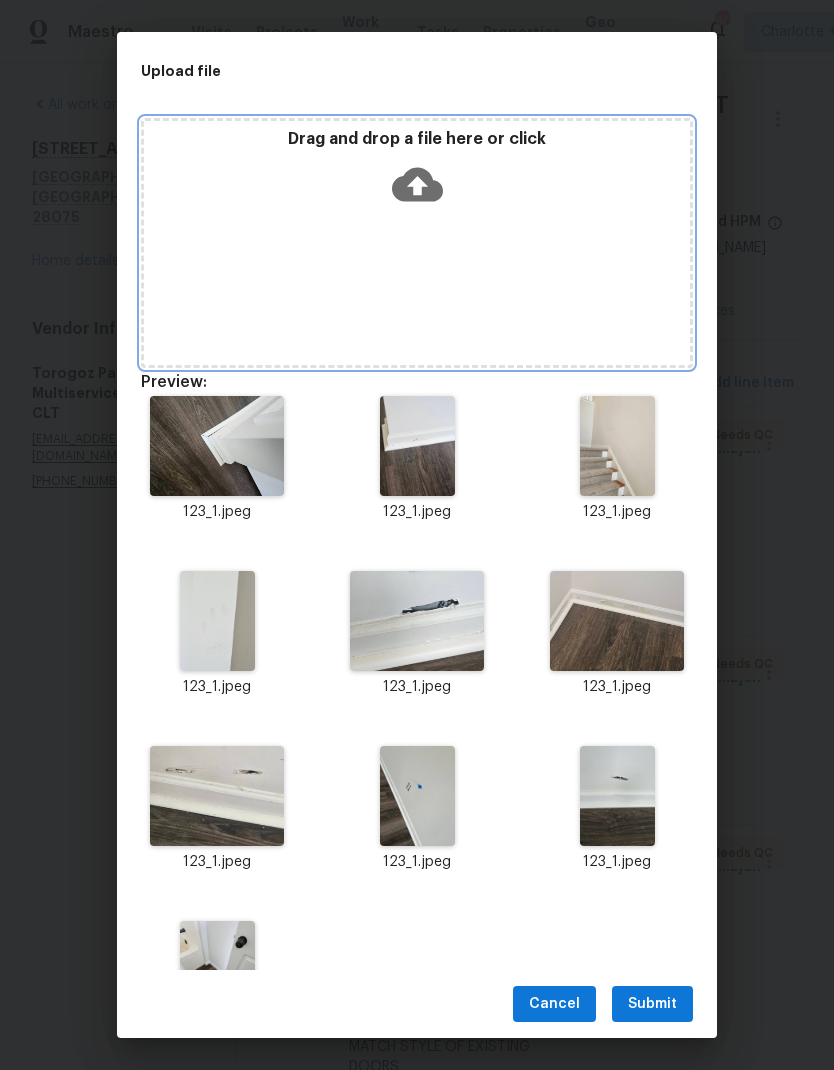 click 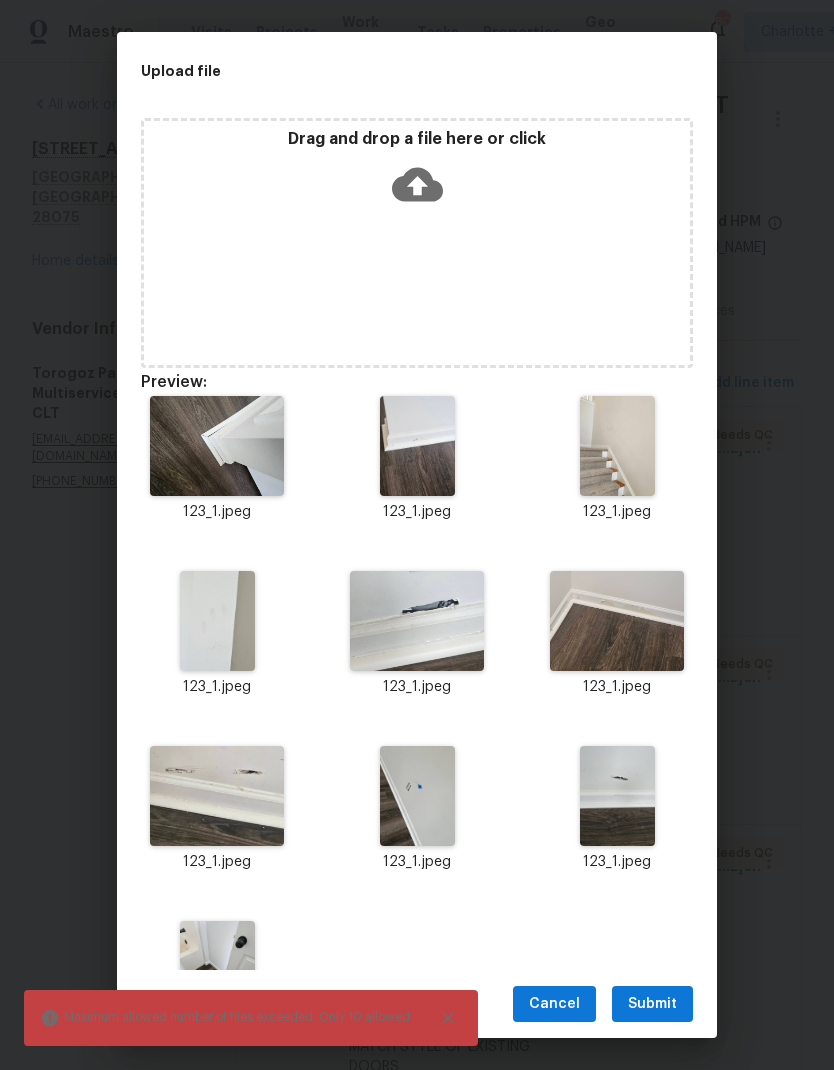 click on "Submit" at bounding box center (652, 1004) 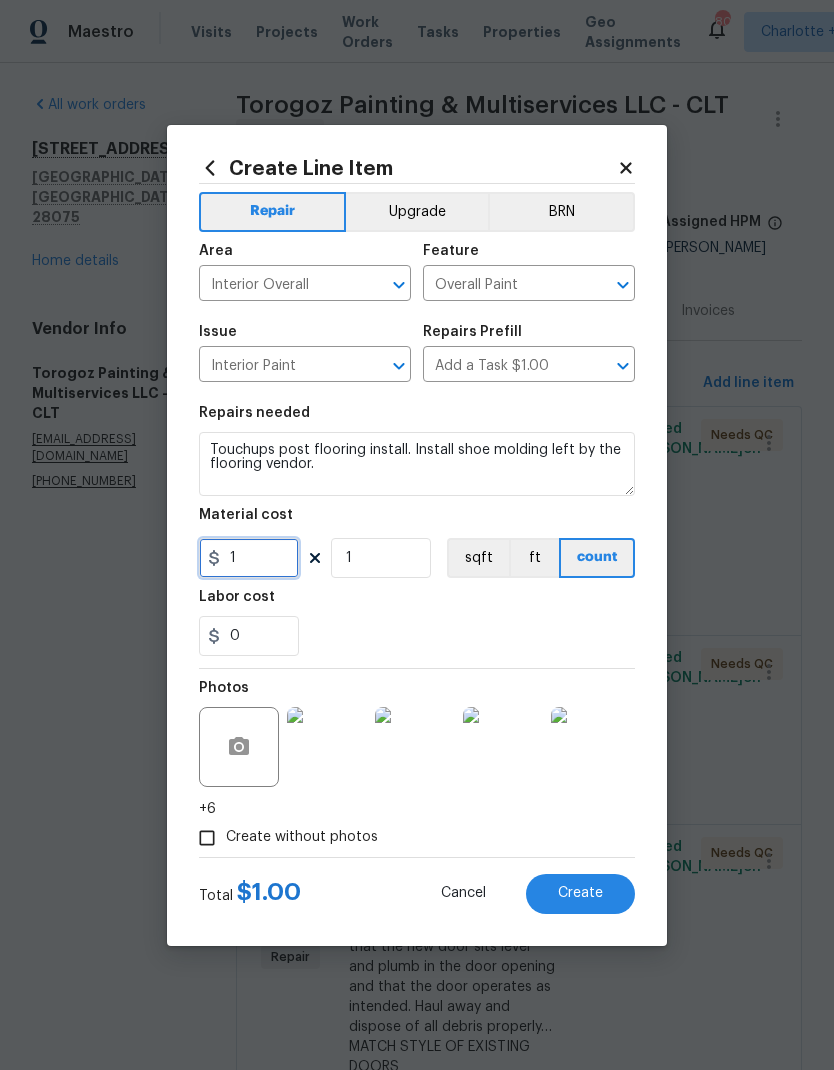 click on "1" at bounding box center (249, 558) 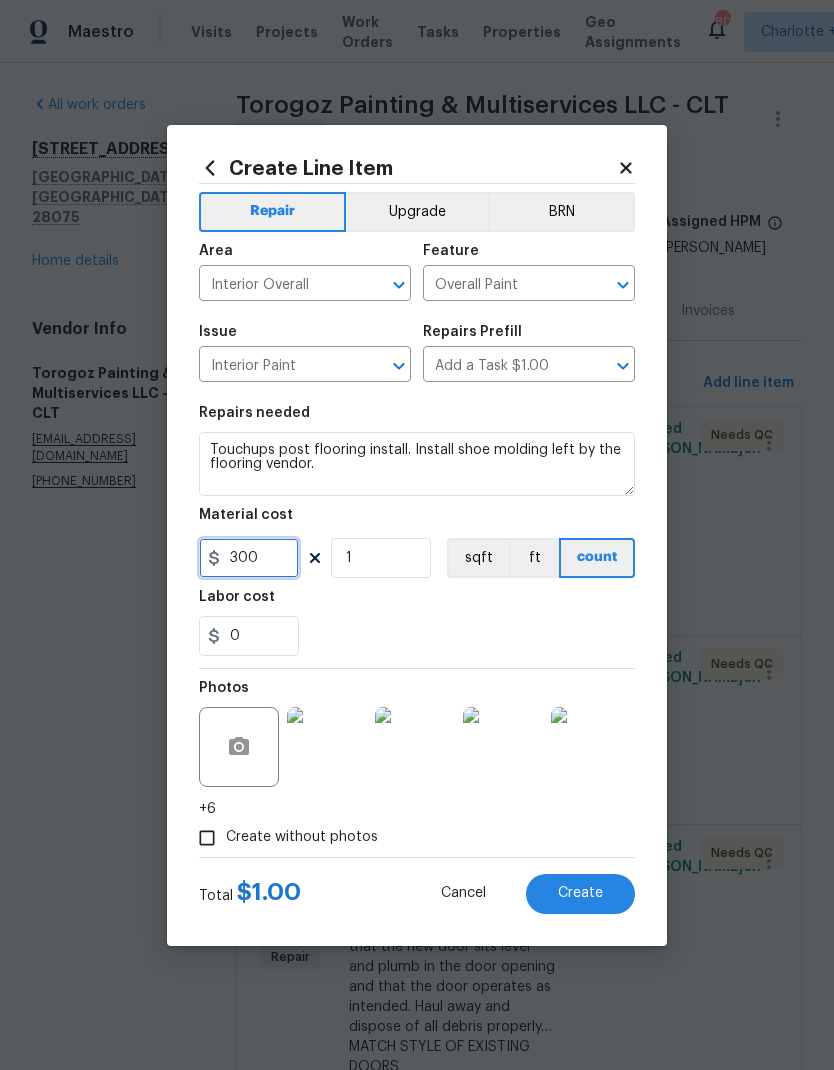 type on "300" 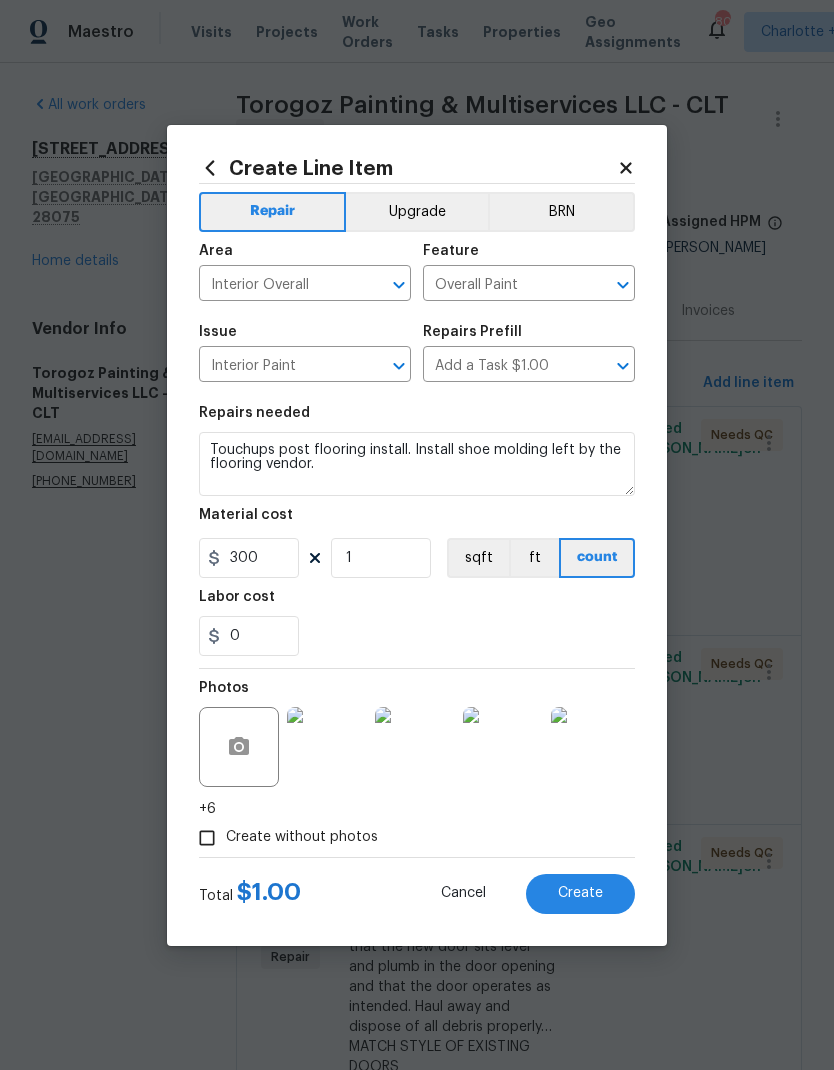 click on "0" at bounding box center (417, 636) 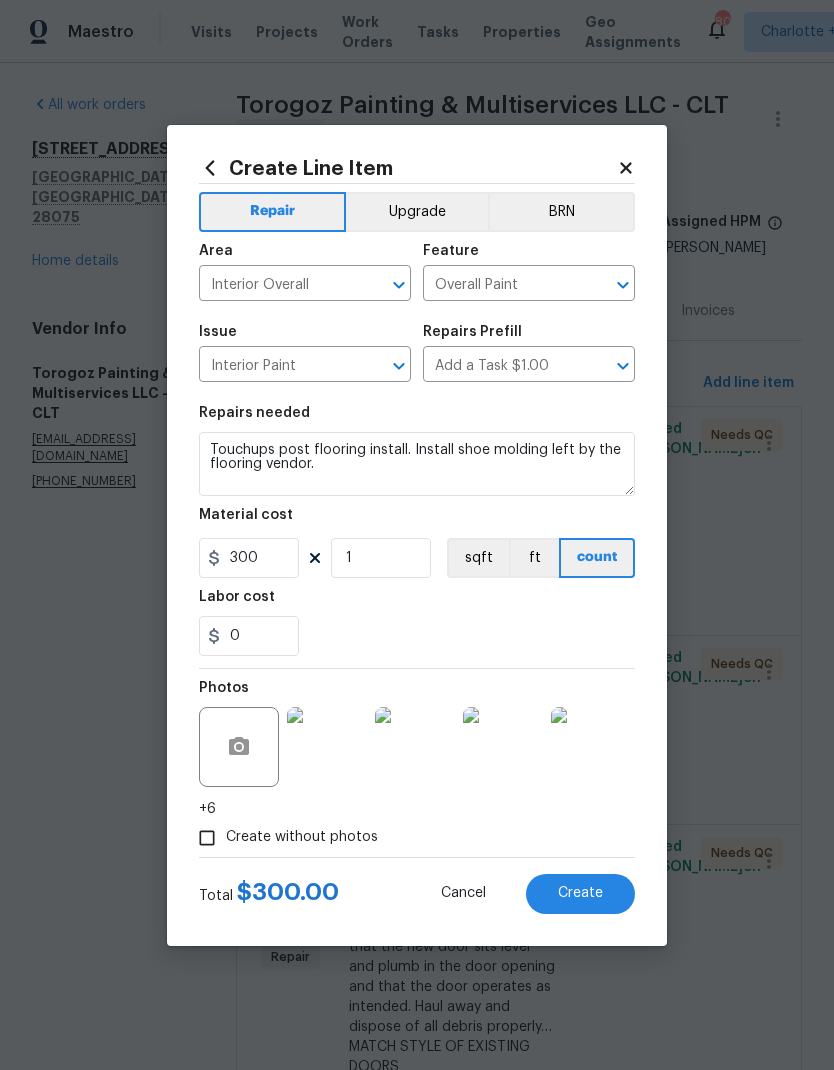 click on "Create" at bounding box center (580, 894) 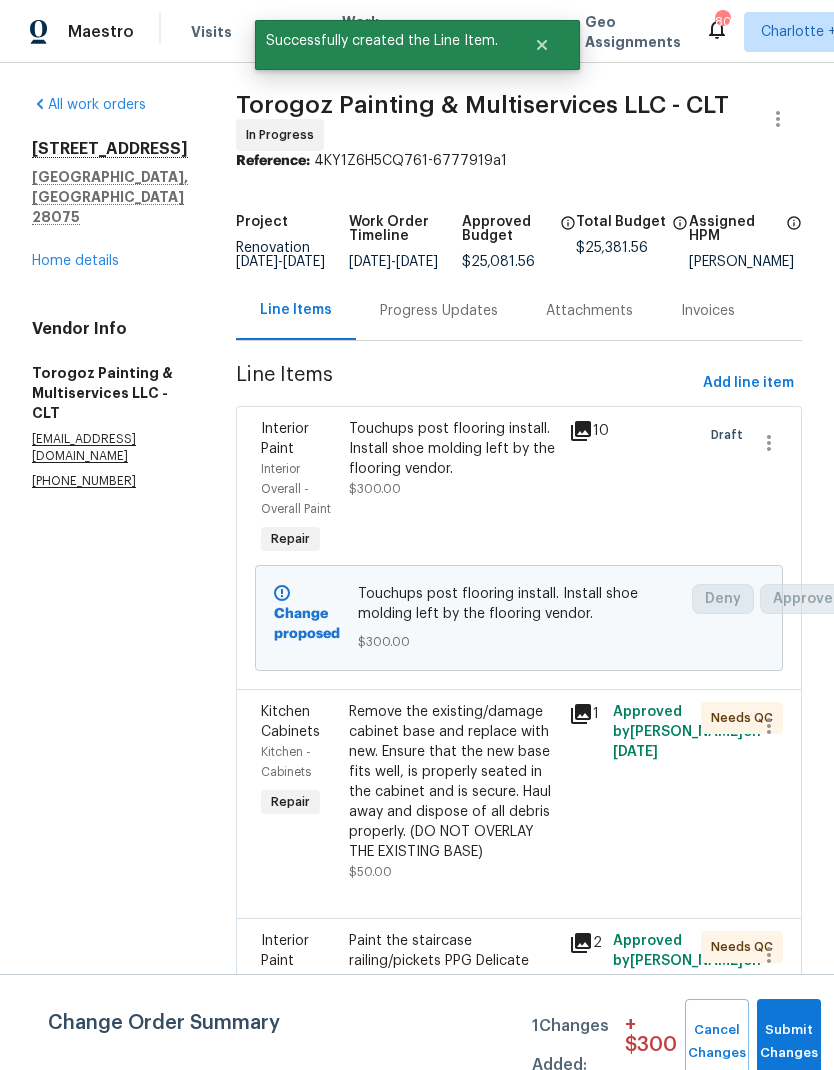 click on "Touchups post flooring install. Install shoe molding left by the flooring vendor." at bounding box center [453, 449] 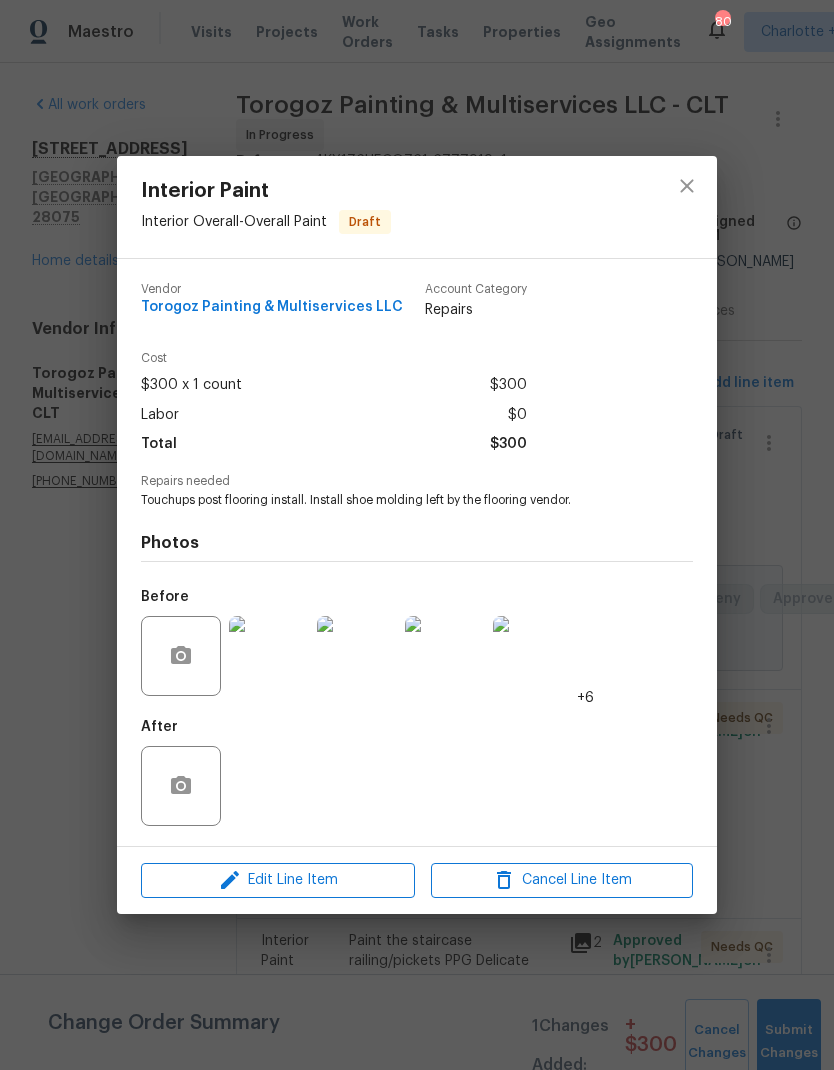 click at bounding box center (269, 656) 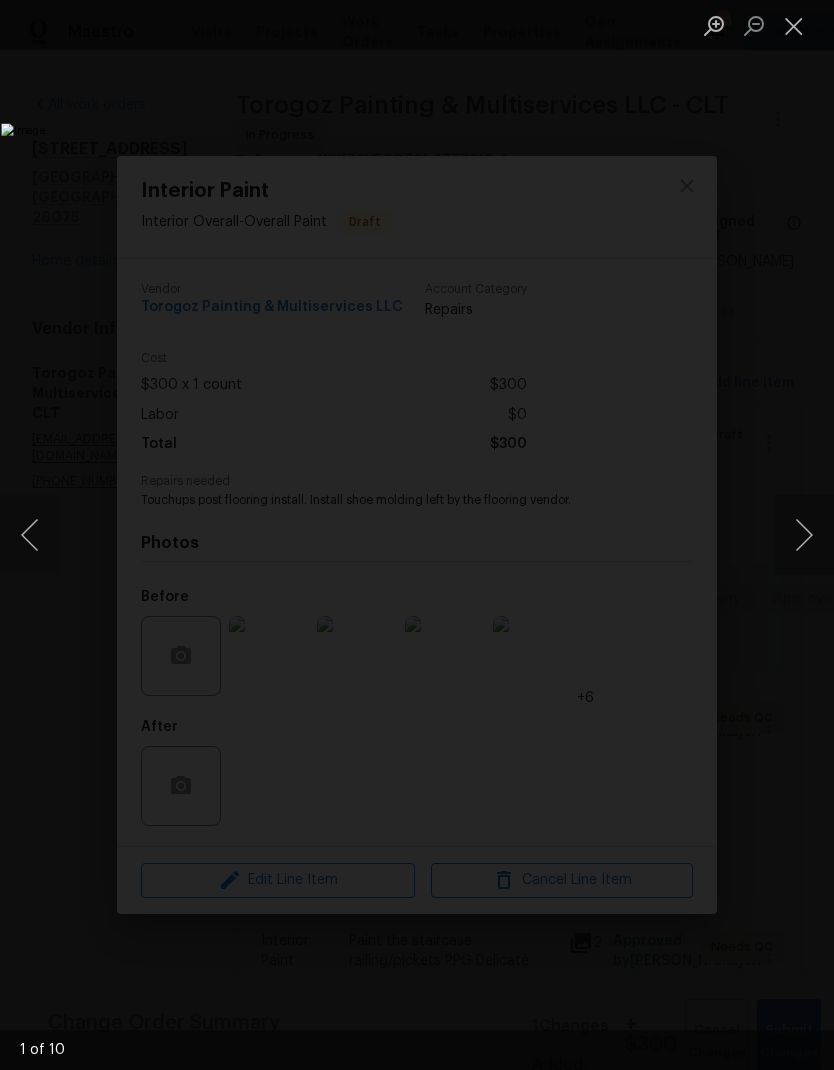 click at bounding box center [804, 535] 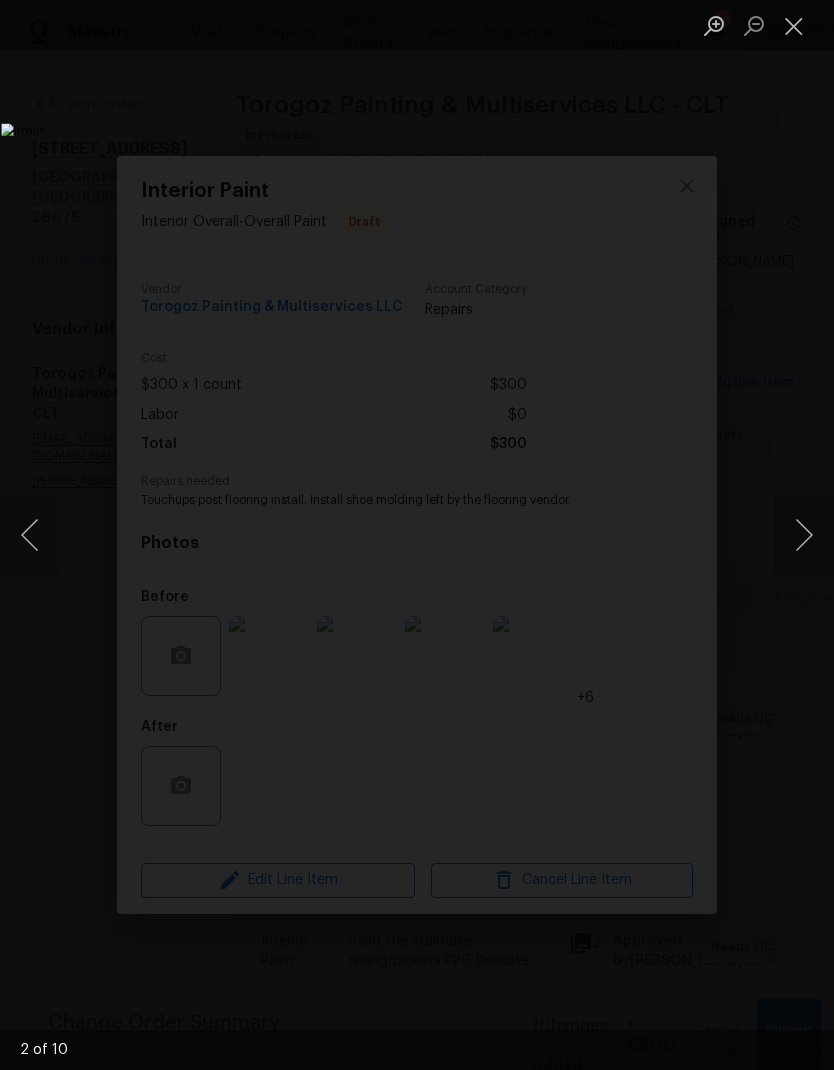 click at bounding box center [804, 535] 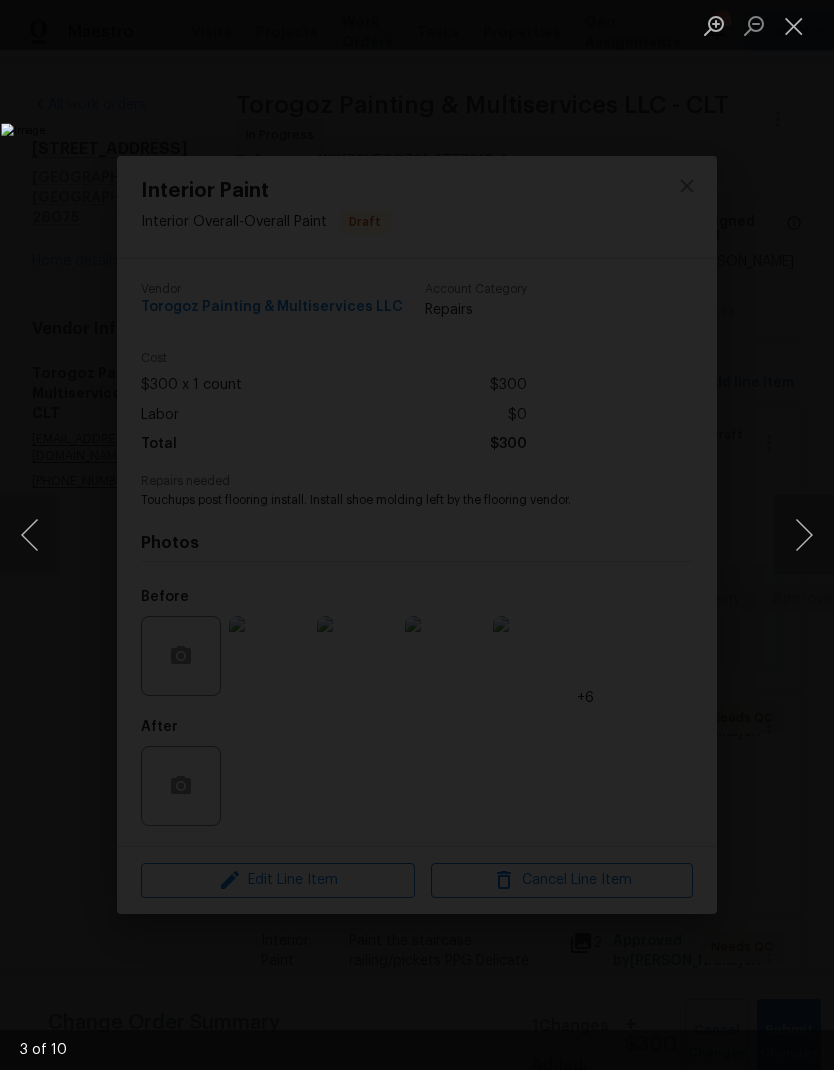 click at bounding box center [804, 535] 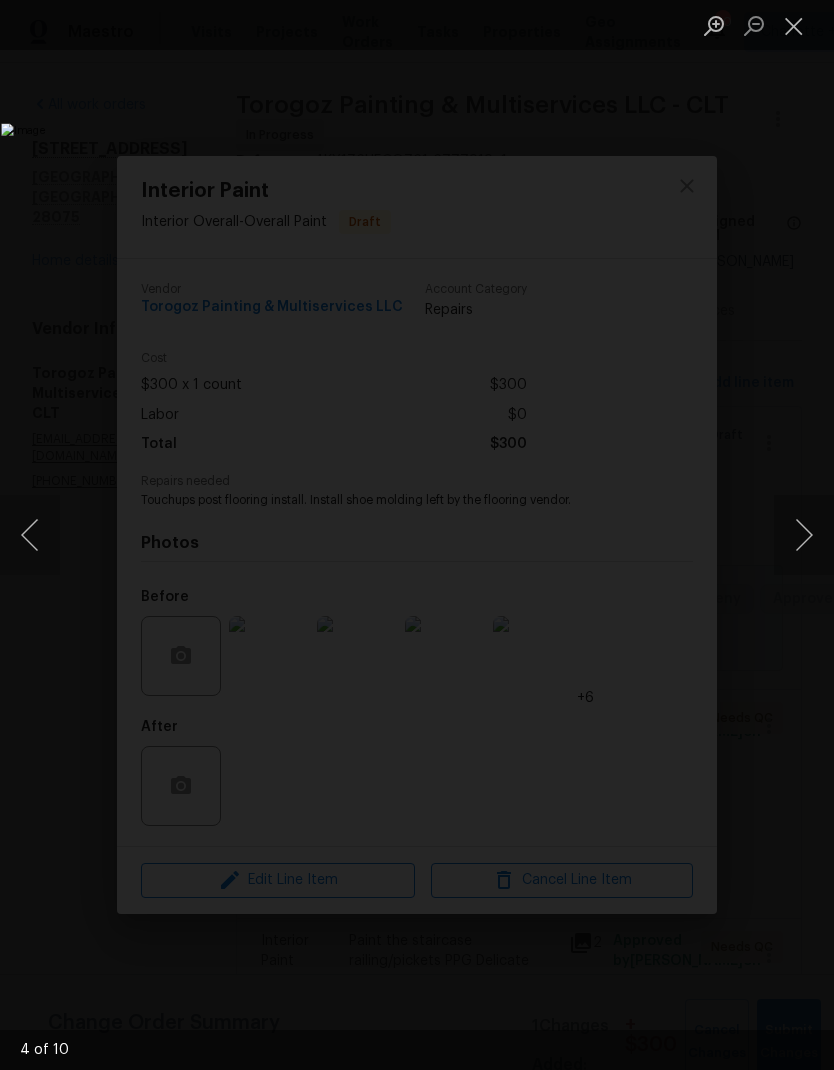 click at bounding box center [804, 535] 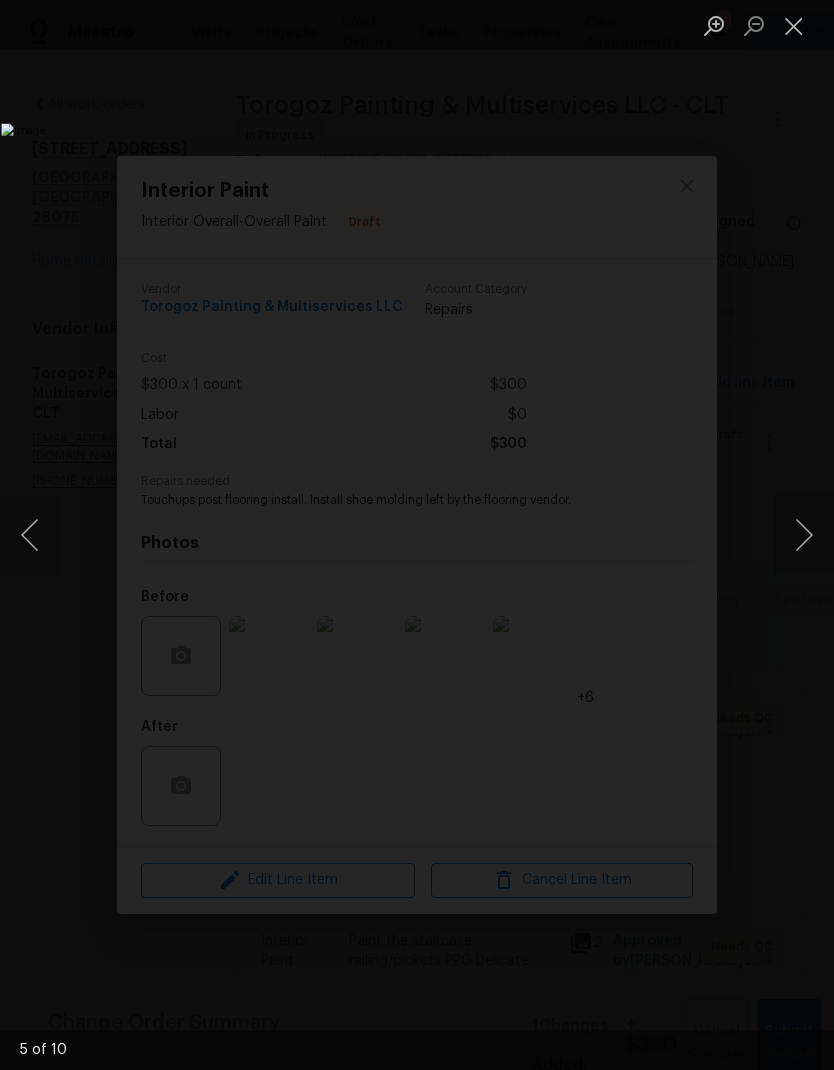 click at bounding box center [804, 535] 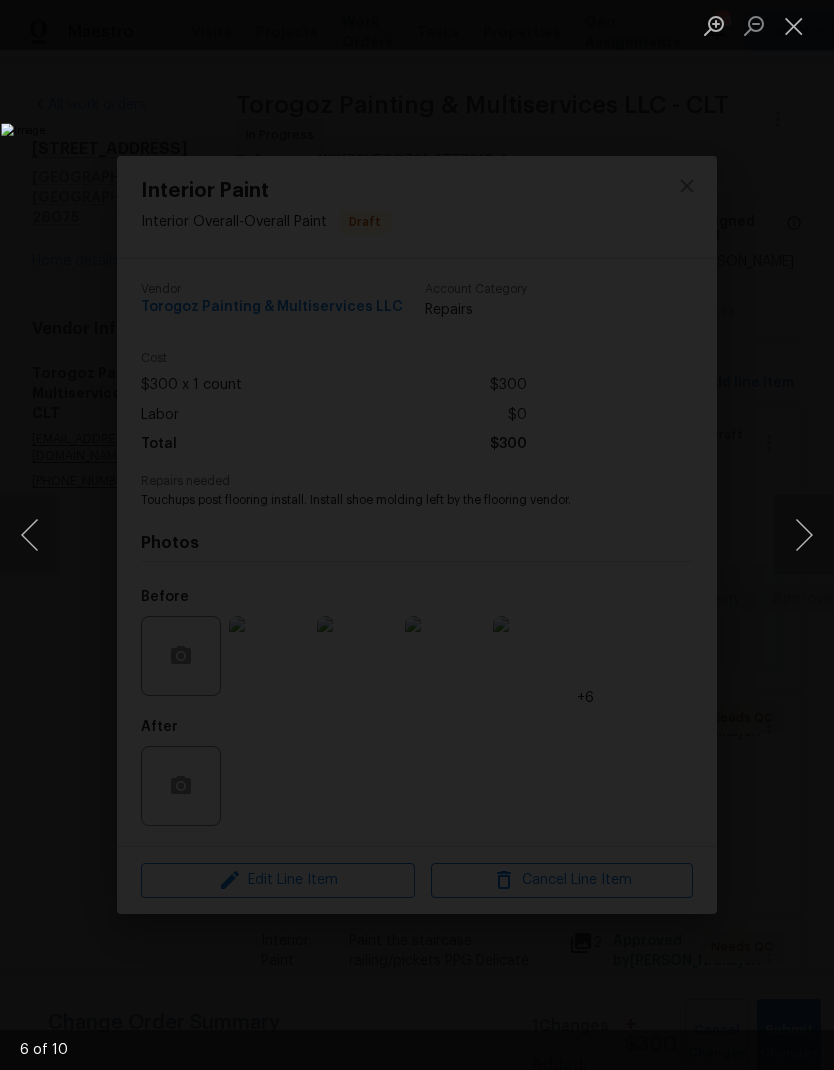 click at bounding box center (804, 535) 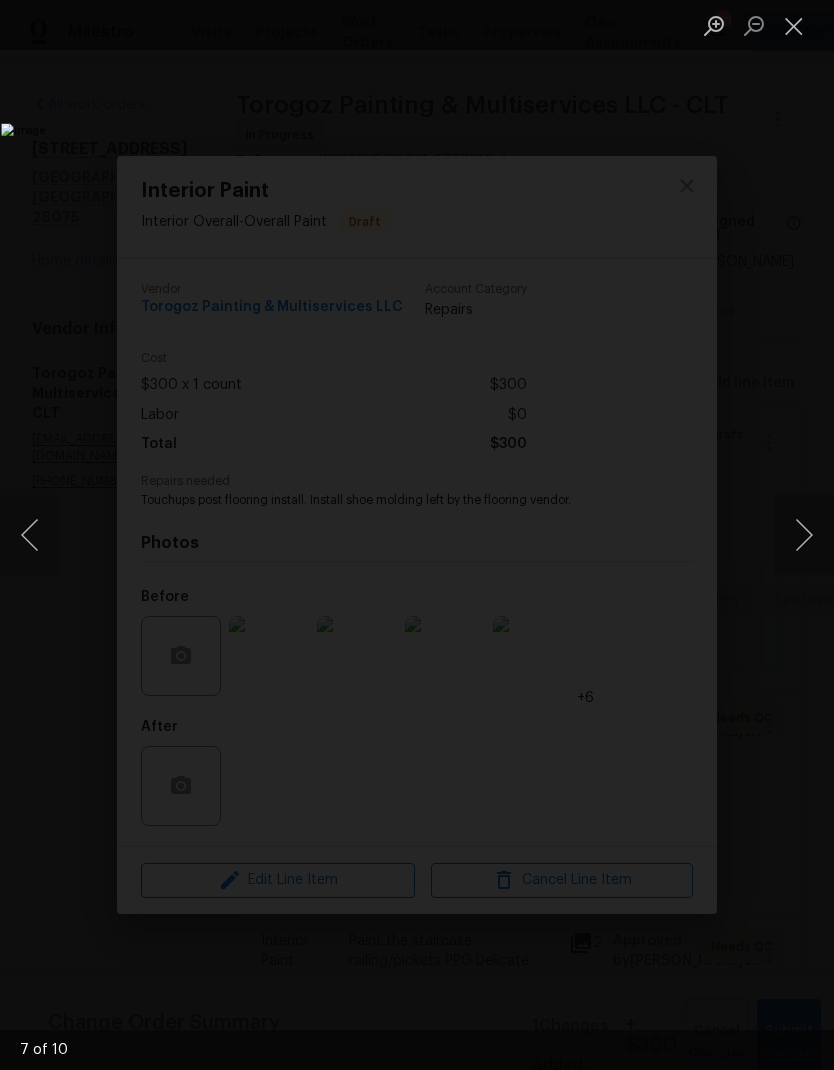 click at bounding box center [804, 535] 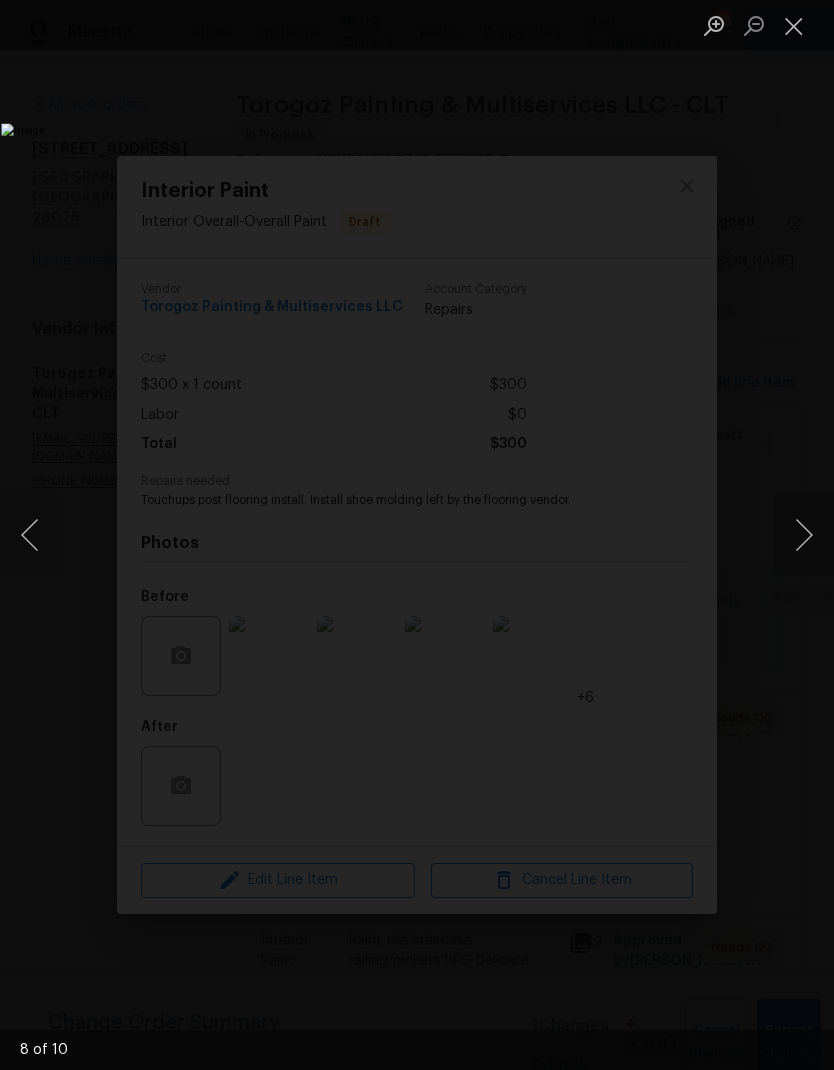 click at bounding box center (804, 535) 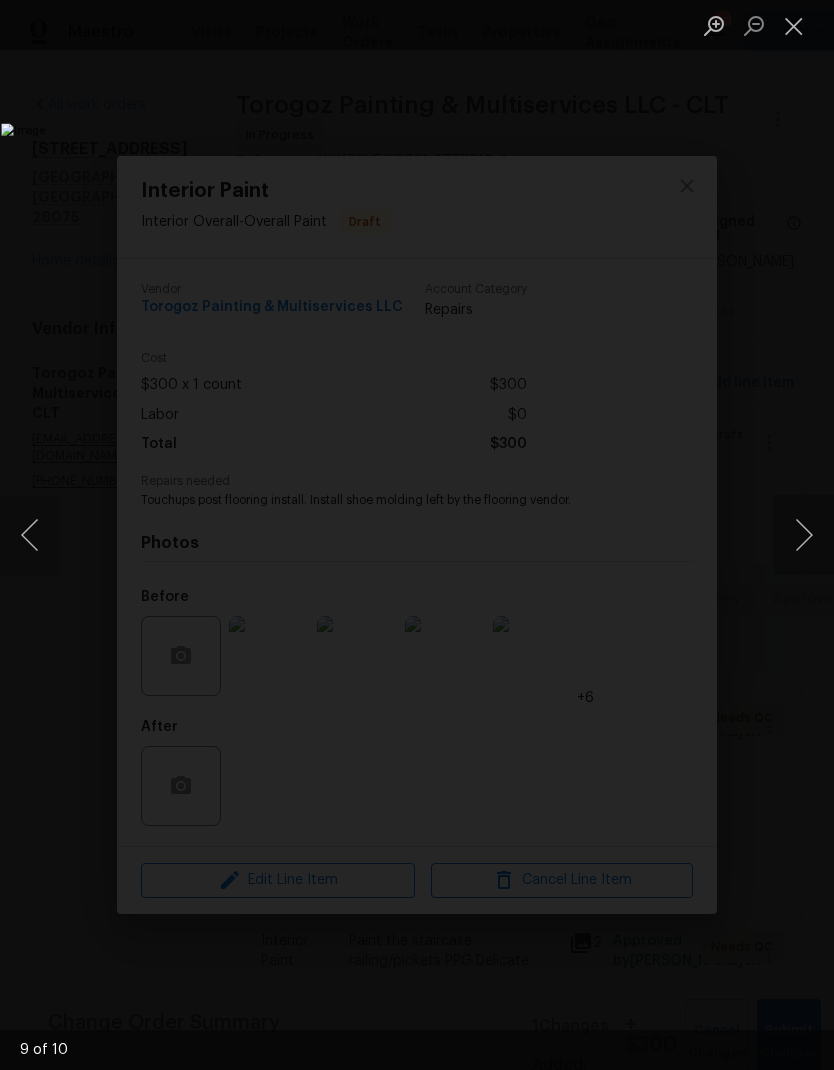 click at bounding box center (804, 535) 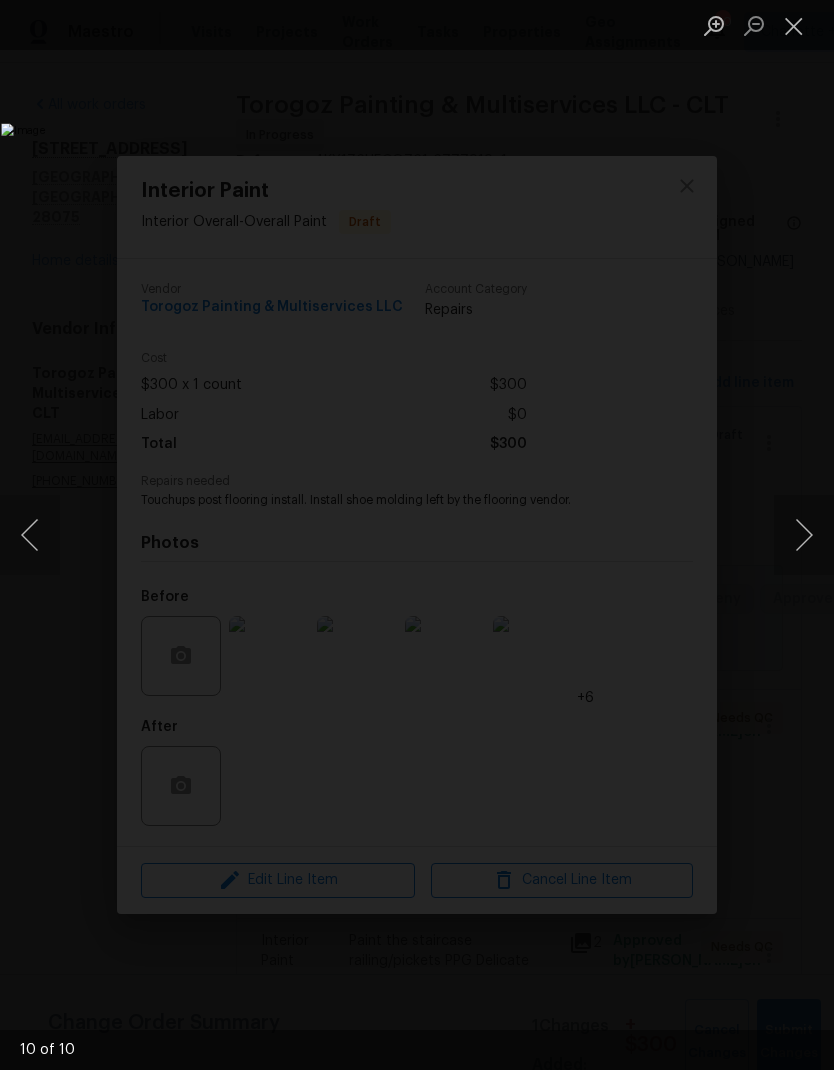 click at bounding box center [804, 535] 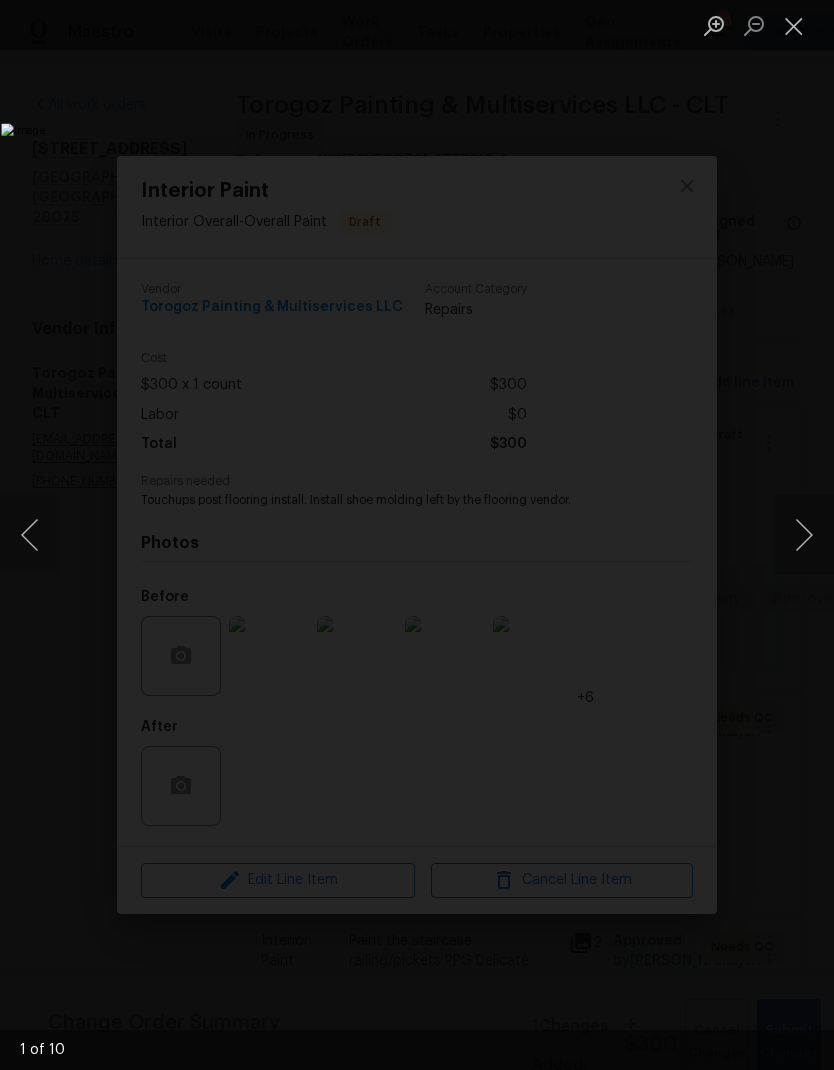 click at bounding box center [804, 535] 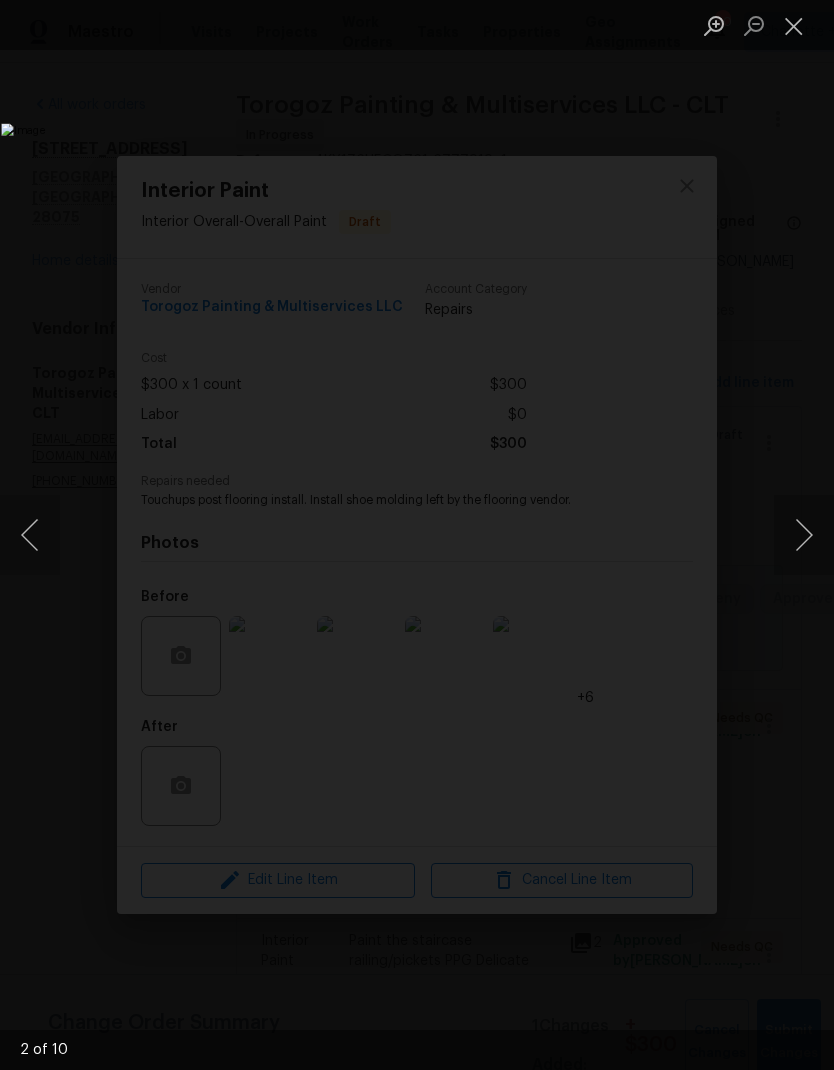 click at bounding box center [804, 535] 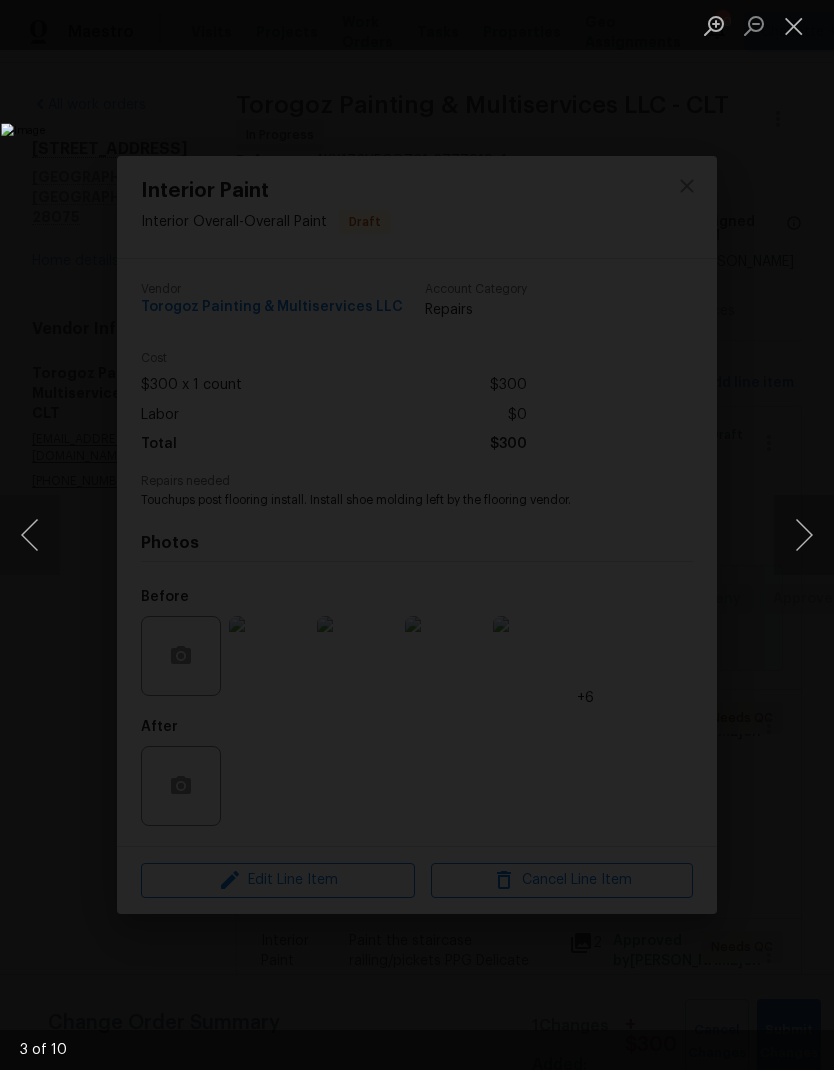 click at bounding box center [804, 535] 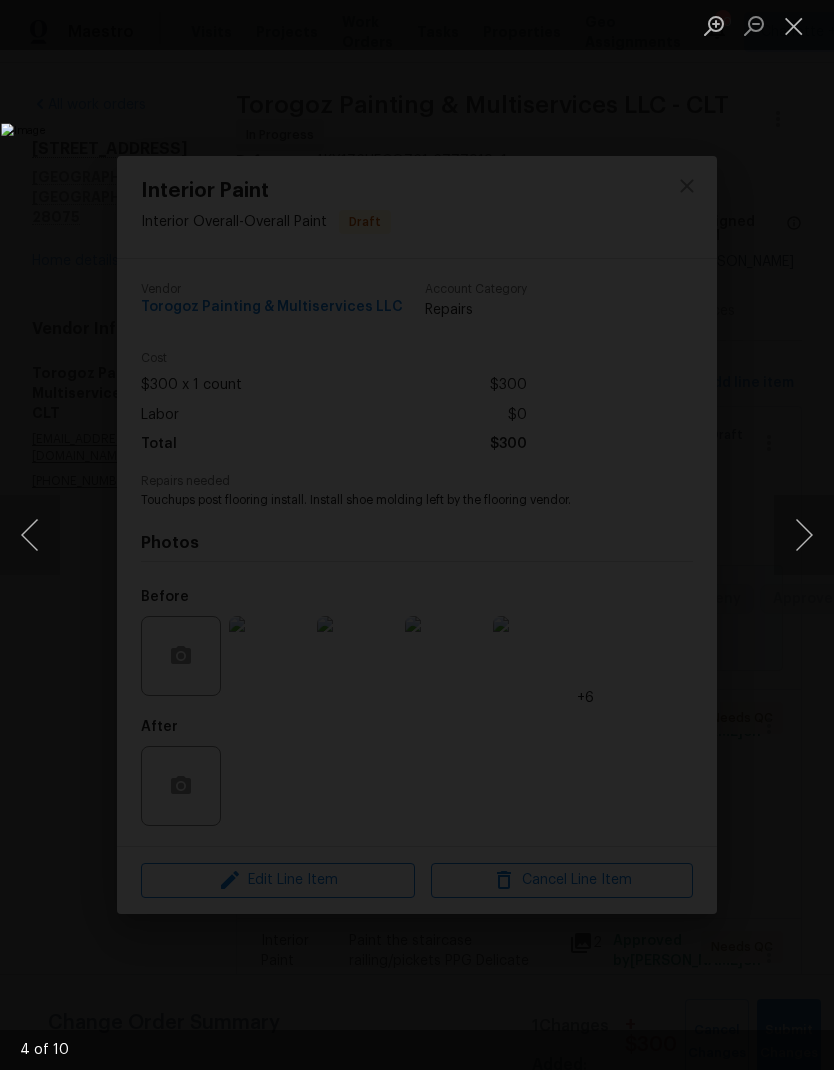 click at bounding box center (804, 535) 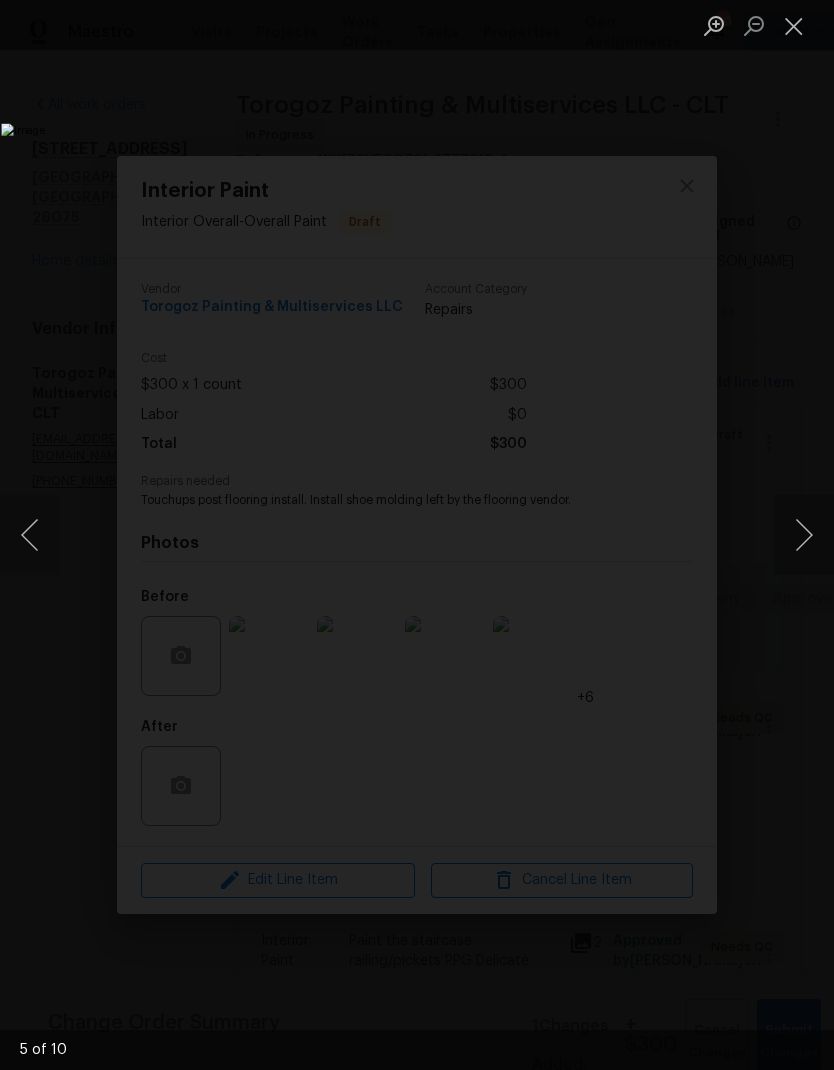 click at bounding box center (804, 535) 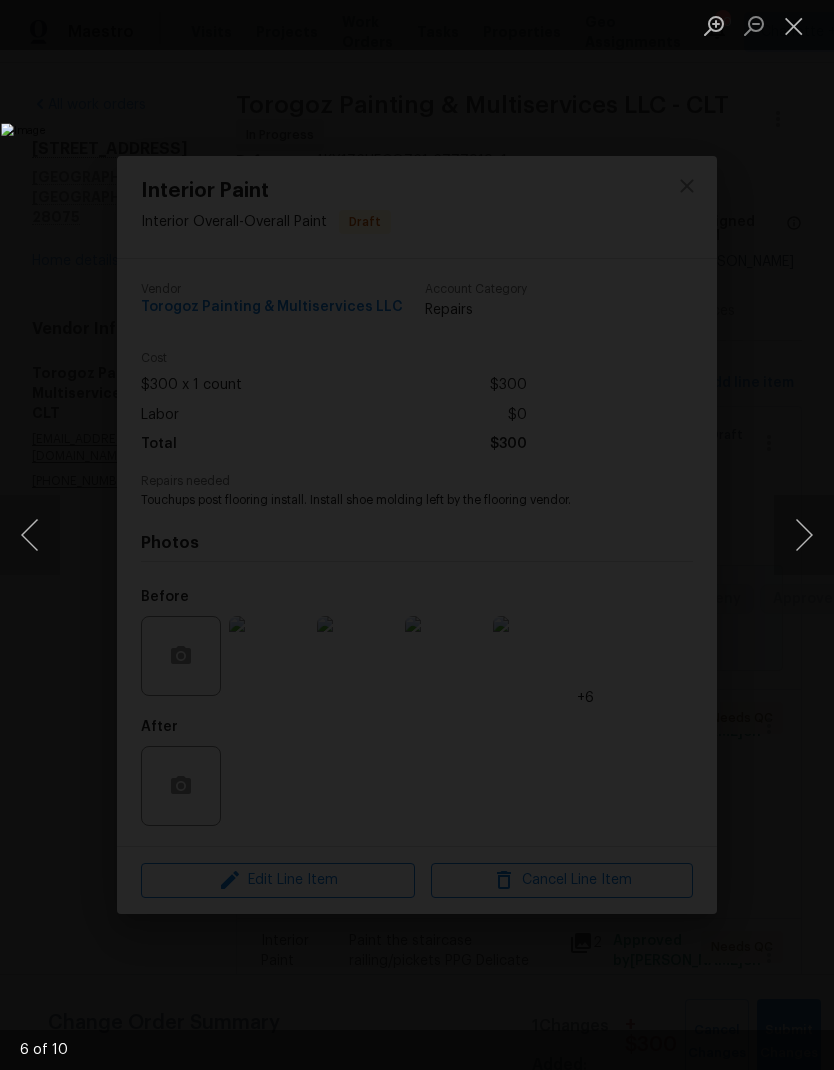 click at bounding box center [794, 25] 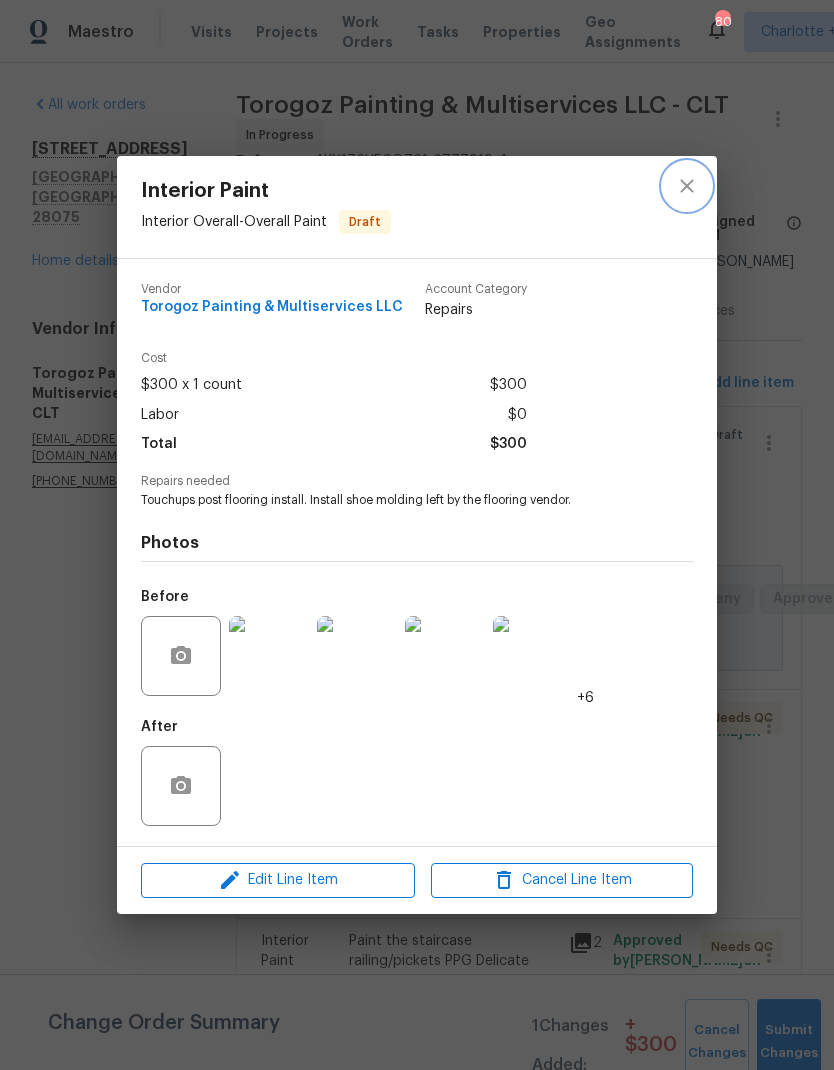 click 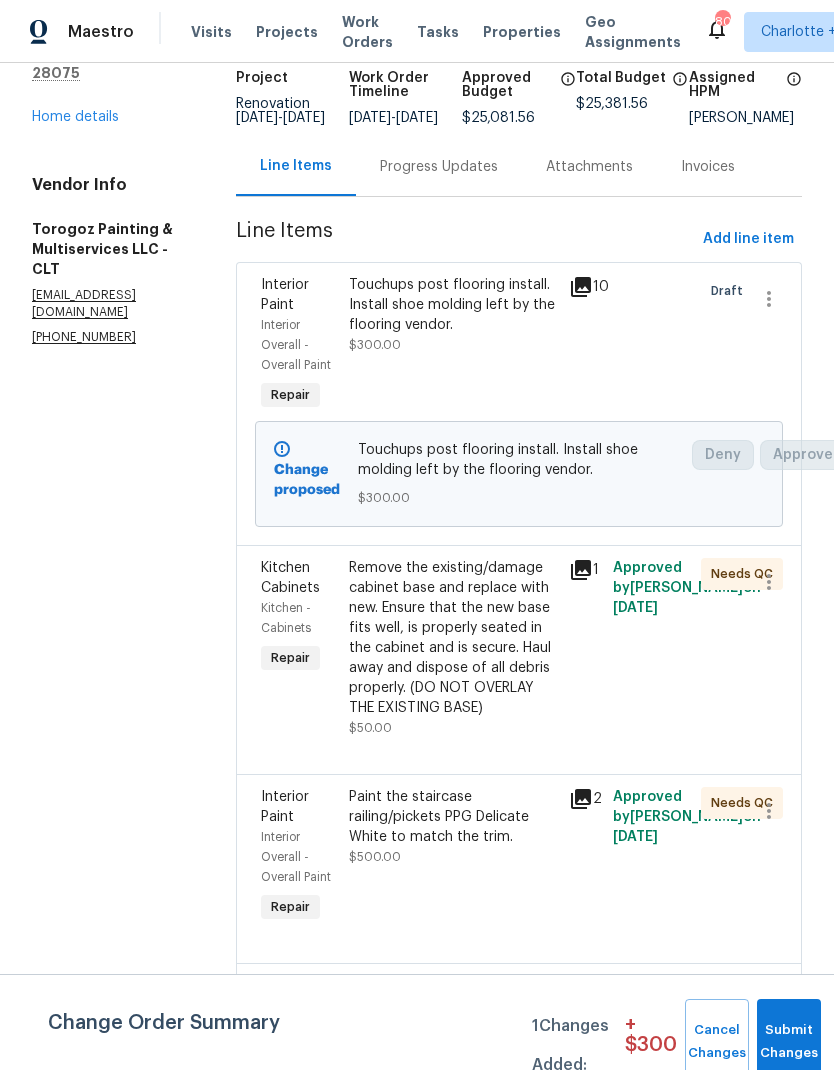 scroll, scrollTop: 144, scrollLeft: 0, axis: vertical 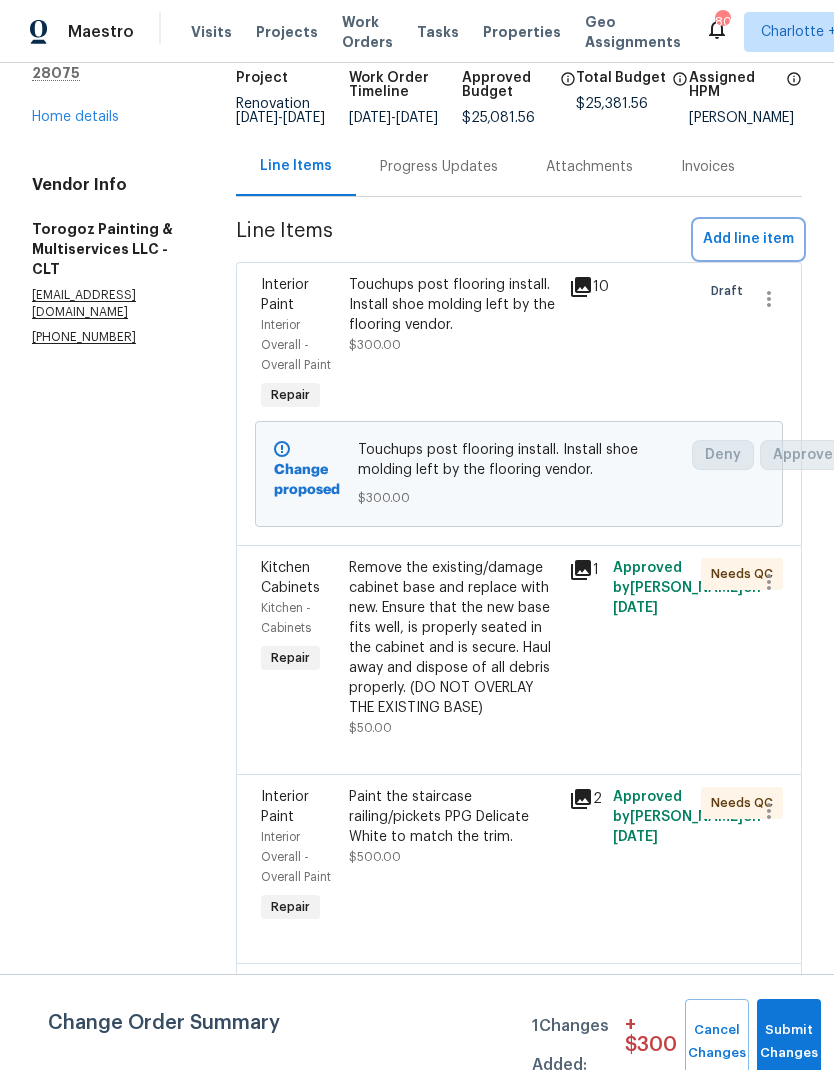 click on "Add line item" at bounding box center [748, 239] 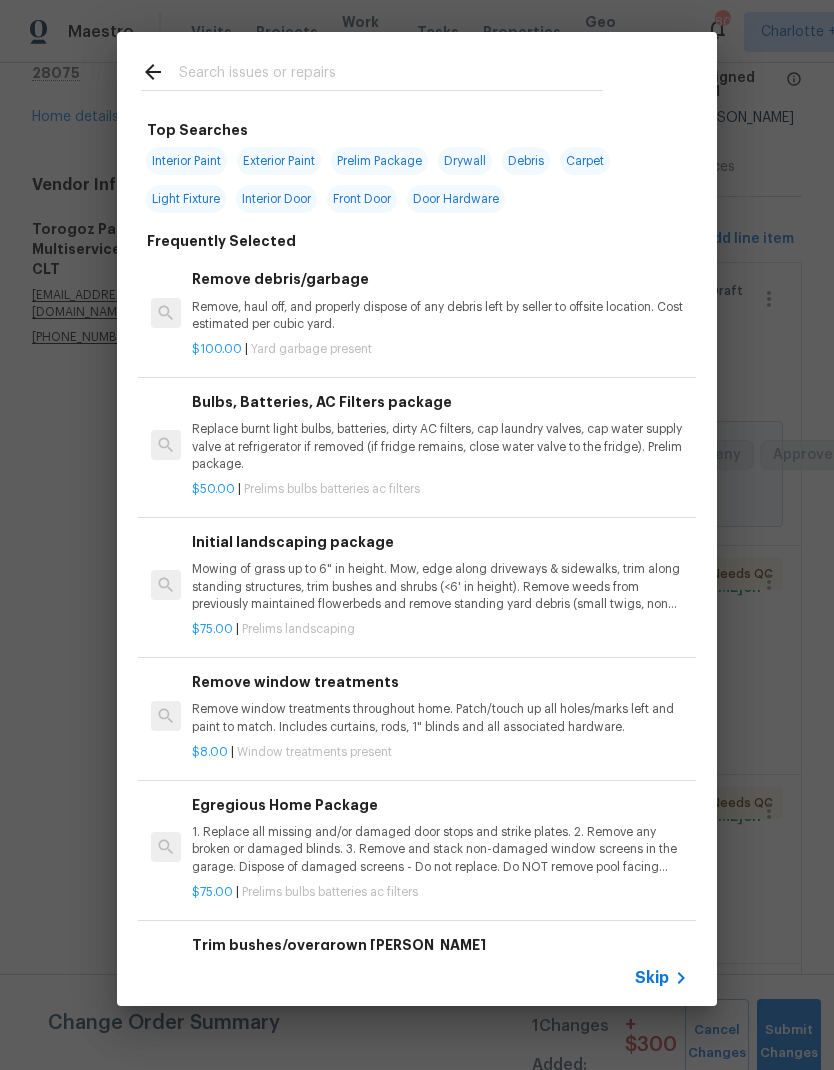 click at bounding box center [391, 75] 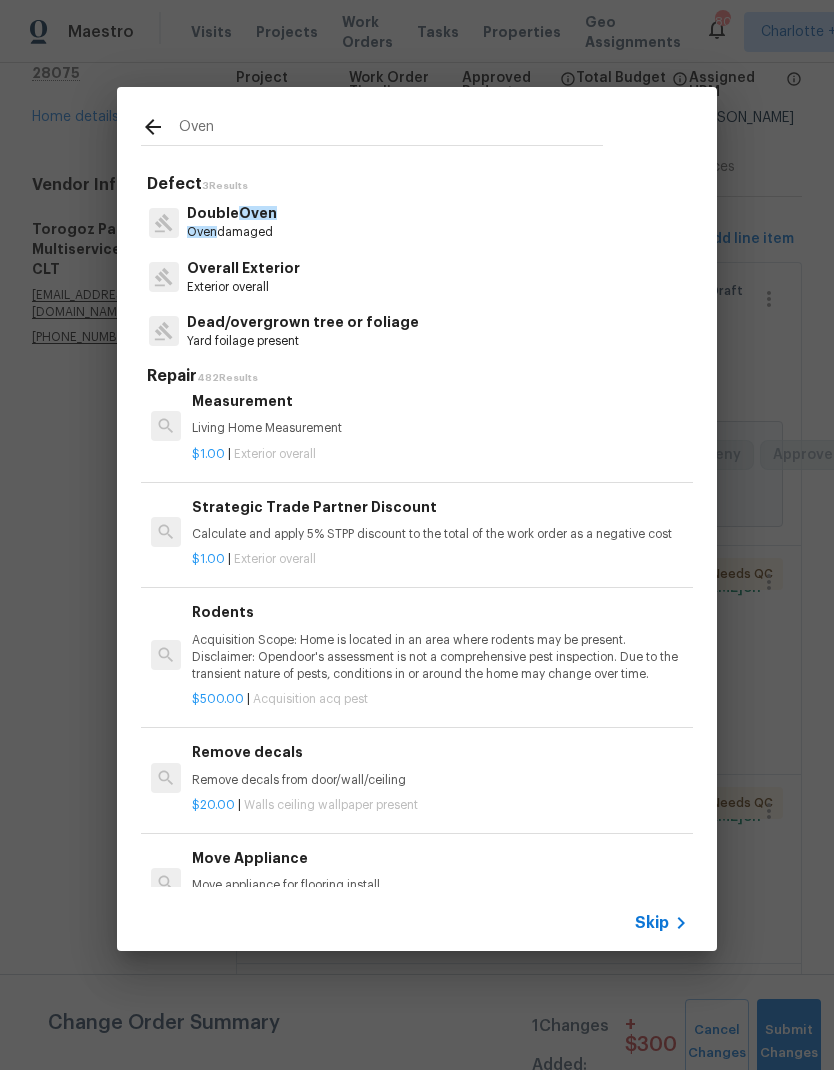 scroll, scrollTop: 2083, scrollLeft: 0, axis: vertical 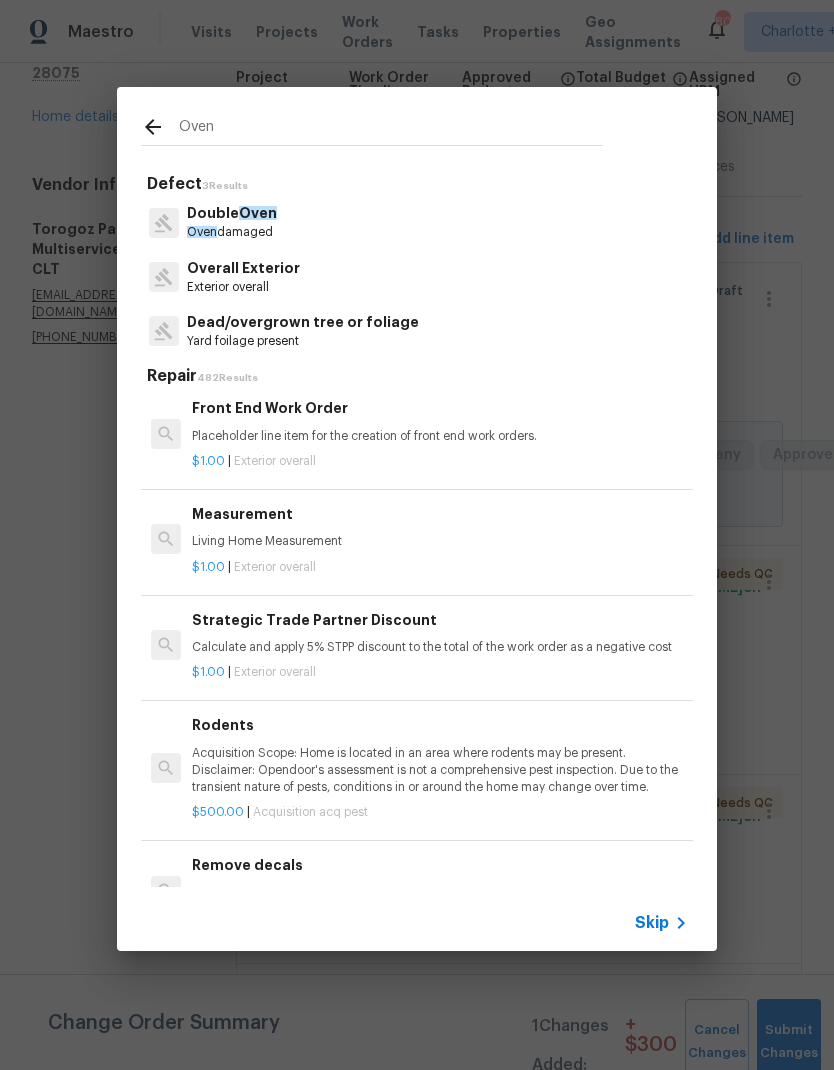 type on "Oven" 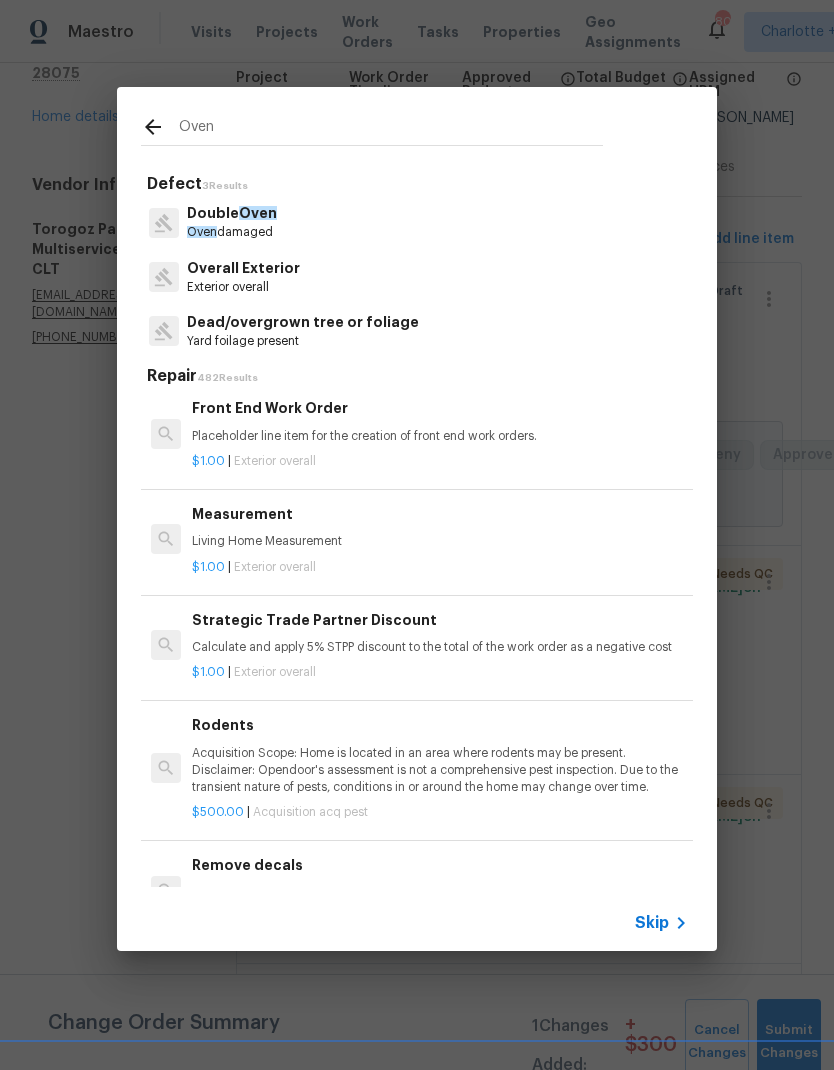 click on "Double  Oven Oven  damaged" at bounding box center [417, 222] 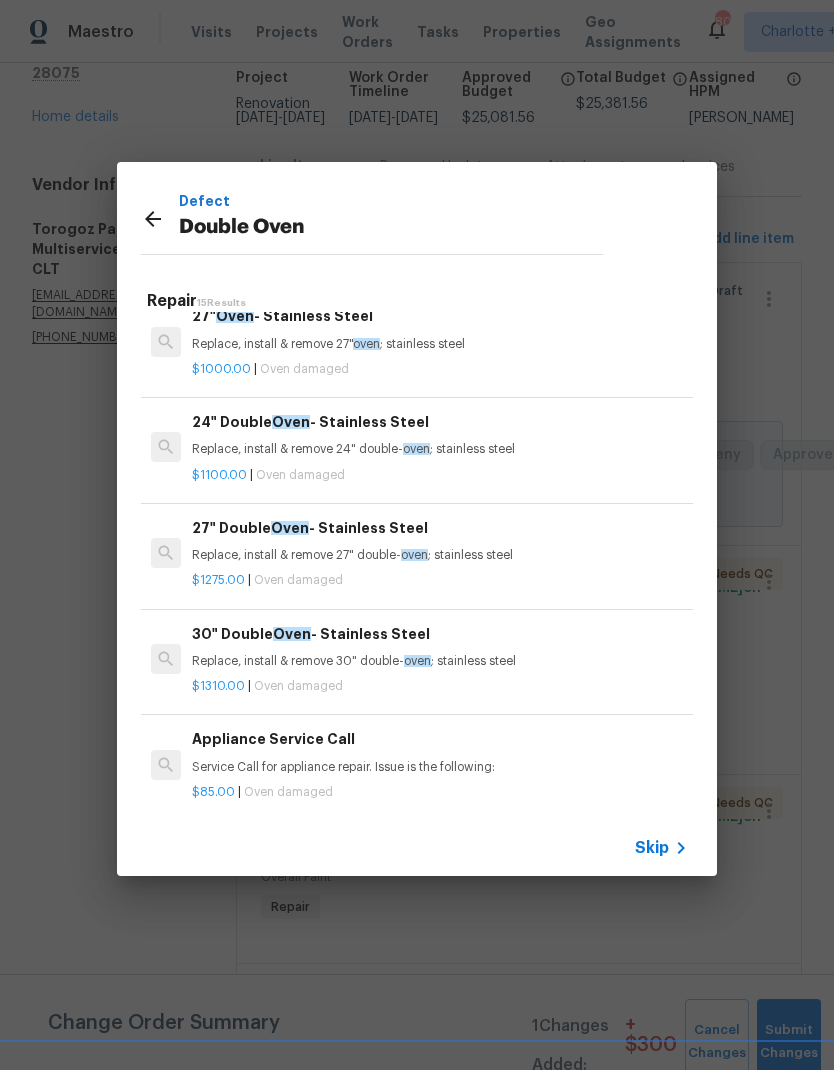 scroll, scrollTop: 1078, scrollLeft: 0, axis: vertical 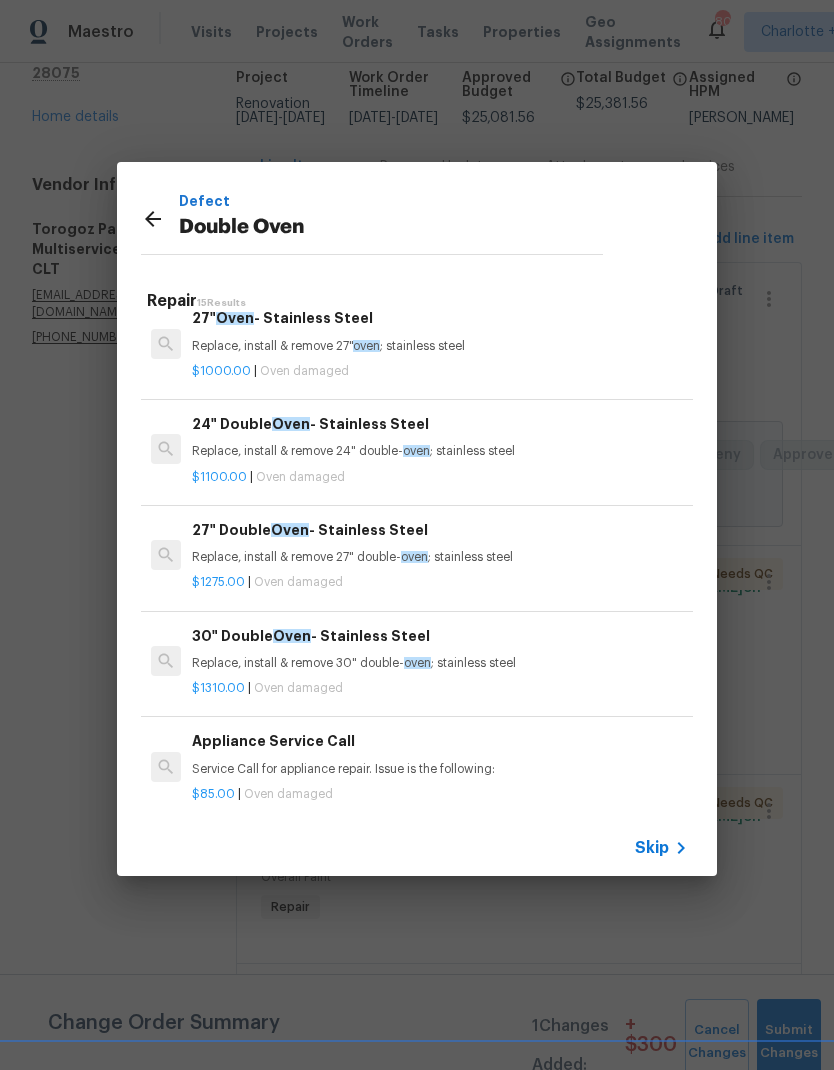 click 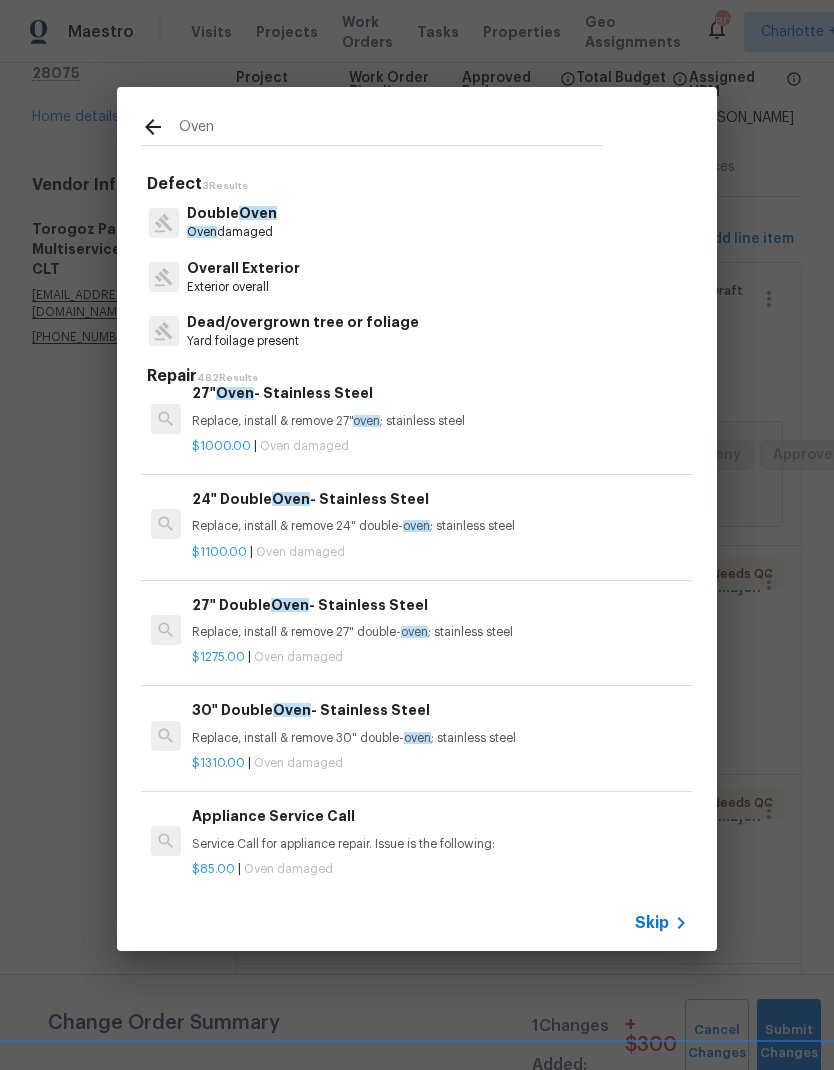 click 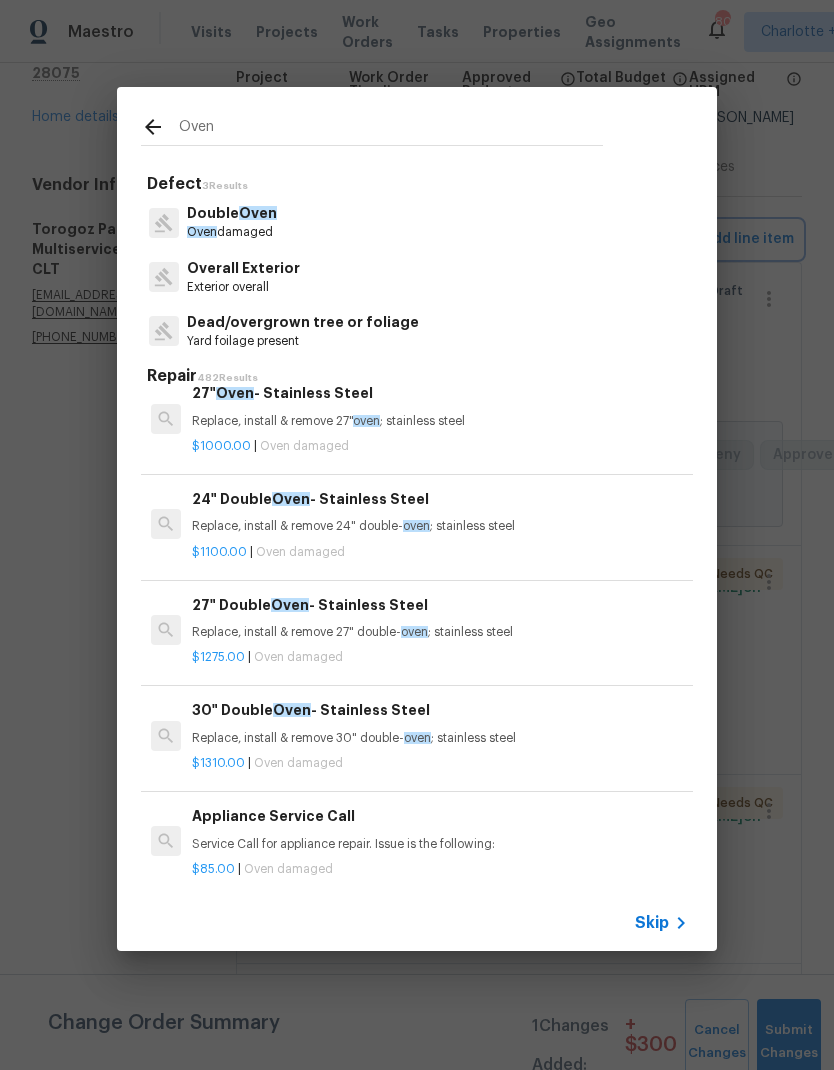 type 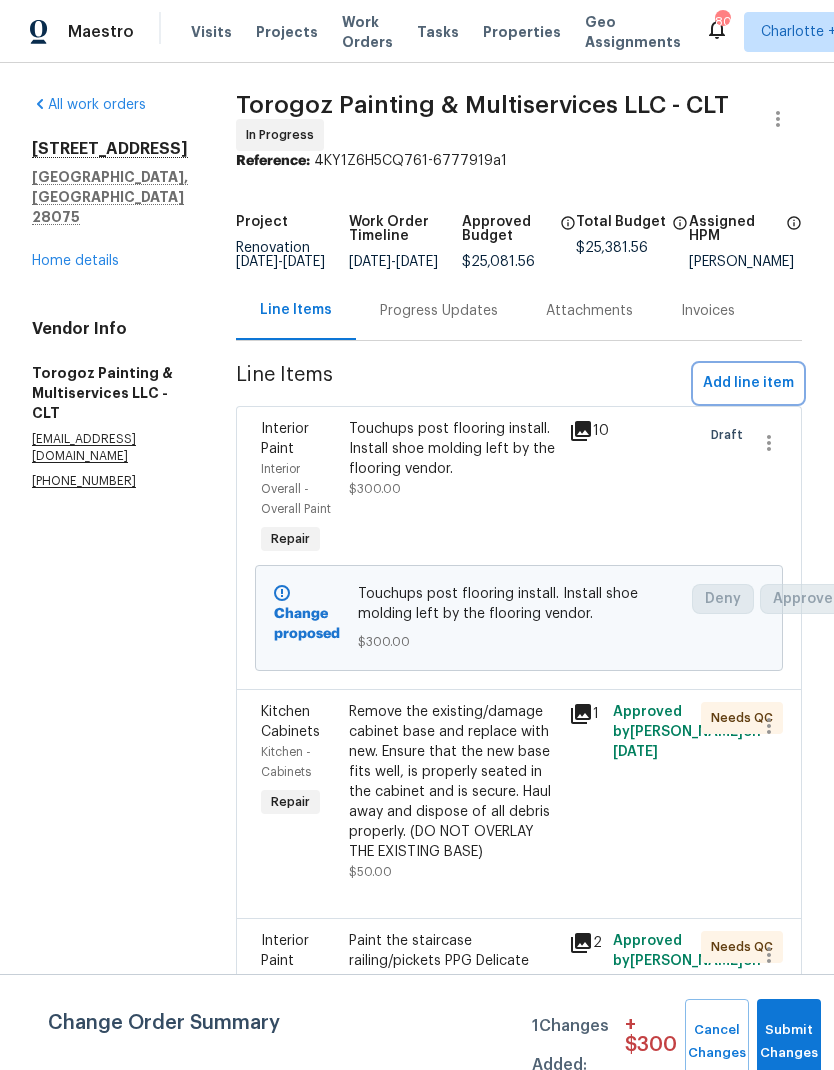 scroll, scrollTop: 0, scrollLeft: 0, axis: both 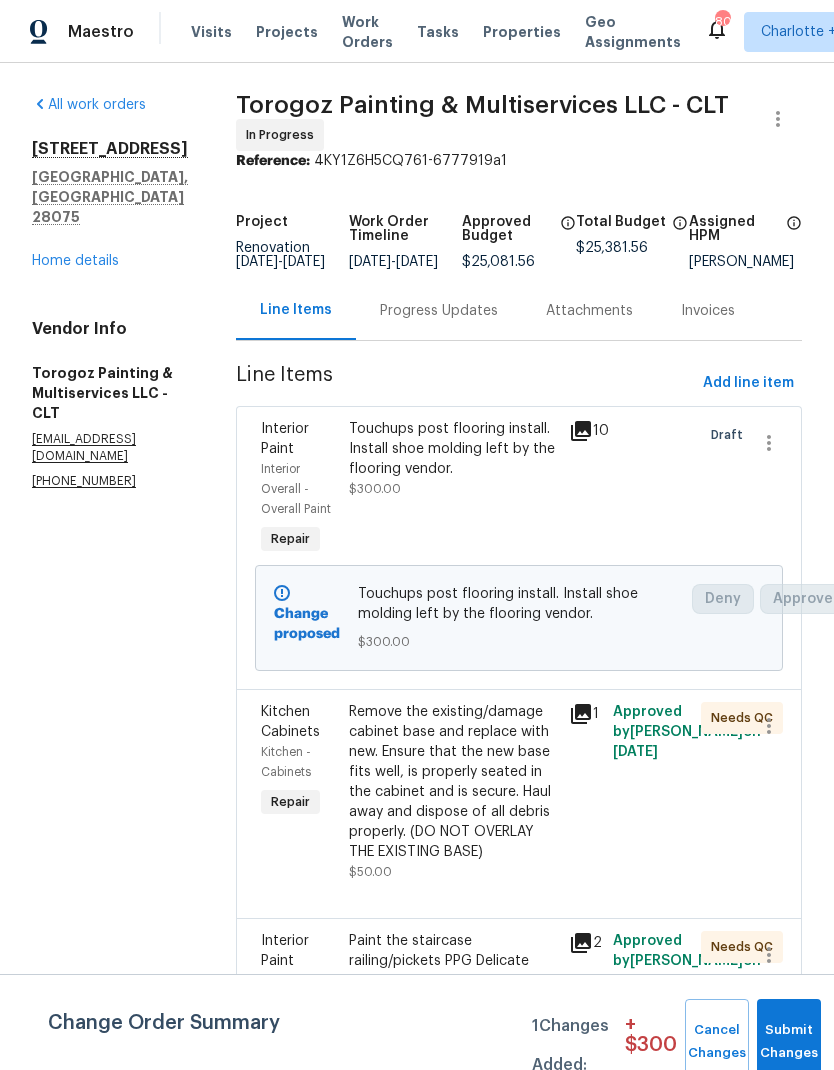 click on "Home details" at bounding box center [75, 261] 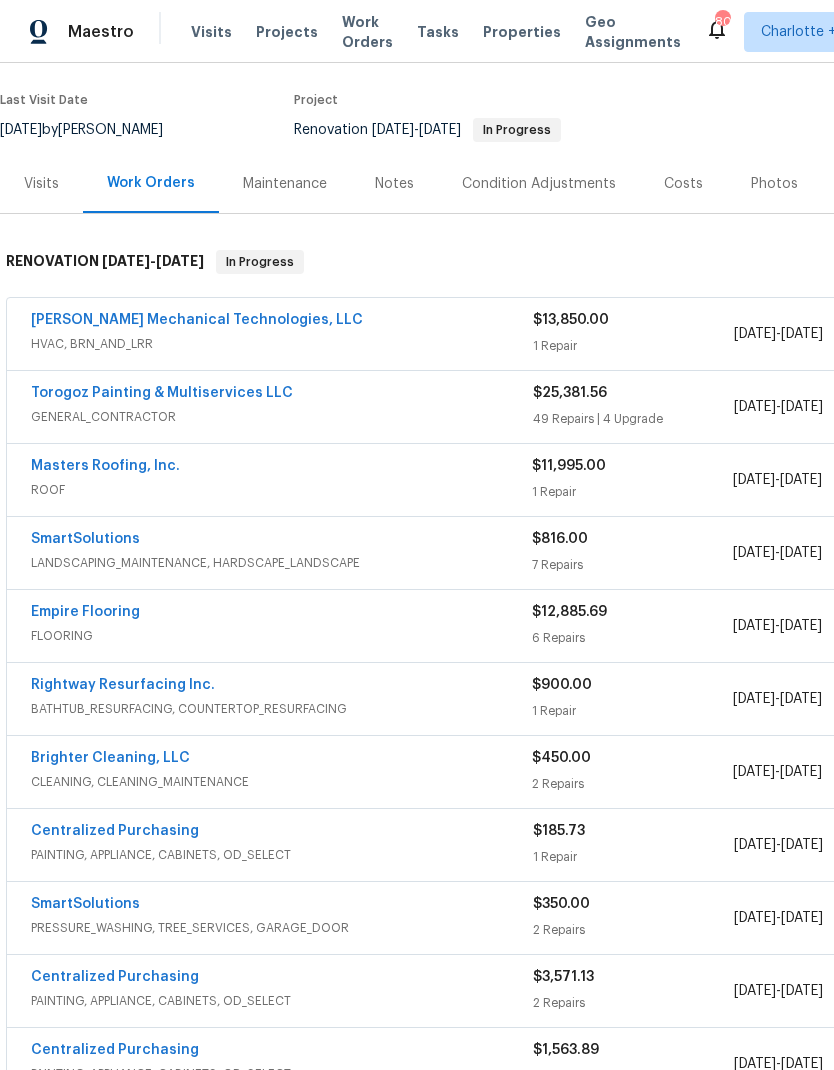 scroll, scrollTop: 106, scrollLeft: 0, axis: vertical 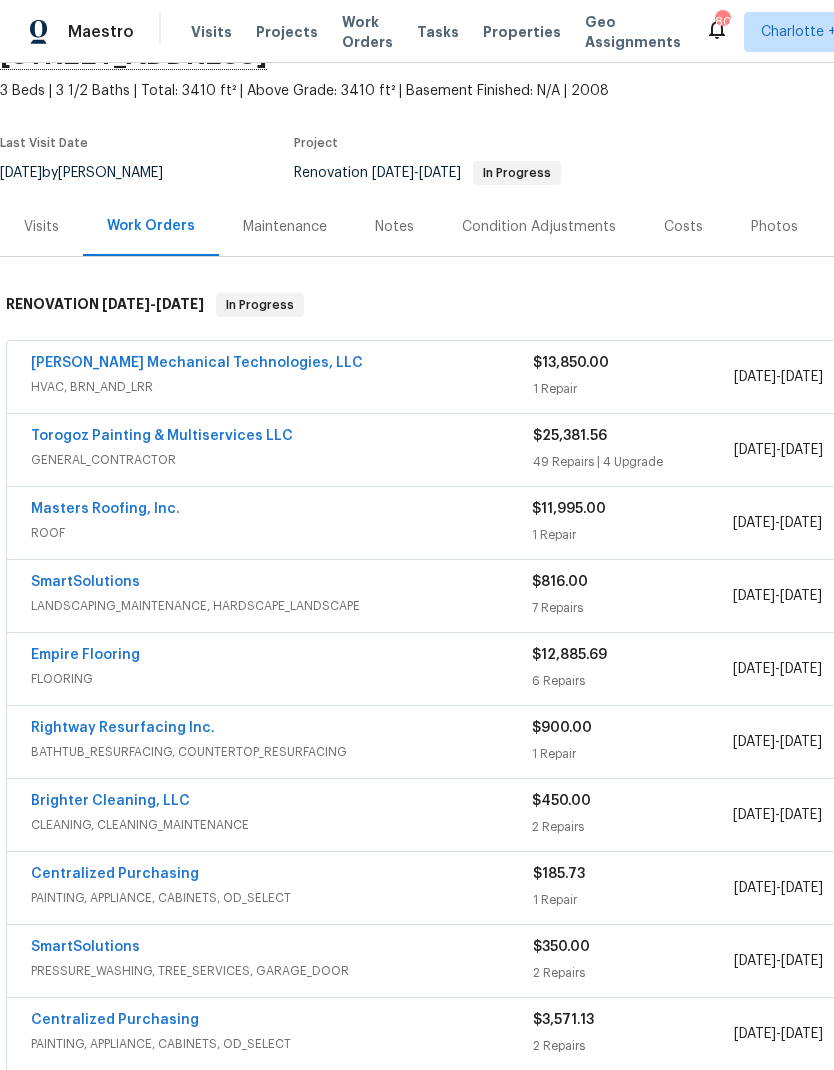 click on "Torogoz Painting & Multiservices LLC" at bounding box center [162, 436] 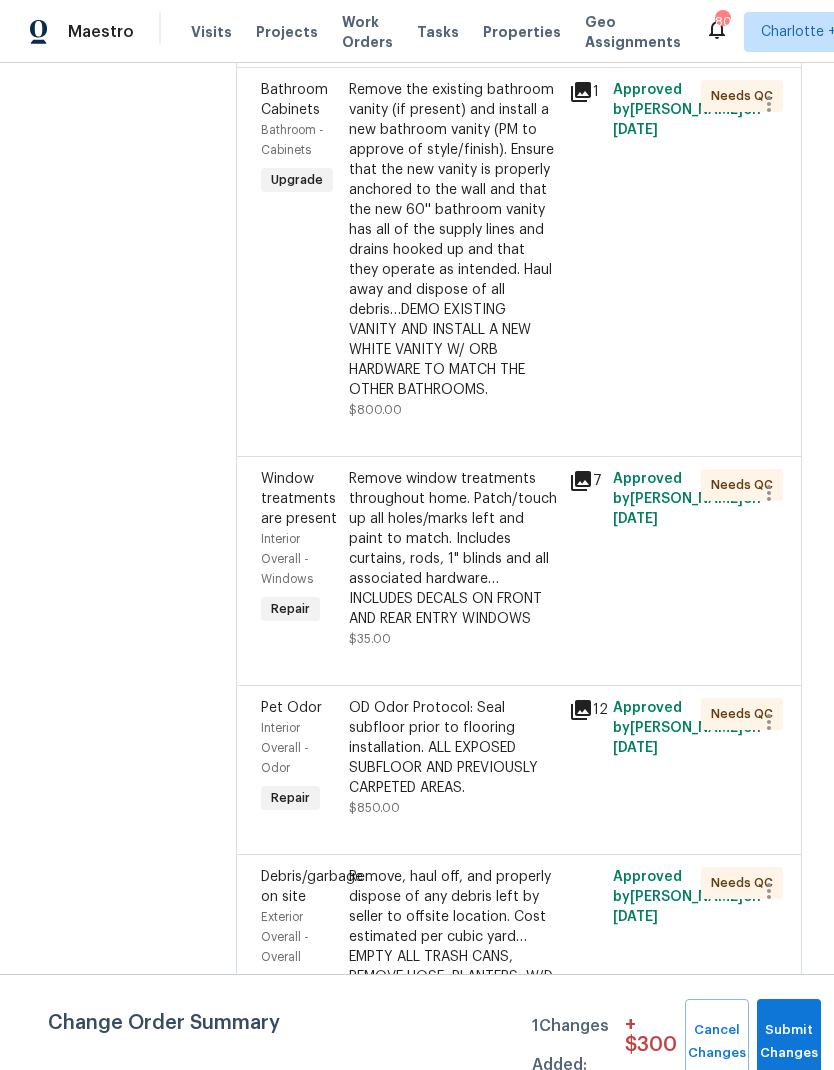 scroll, scrollTop: 1859, scrollLeft: -1, axis: both 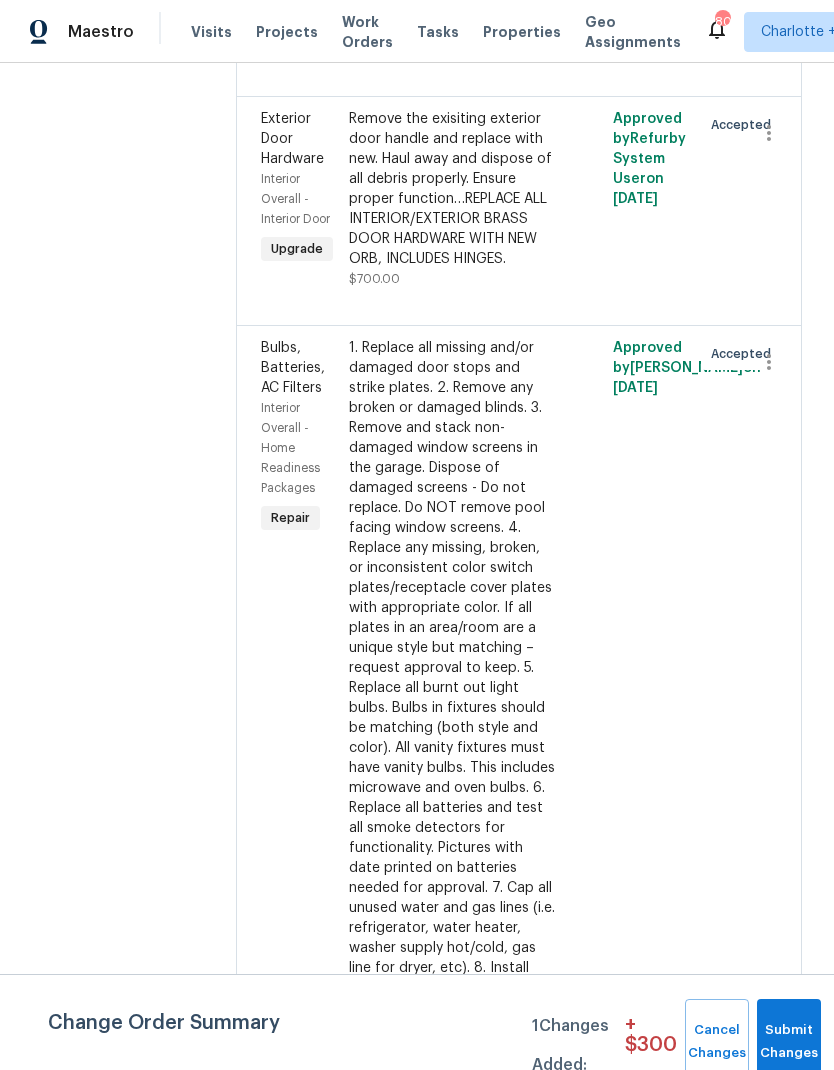 click on "Remove the existing built-in oven and replace it with a new built-in oven provided by OD. Ensure that all connections are secure, properly function without fault and meet the manufactures specifications. Haul away and dispose of the old unit properly." at bounding box center (453, -359) 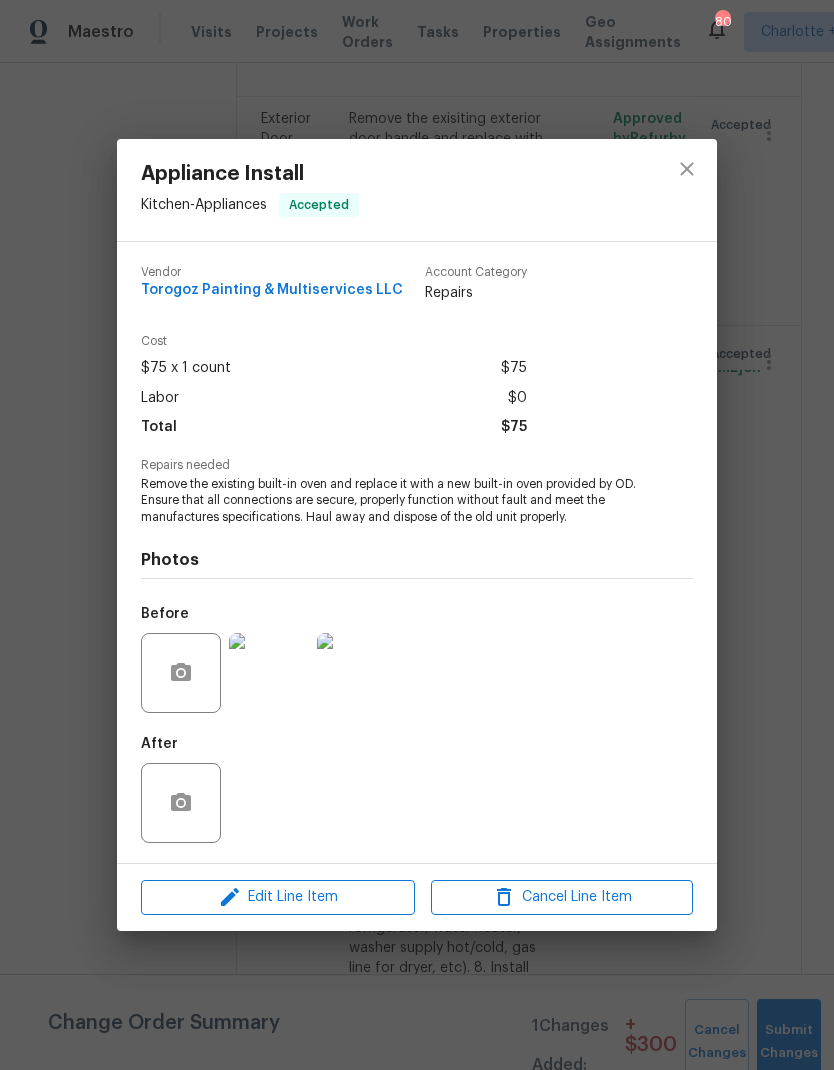 click on "Appliance Install Kitchen  -  Appliances Accepted Vendor Torogoz Painting & Multiservices LLC Account Category Repairs Cost $75 x 1 count $75 Labor $0 Total $75 Repairs needed Remove the existing built-in oven and replace it with a new built-in oven provided by OD. Ensure that all connections are secure, properly function without fault and meet the manufactures specifications. Haul away and dispose of the old unit properly. Photos Before After  Edit Line Item  Cancel Line Item" at bounding box center (417, 535) 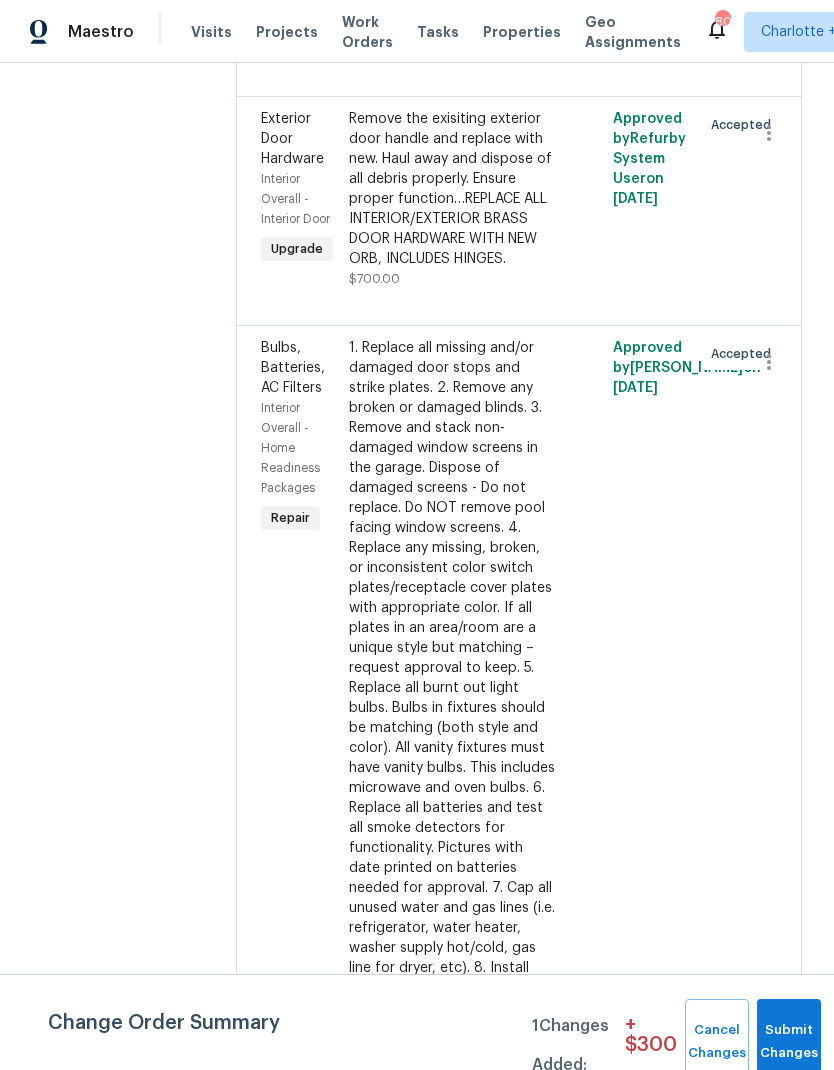 click on "Remove the existing built-in oven and replace it with a new built-in oven provided by OD. Ensure that all connections are secure, properly function without fault and meet the manufactures specifications. Haul away and dispose of the old unit properly." at bounding box center [453, -359] 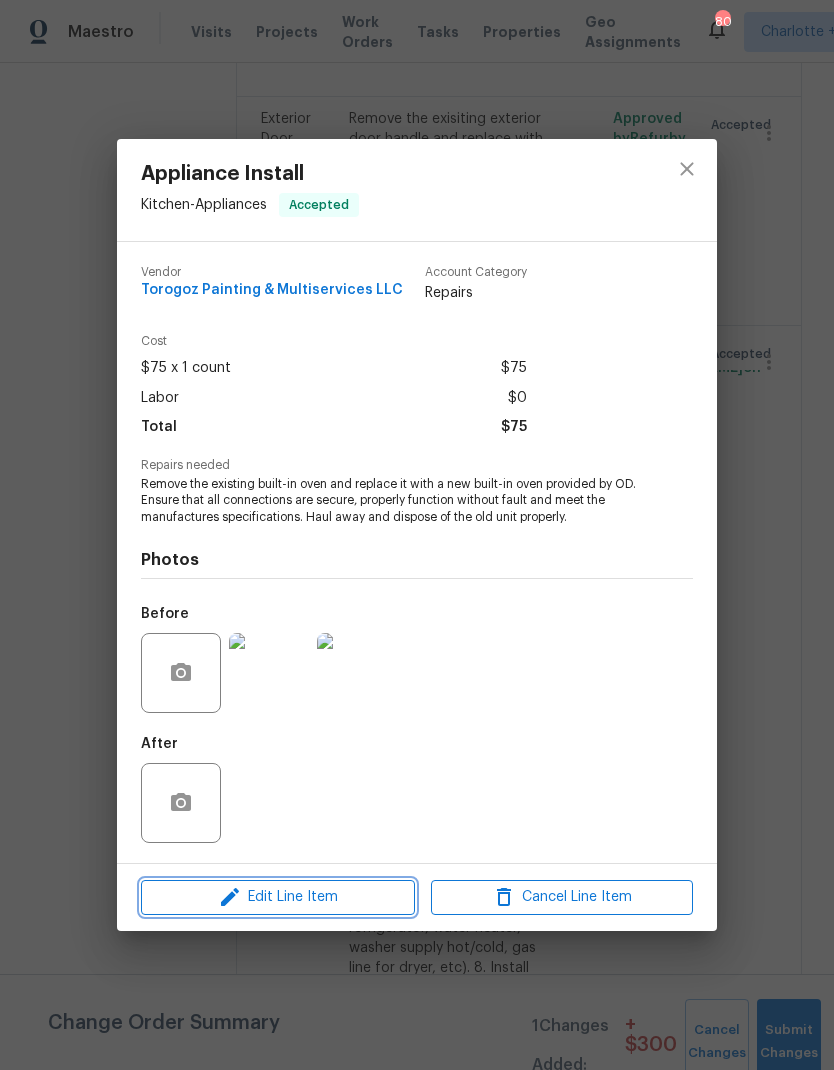 click on "Edit Line Item" at bounding box center [278, 897] 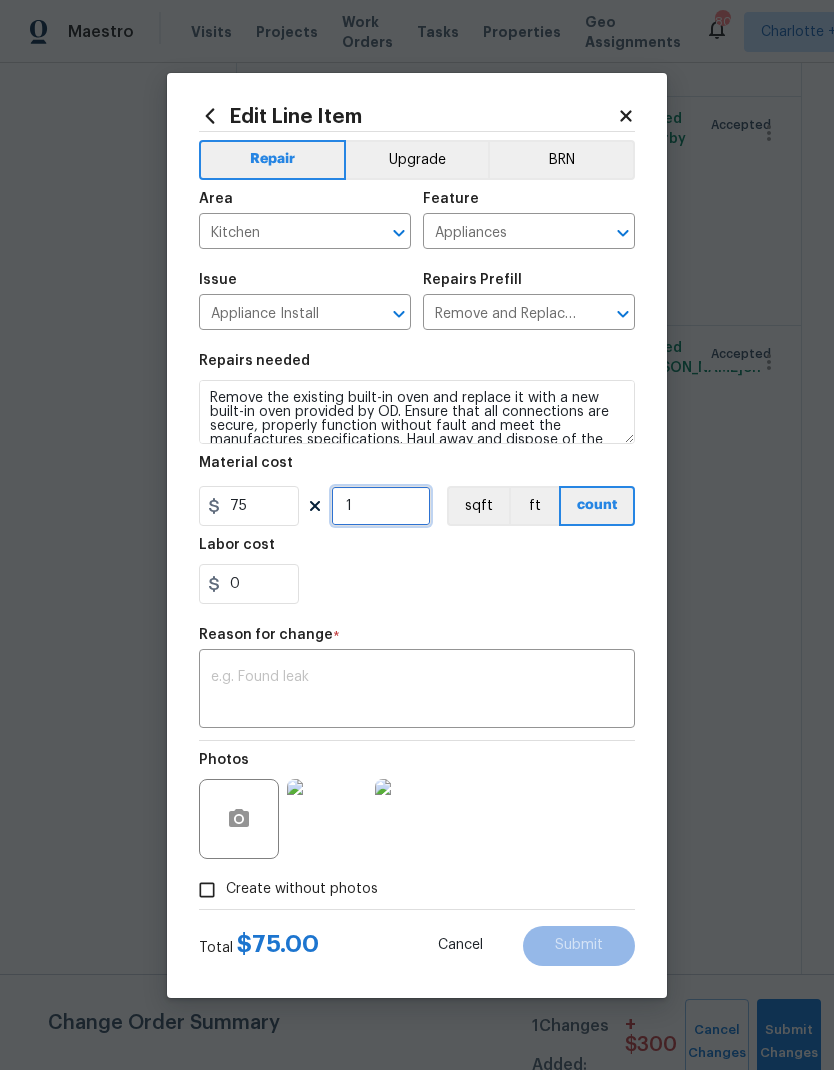 click on "1" at bounding box center (381, 506) 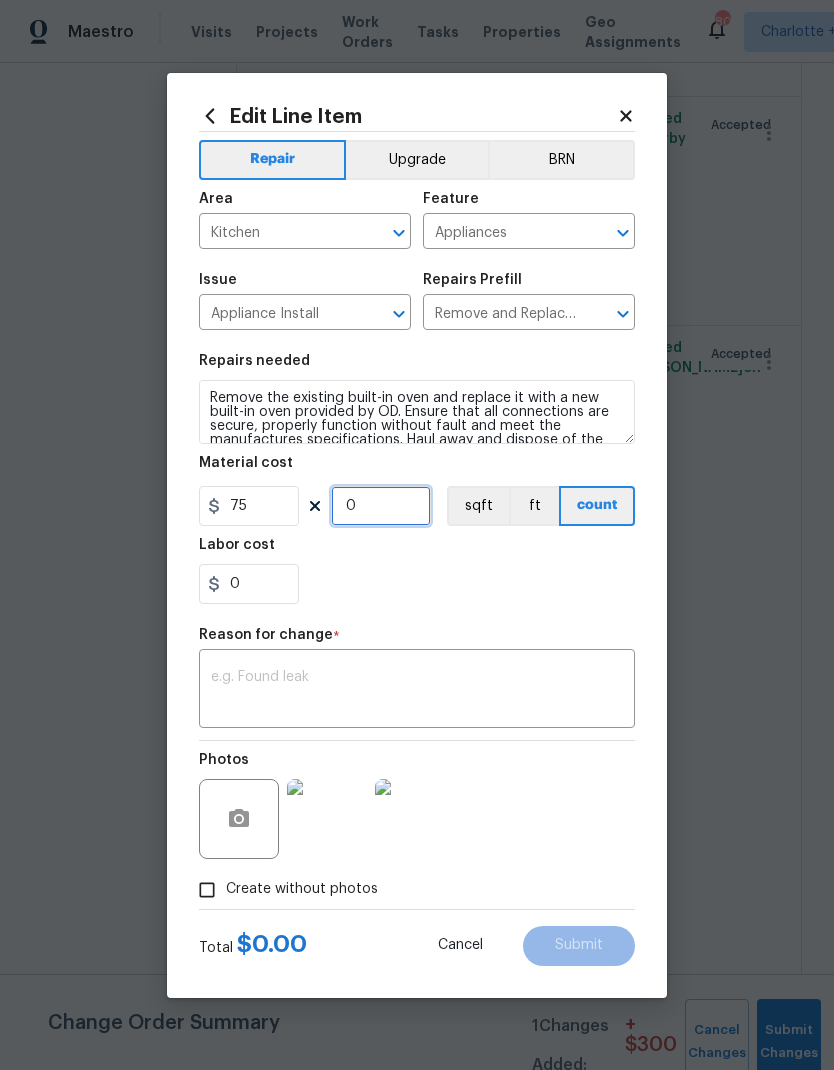 type on "2" 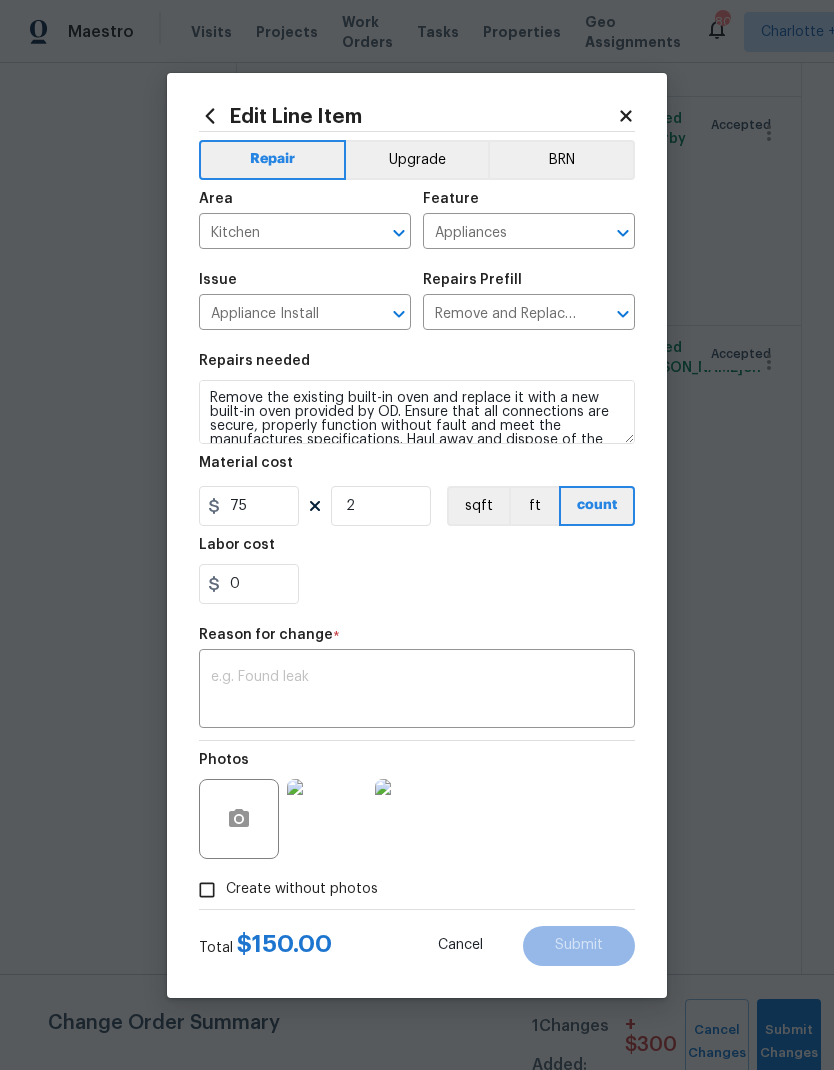 click on "Reason for change *" at bounding box center (417, 641) 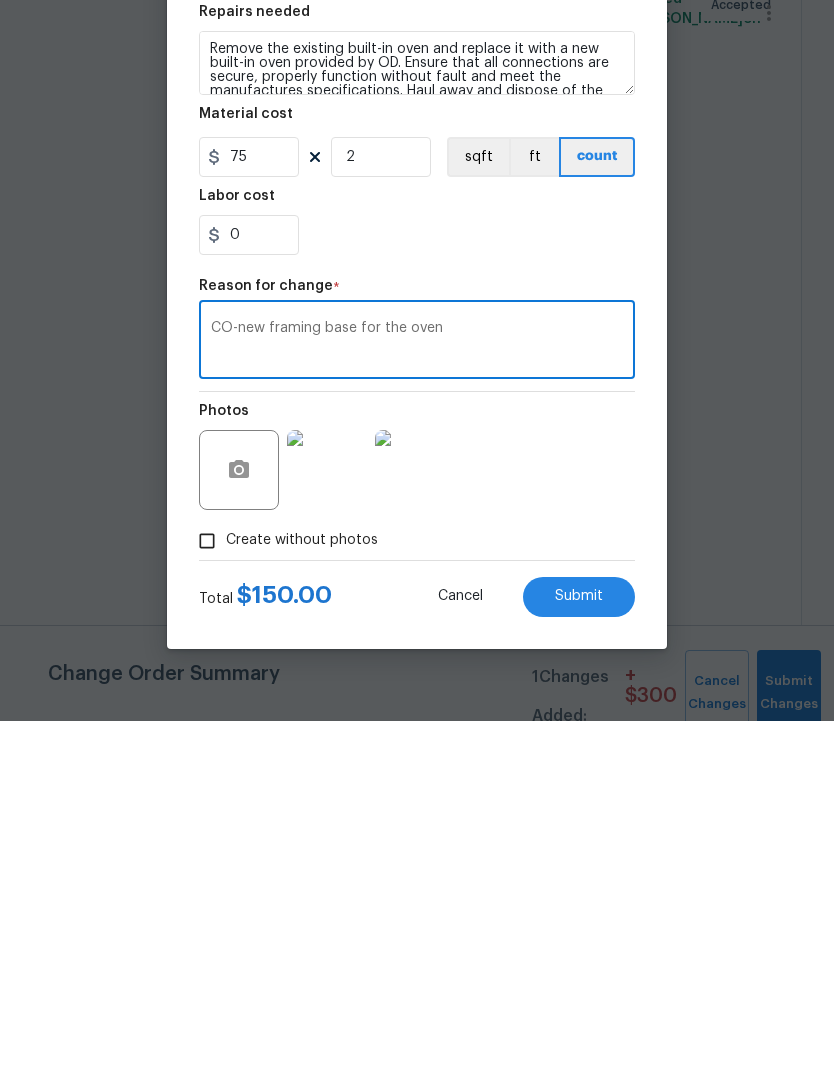 scroll, scrollTop: 80, scrollLeft: 0, axis: vertical 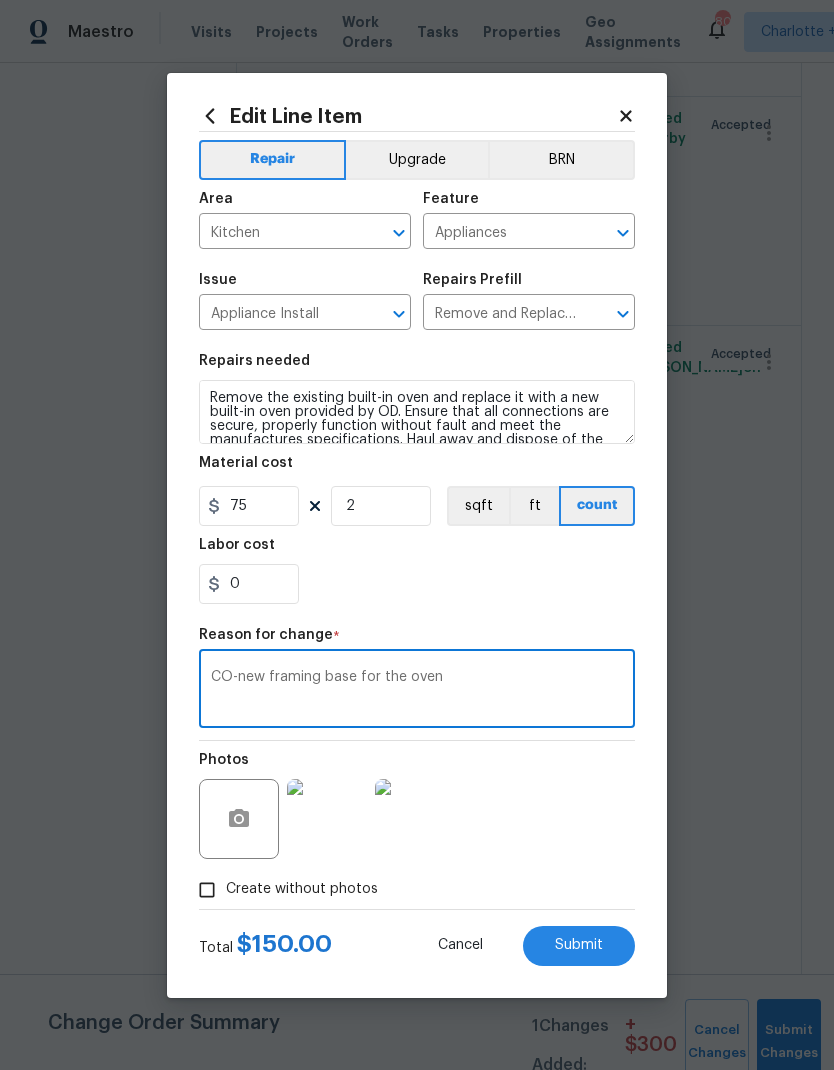 click on "CO-new framing base for the oven" at bounding box center (417, 691) 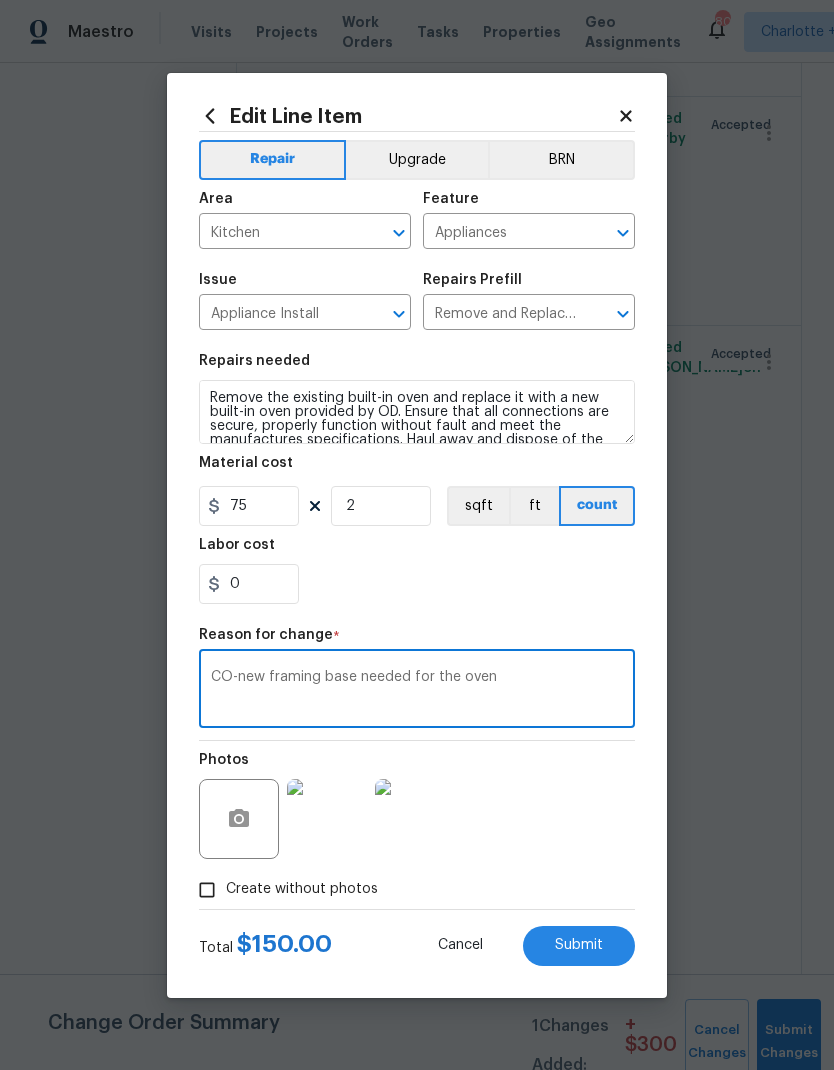 type on "CO-new framing base needed for the oven" 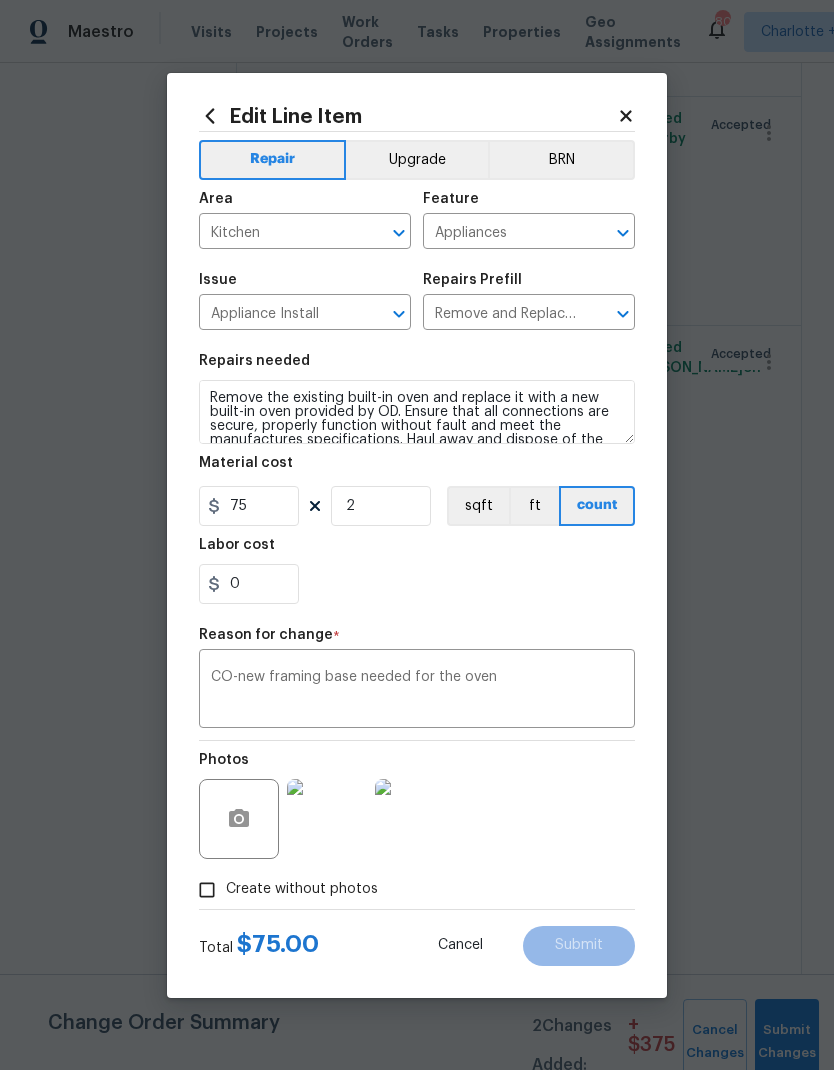 type on "1" 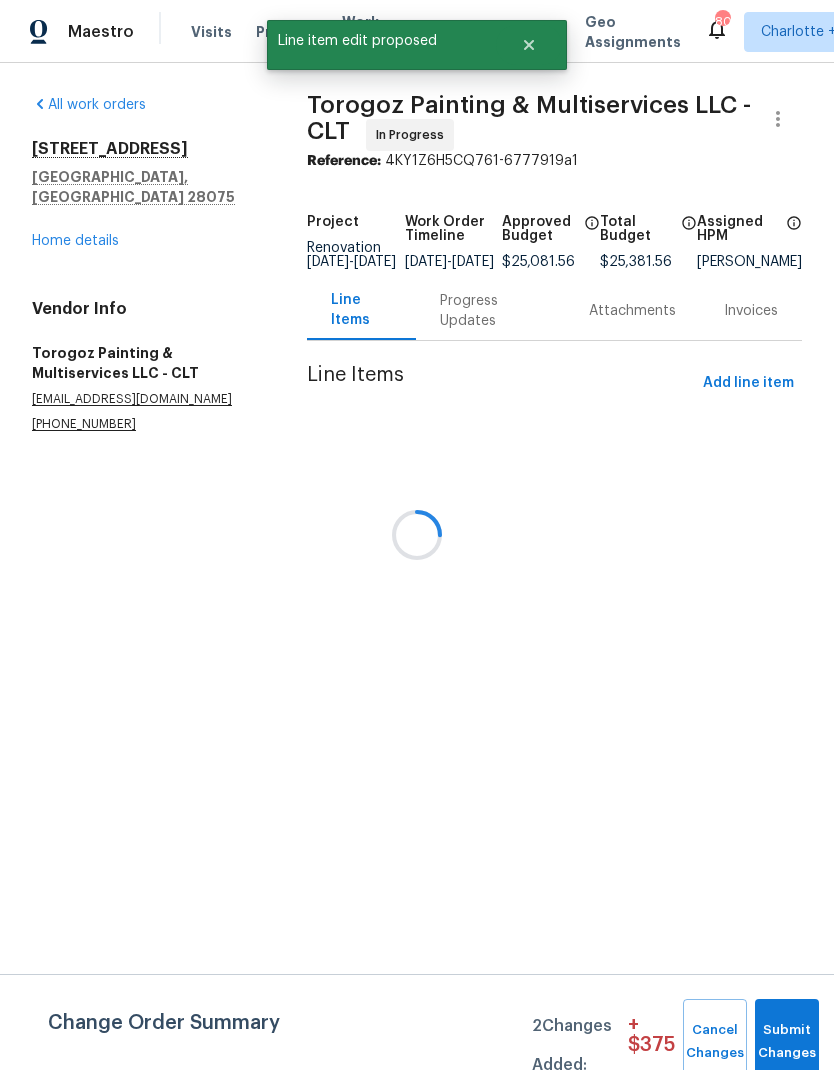 scroll, scrollTop: 0, scrollLeft: 0, axis: both 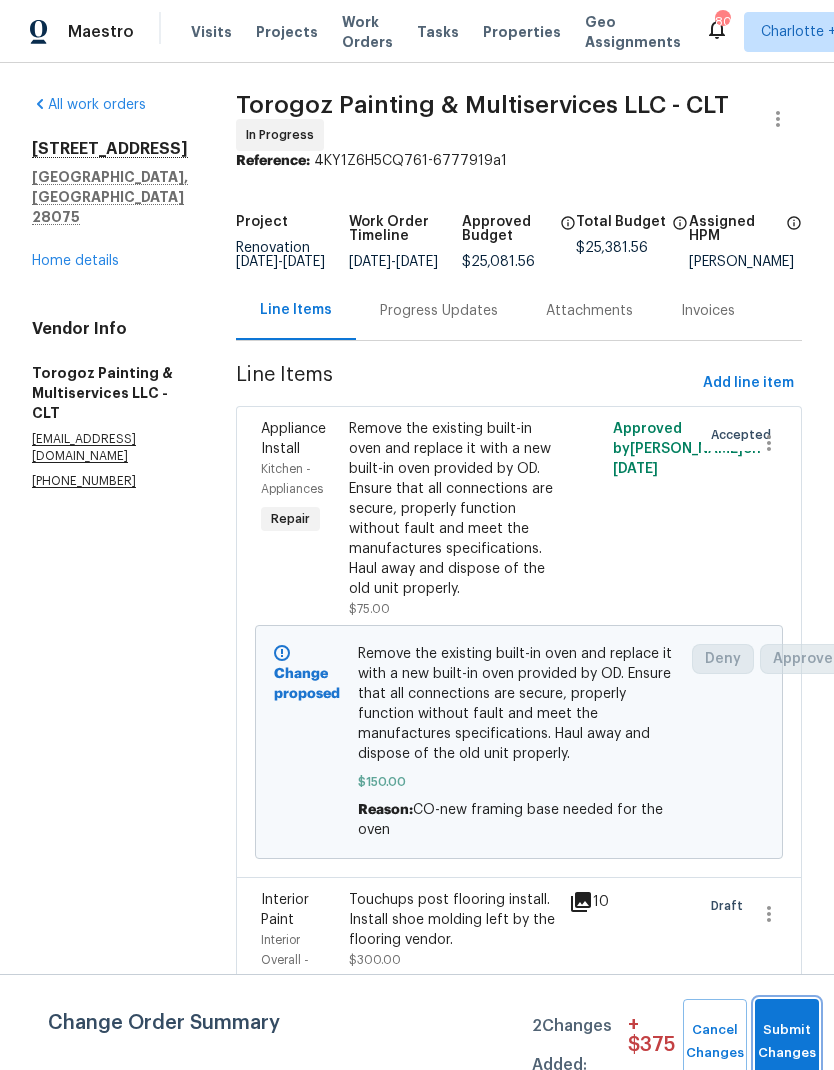 click on "Submit Changes" at bounding box center [787, 1042] 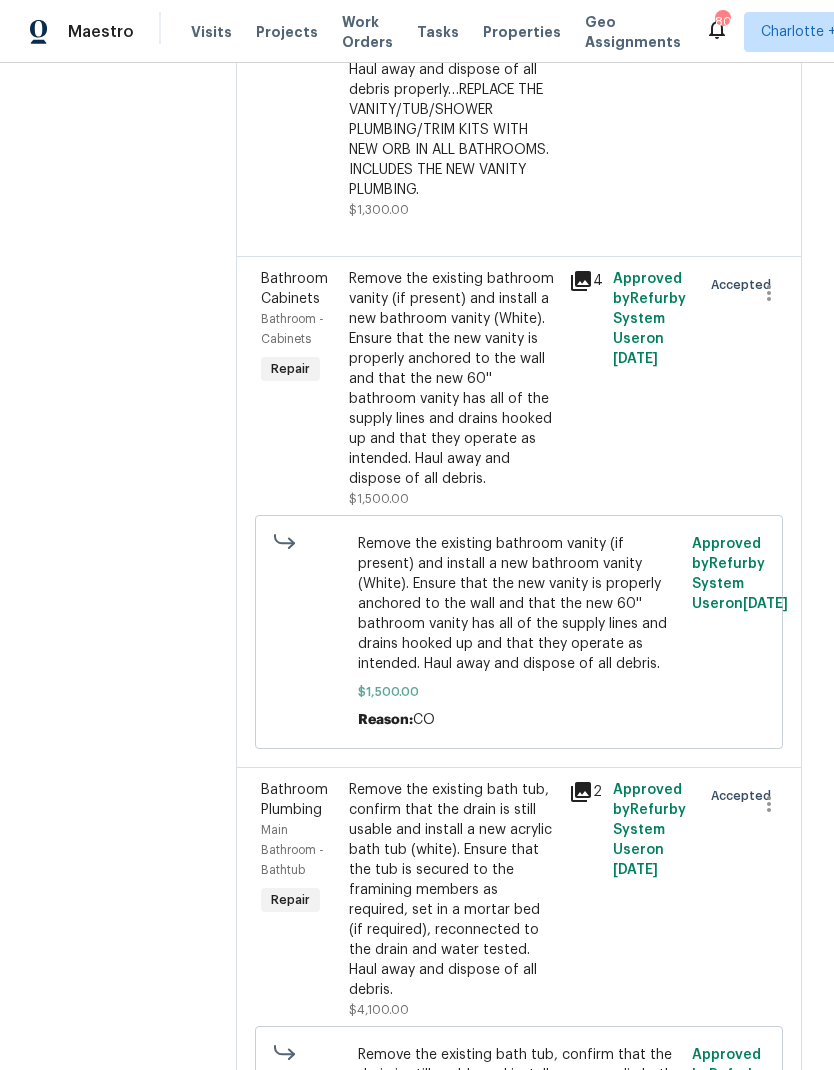 scroll, scrollTop: 13078, scrollLeft: 0, axis: vertical 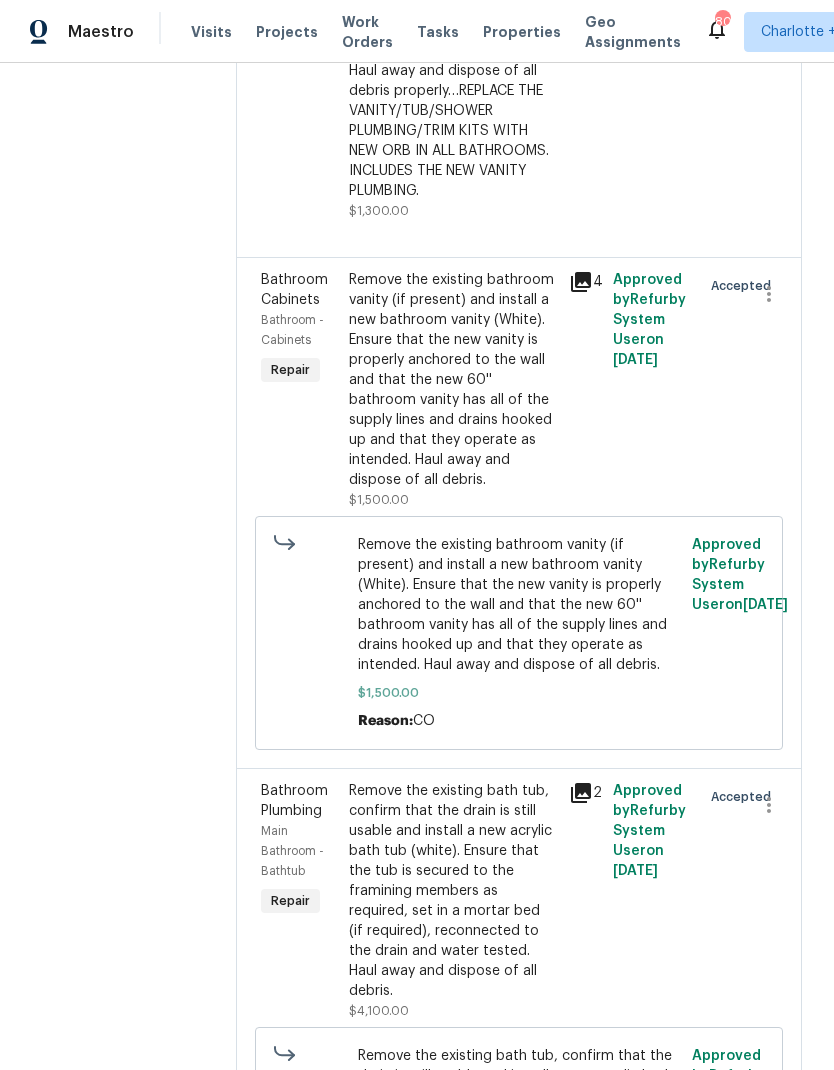 click on "Touchups post flooring install. Install shoe molding left by the flooring vendor." at bounding box center [453, -487] 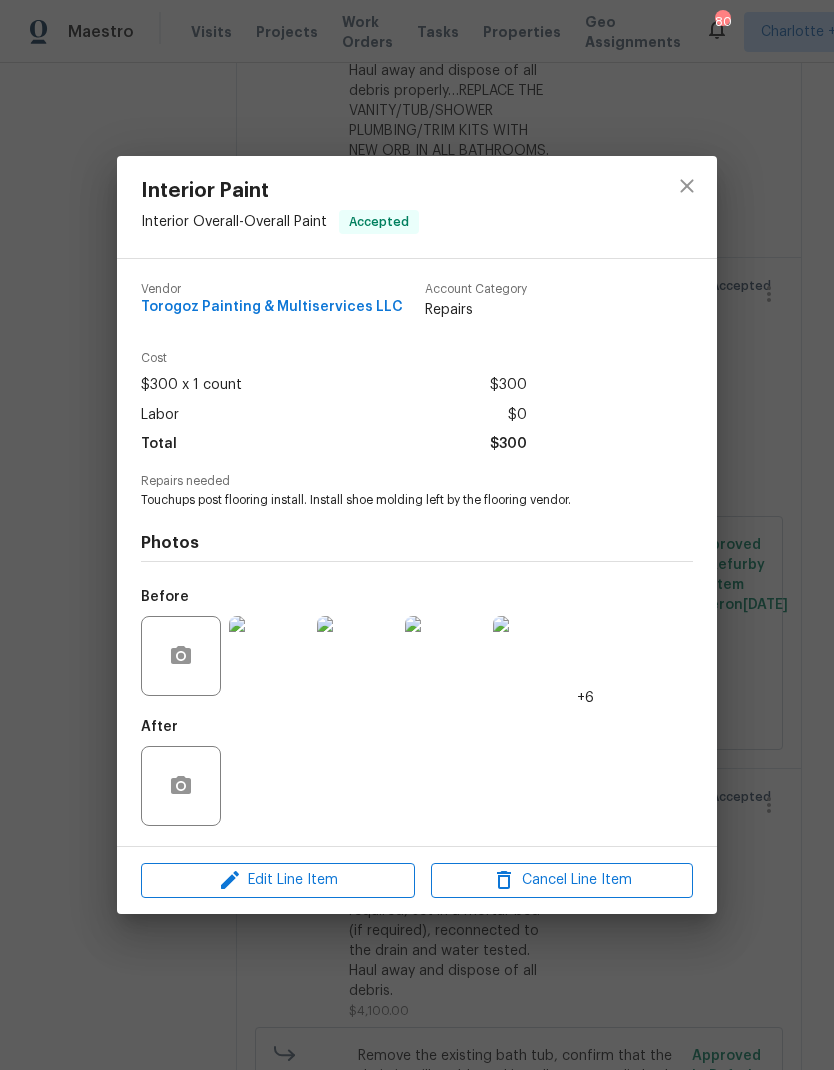 click at bounding box center (269, 656) 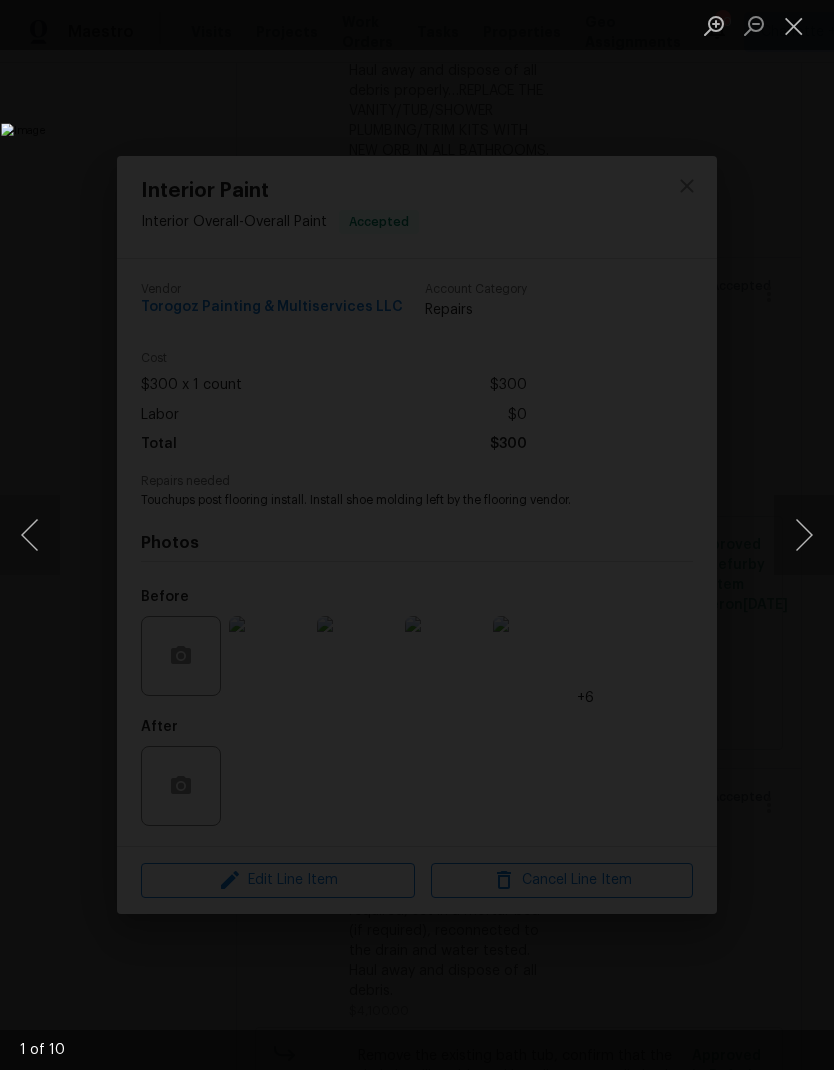 click at bounding box center (804, 535) 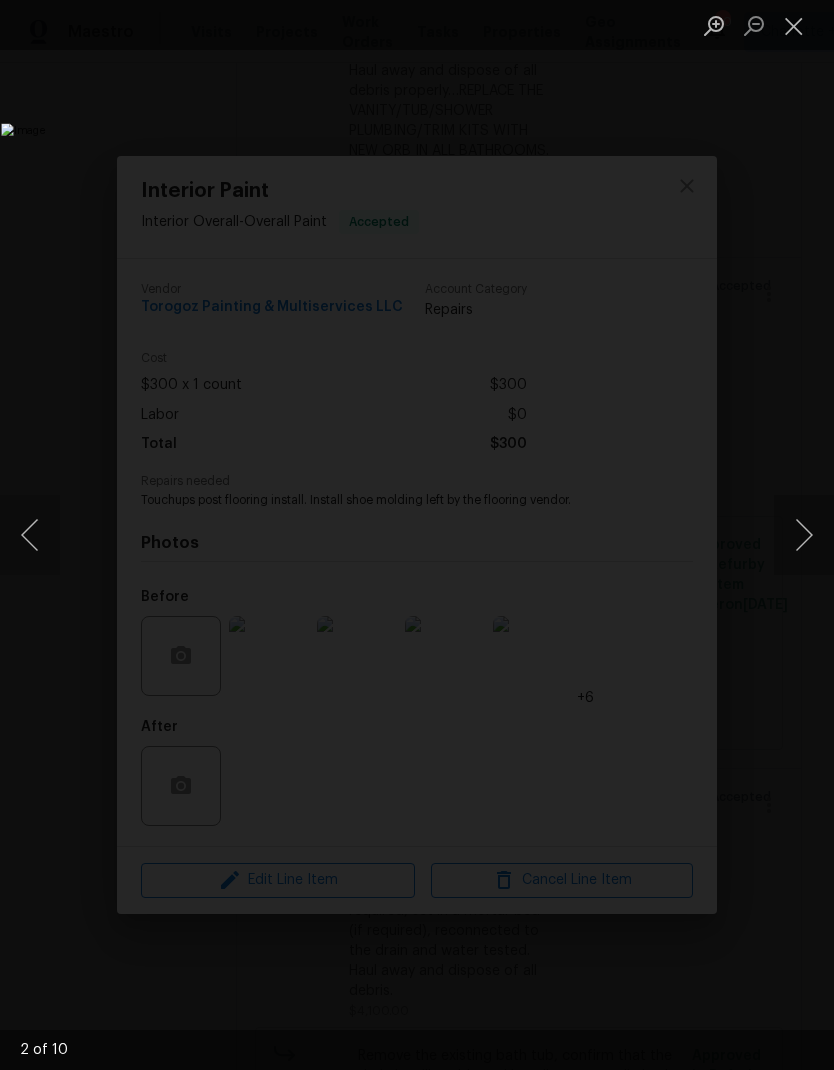 click at bounding box center (804, 535) 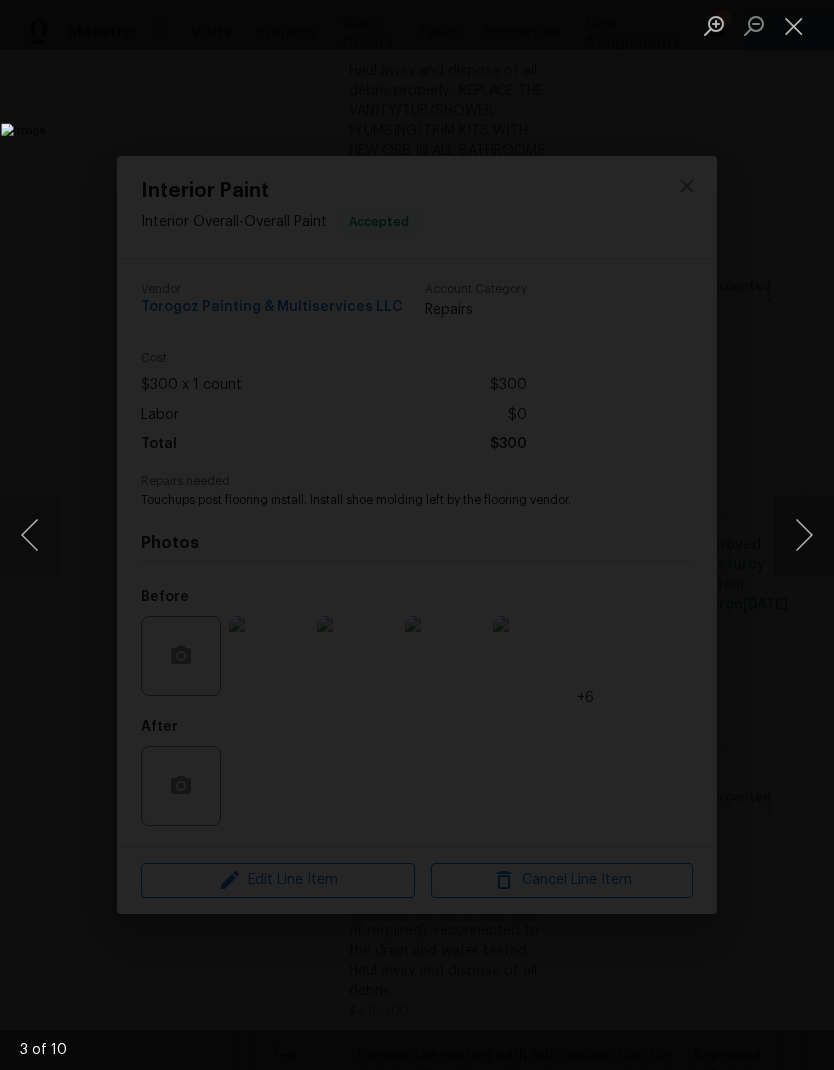 click at bounding box center [804, 535] 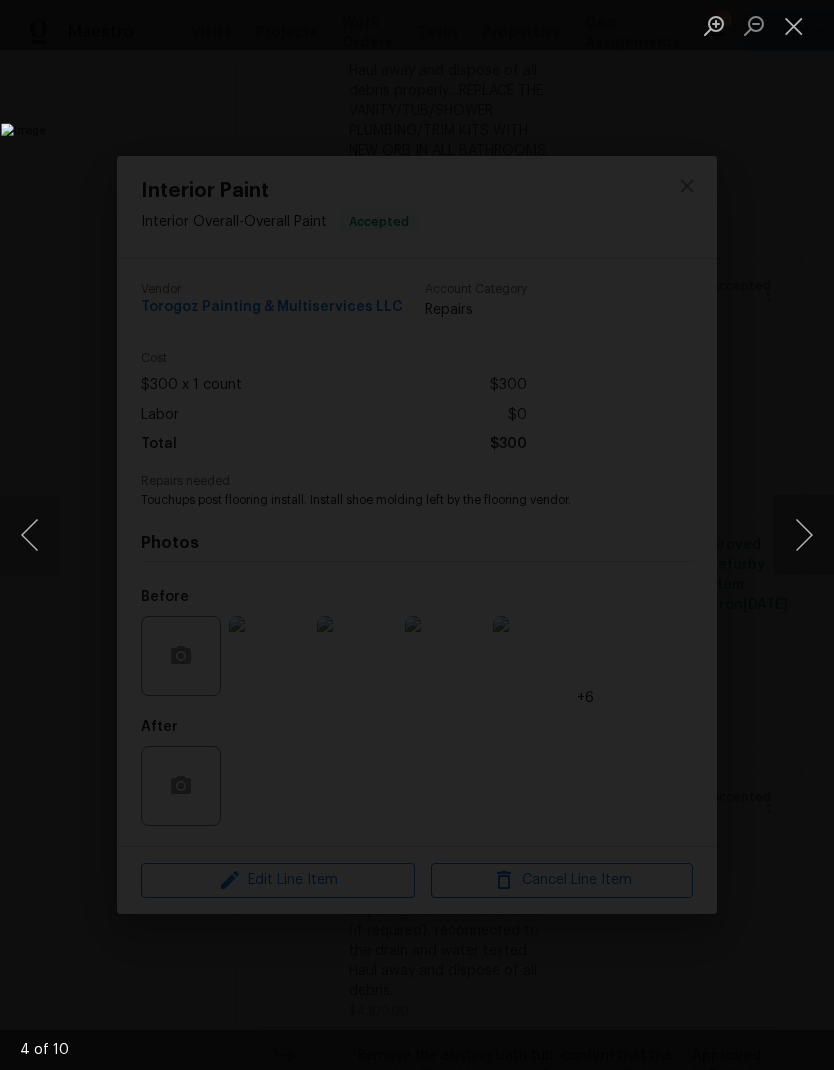 click at bounding box center [804, 535] 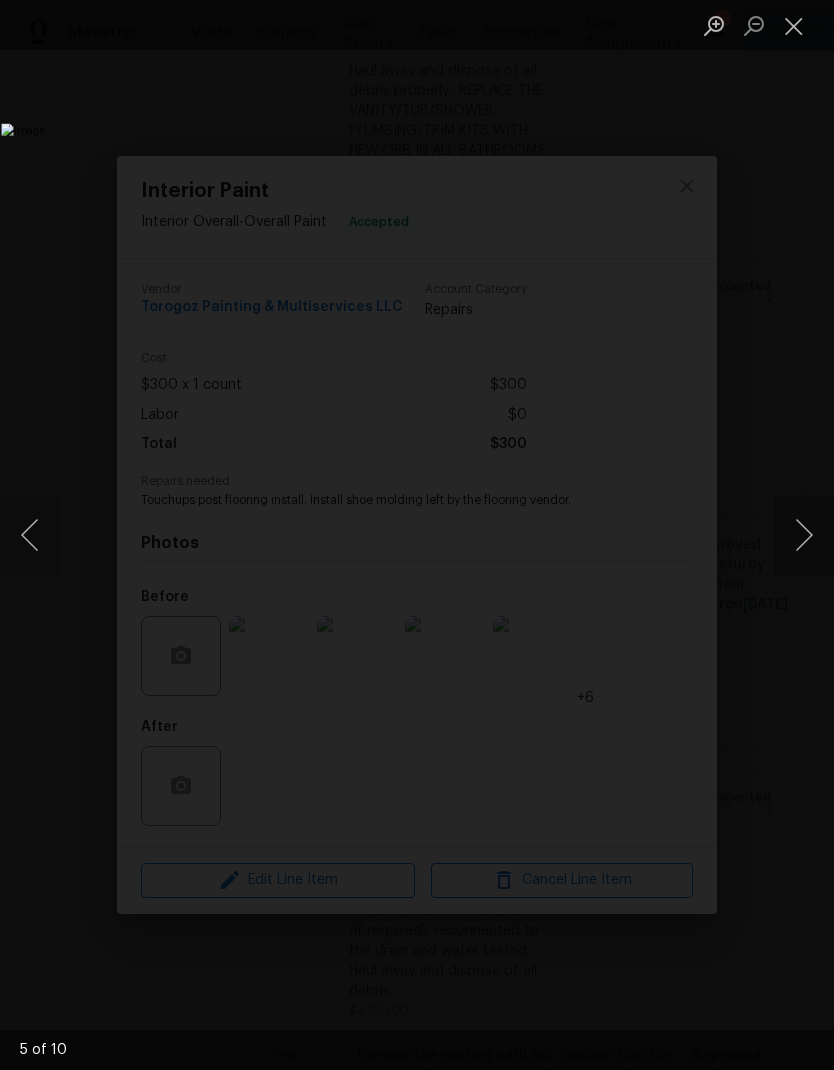 click at bounding box center [804, 535] 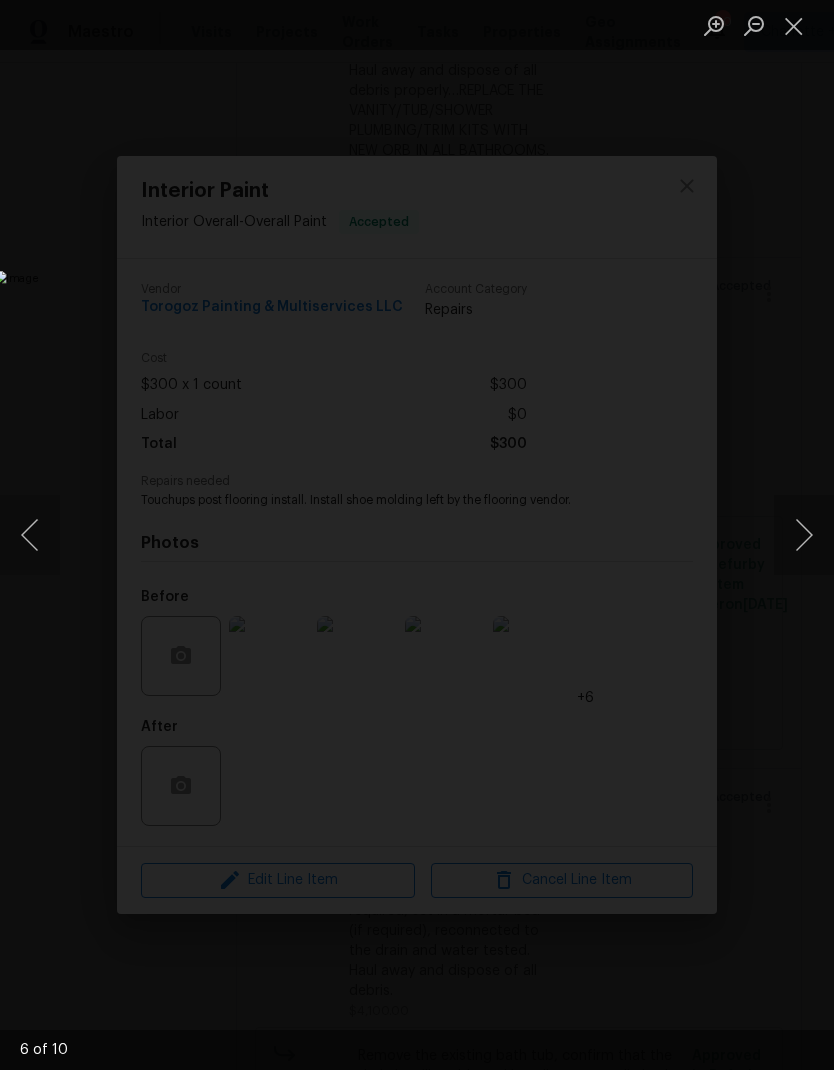click at bounding box center [804, 535] 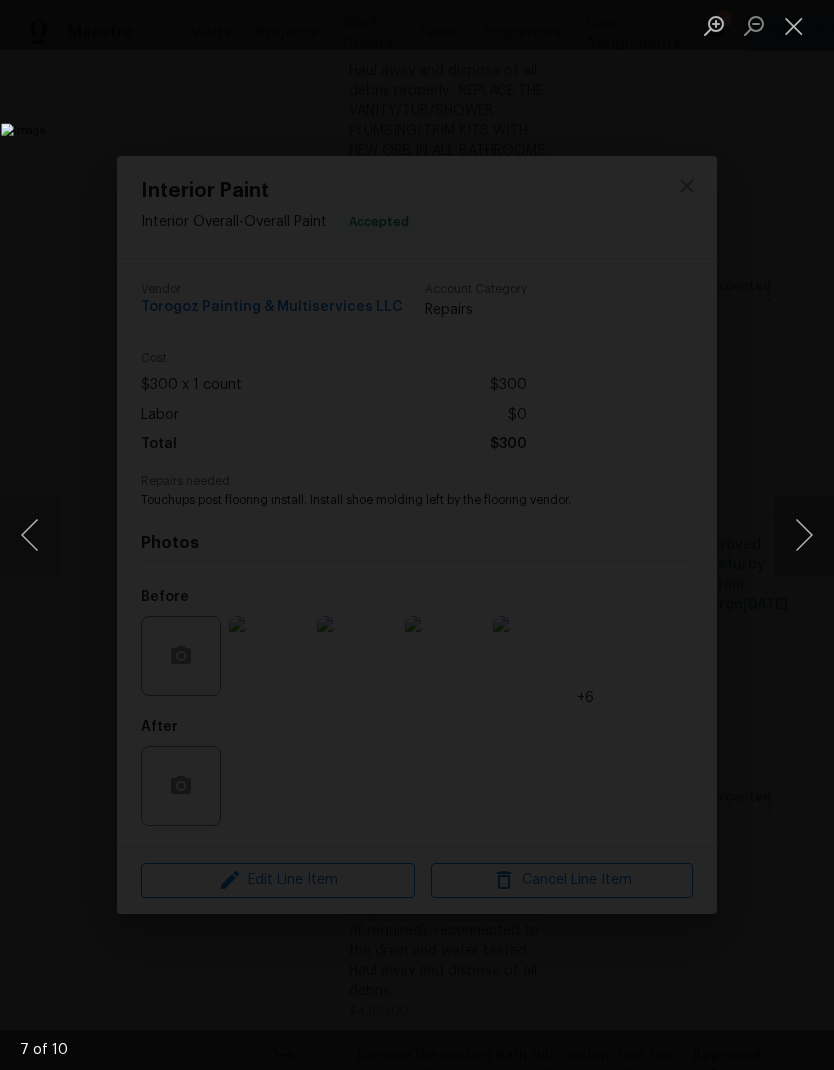 click at bounding box center [794, 25] 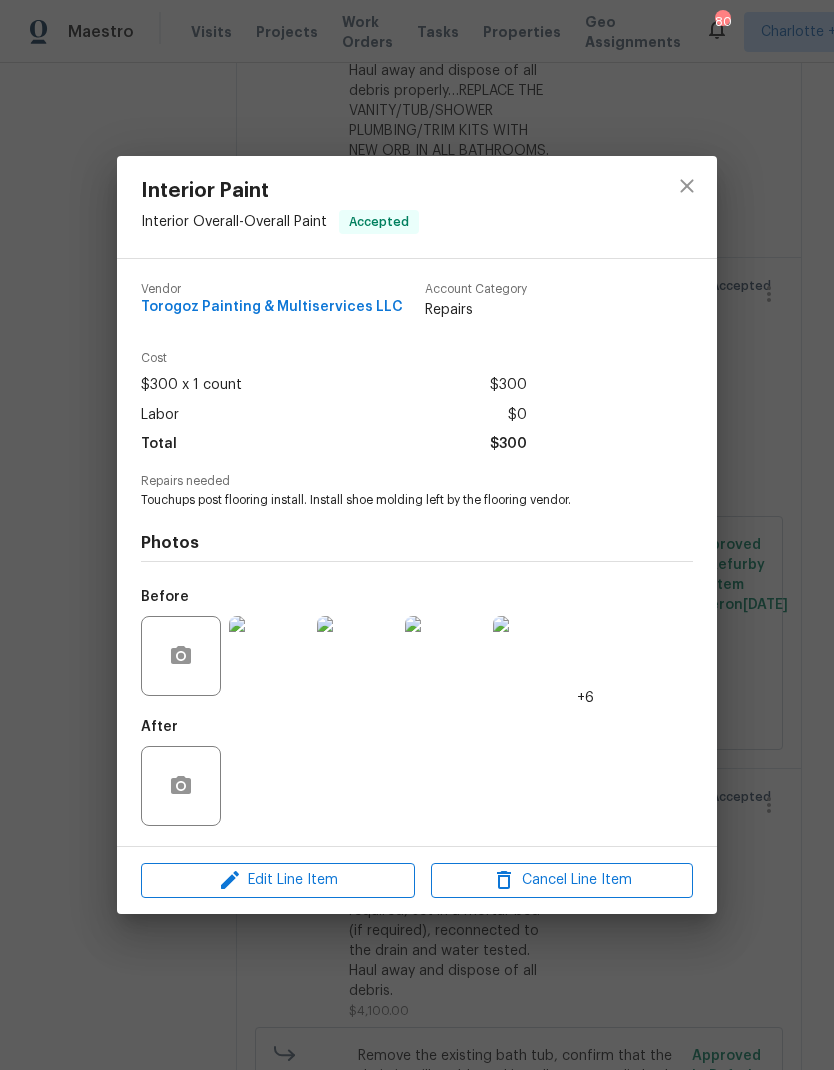 click at bounding box center [269, 656] 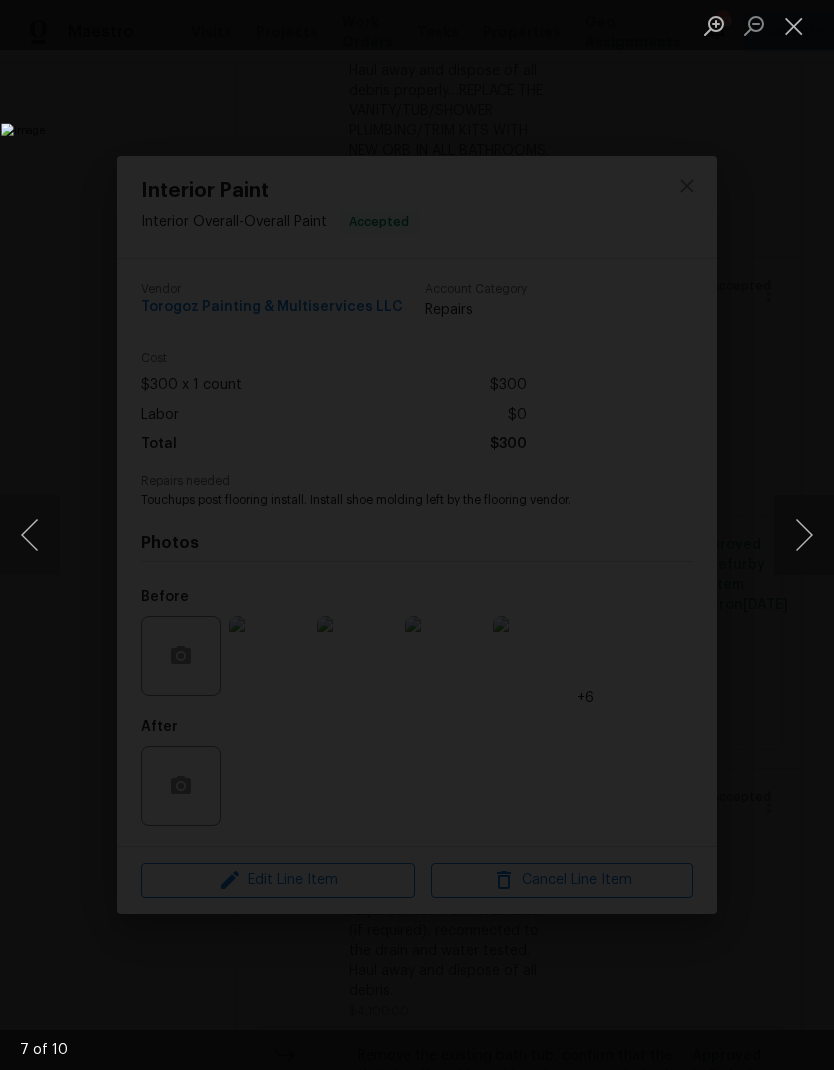 click at bounding box center (794, 25) 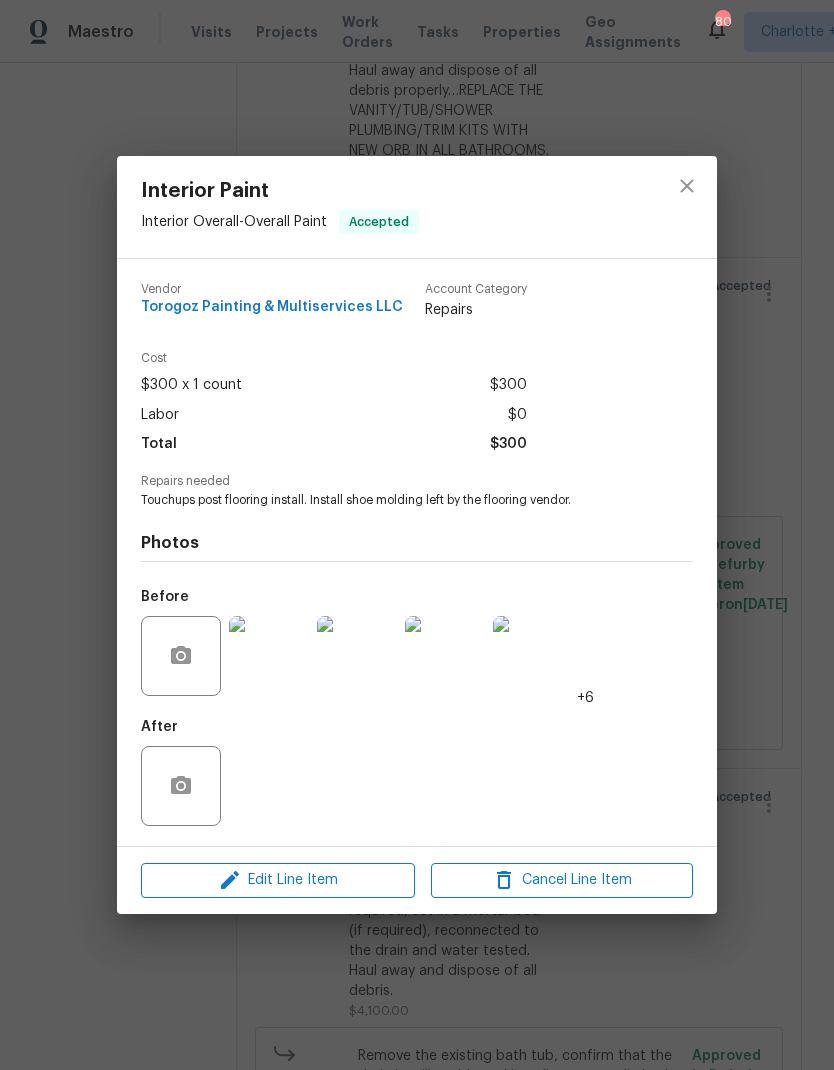 click on "Before  +6" at bounding box center (417, 643) 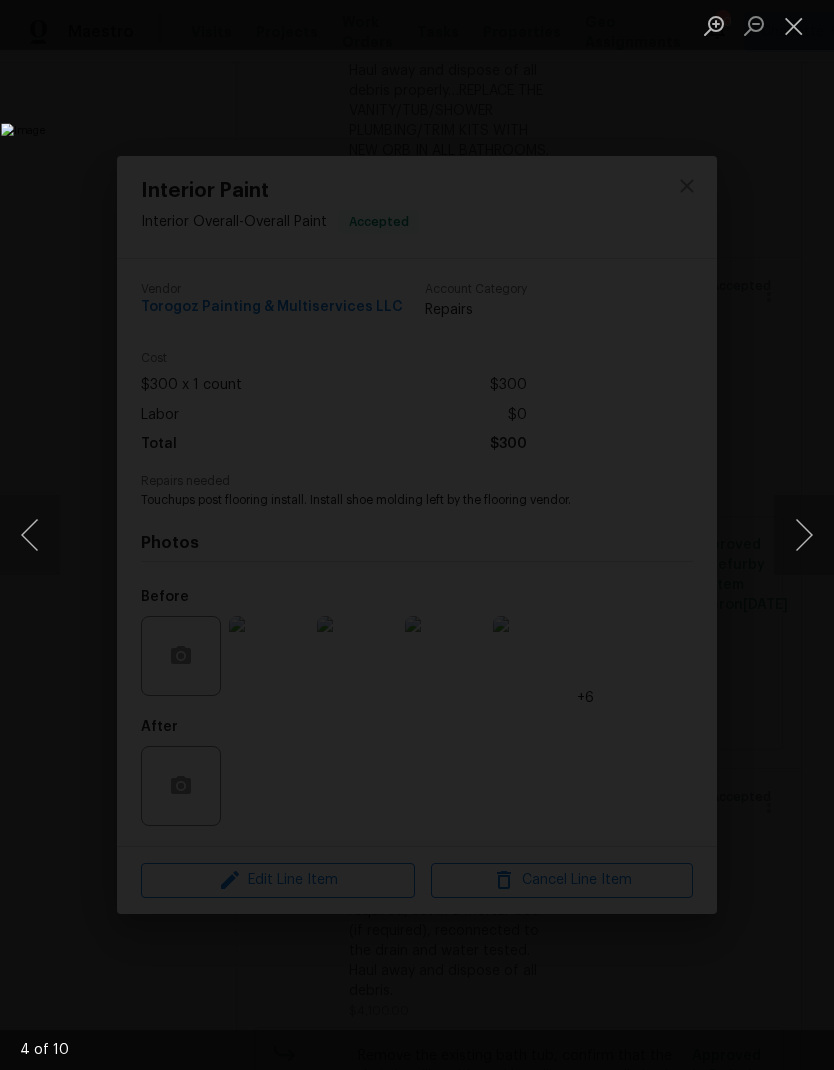 click at bounding box center (804, 535) 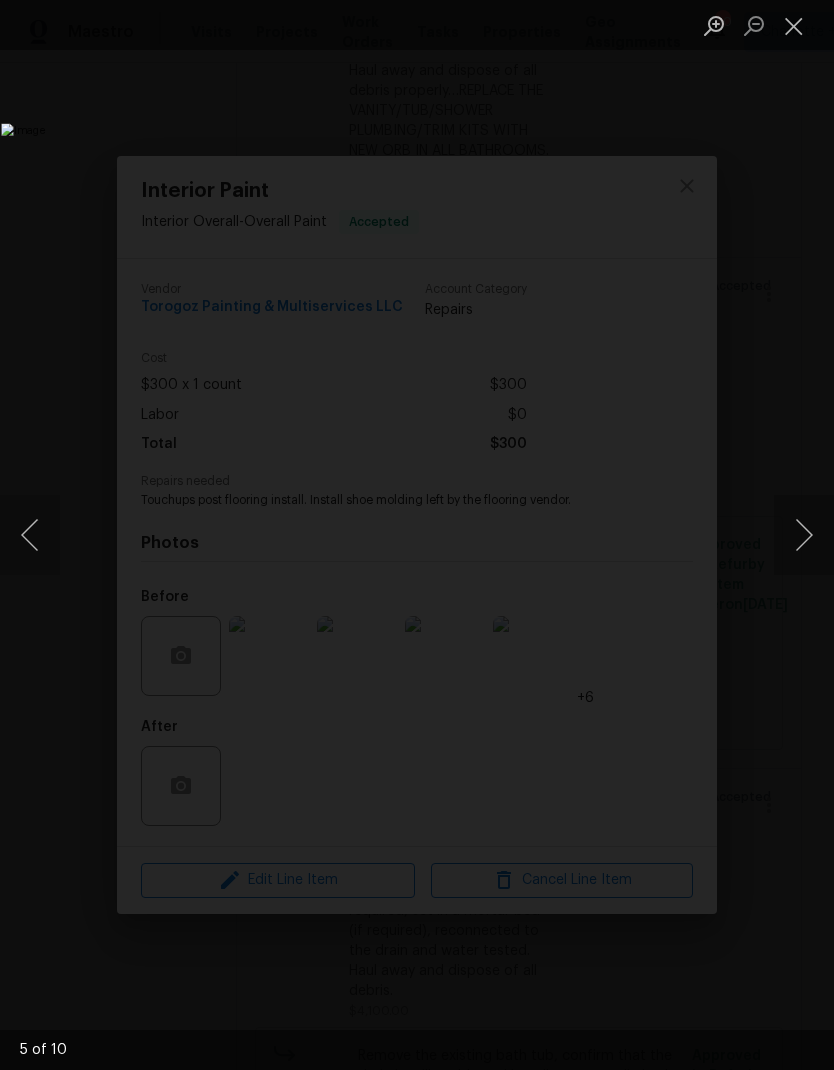 click at bounding box center (804, 535) 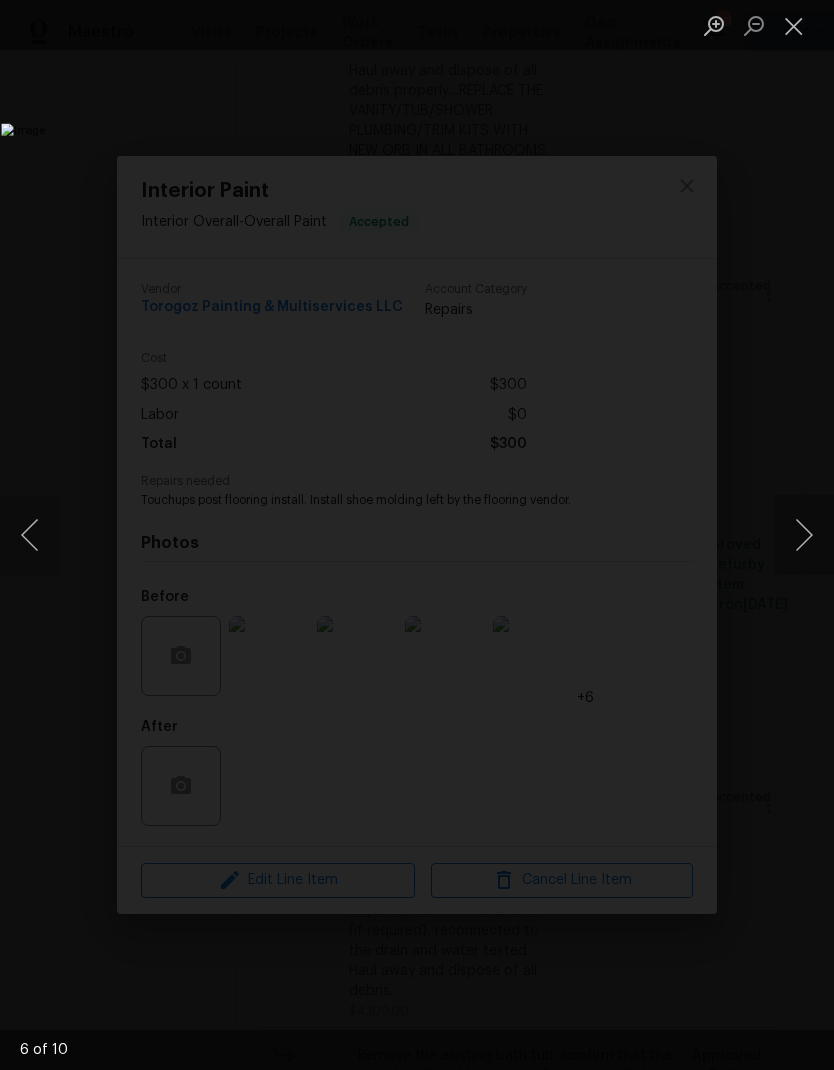 click at bounding box center [804, 535] 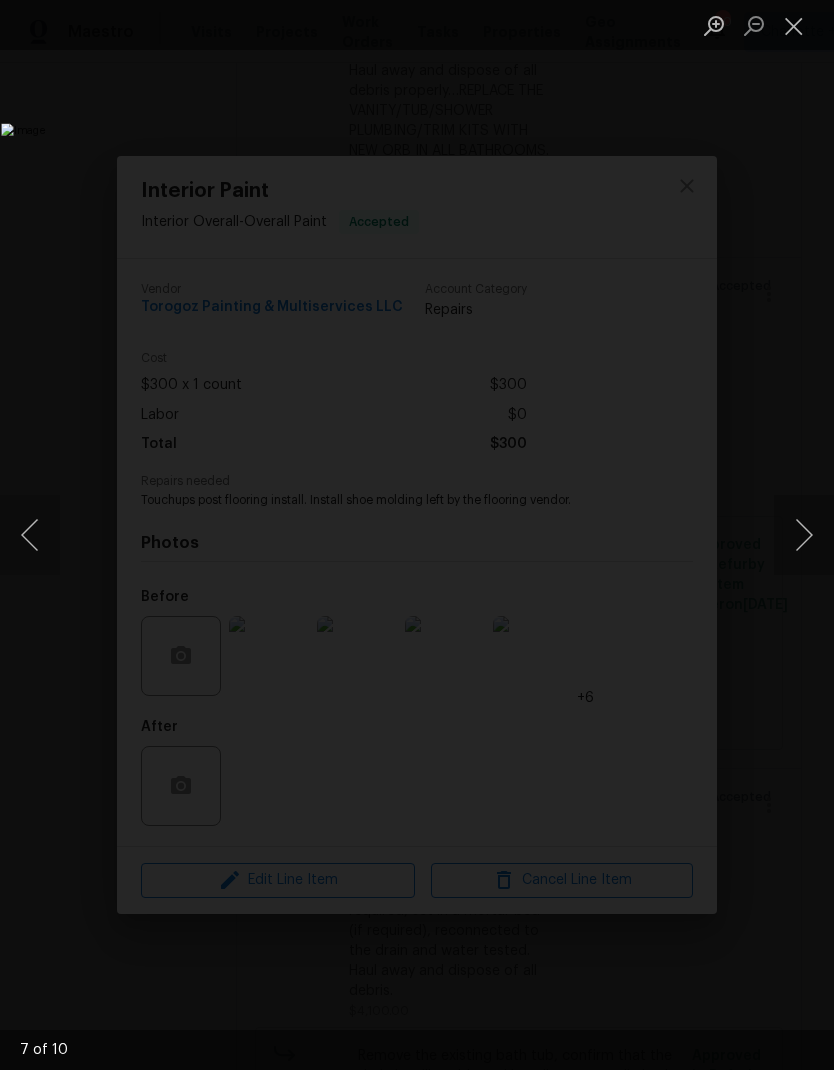 click at bounding box center [804, 535] 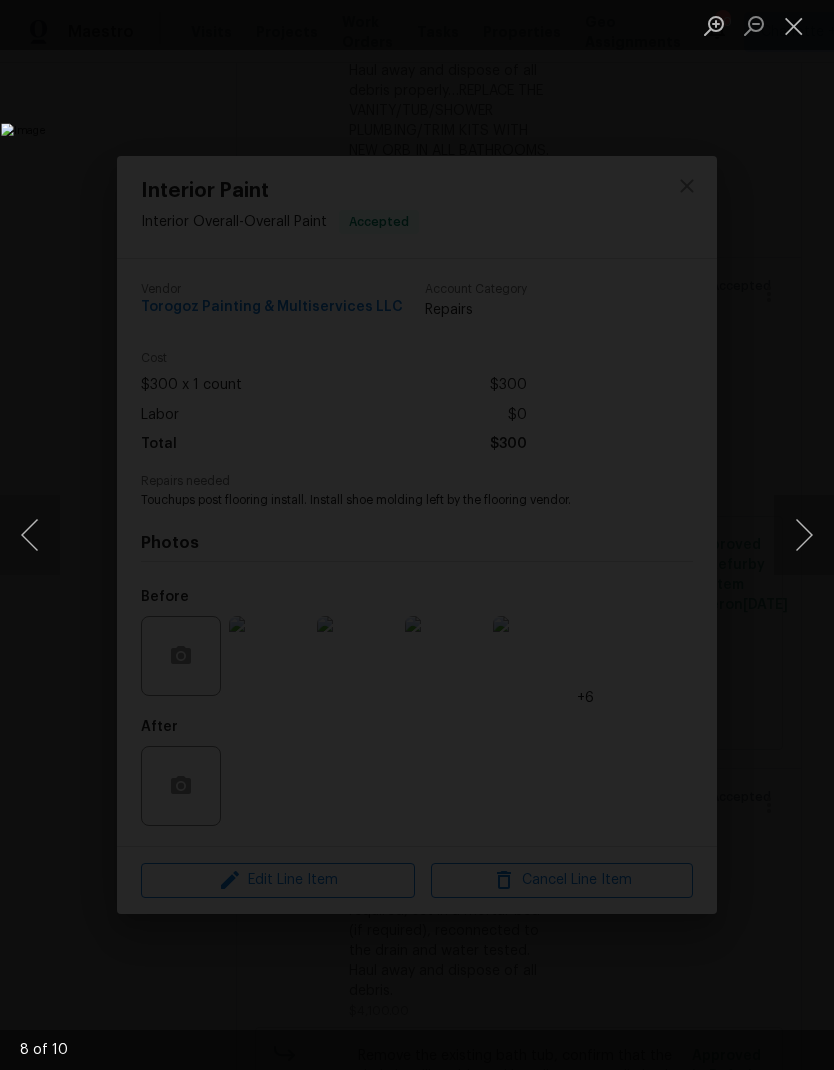 click at bounding box center (804, 535) 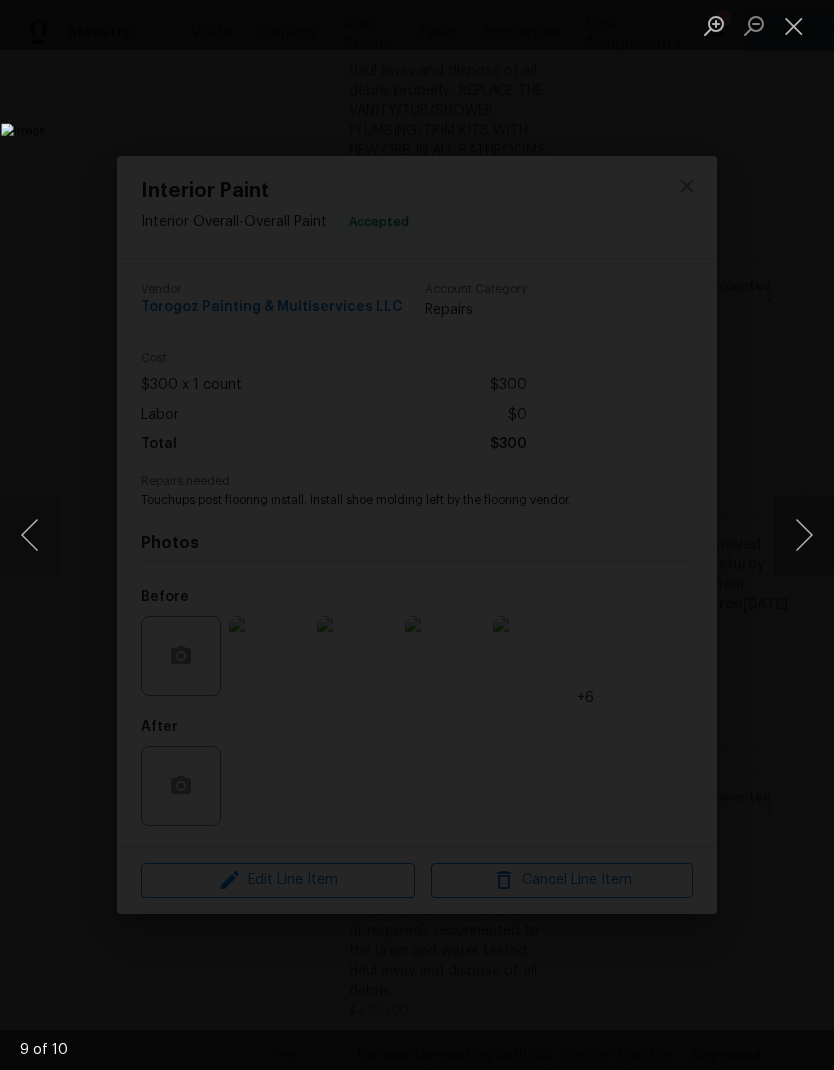 click at bounding box center (804, 535) 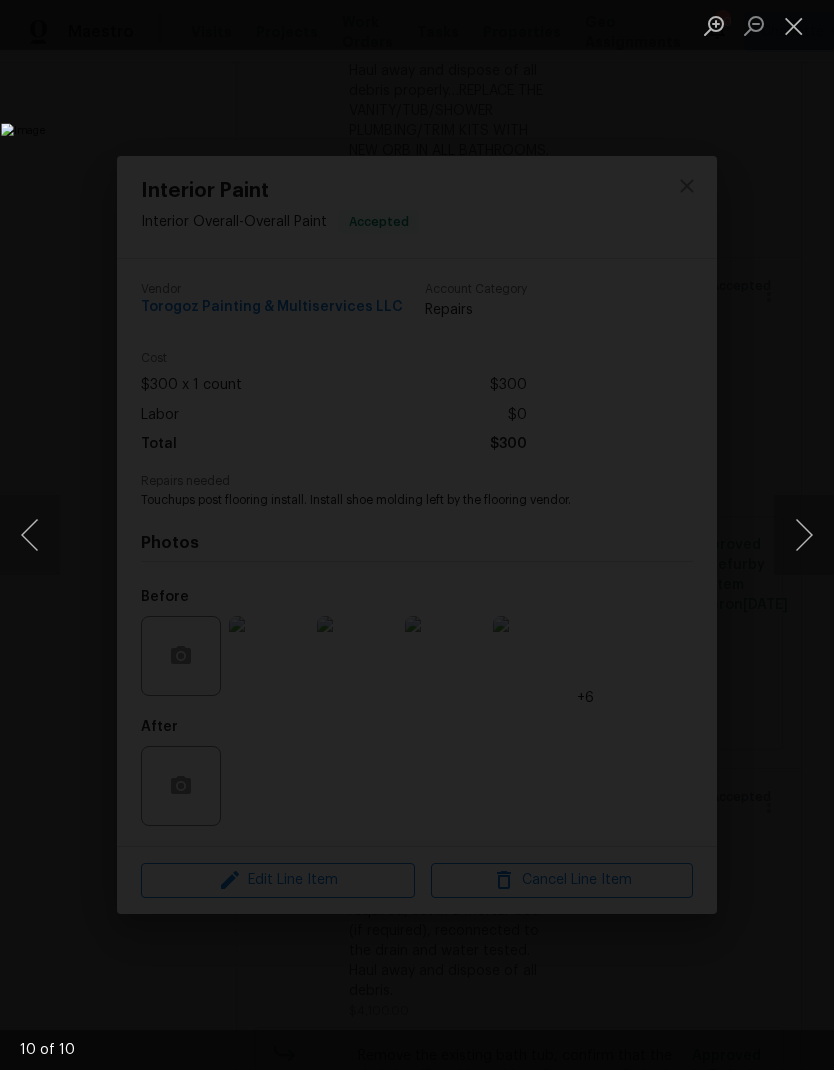 click at bounding box center (804, 535) 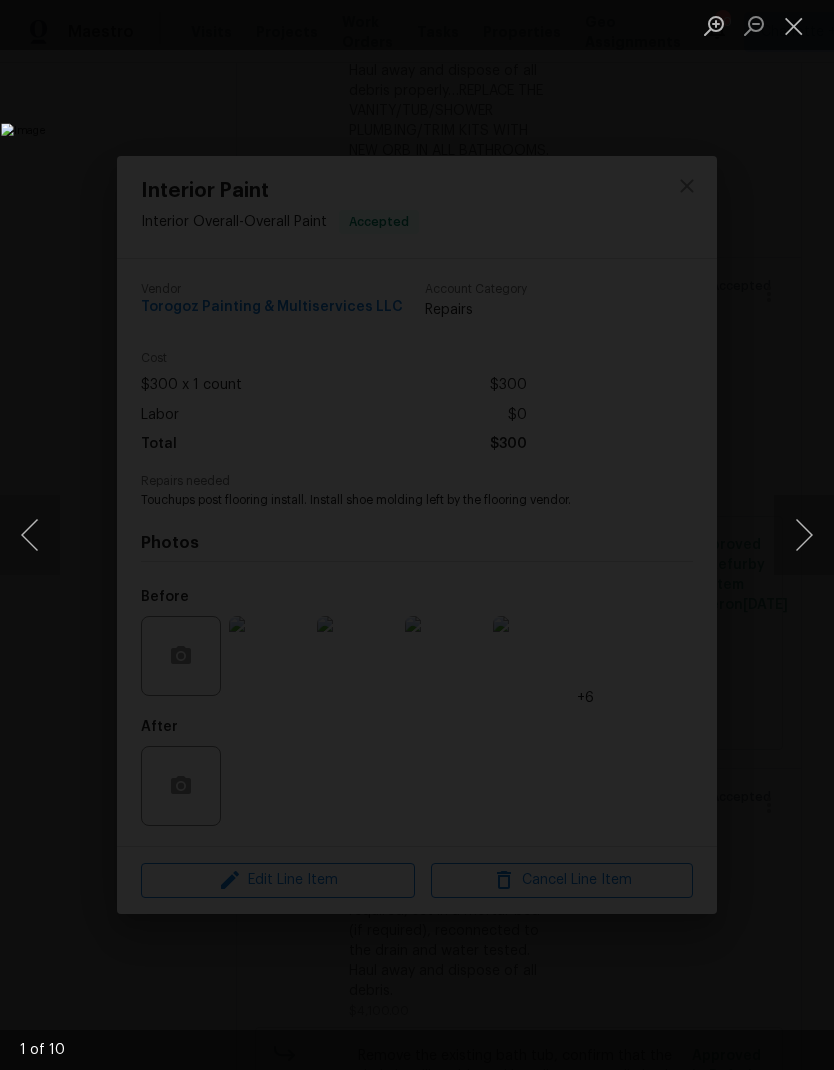 click at bounding box center [804, 535] 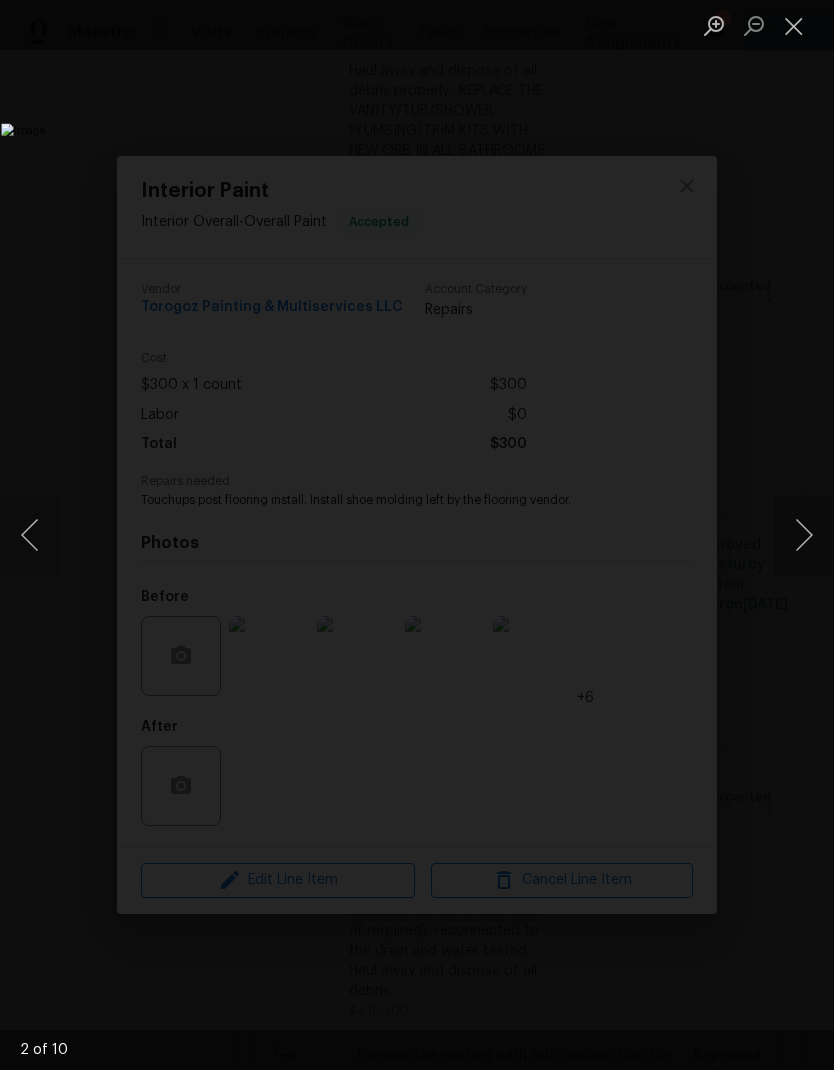 click at bounding box center [794, 25] 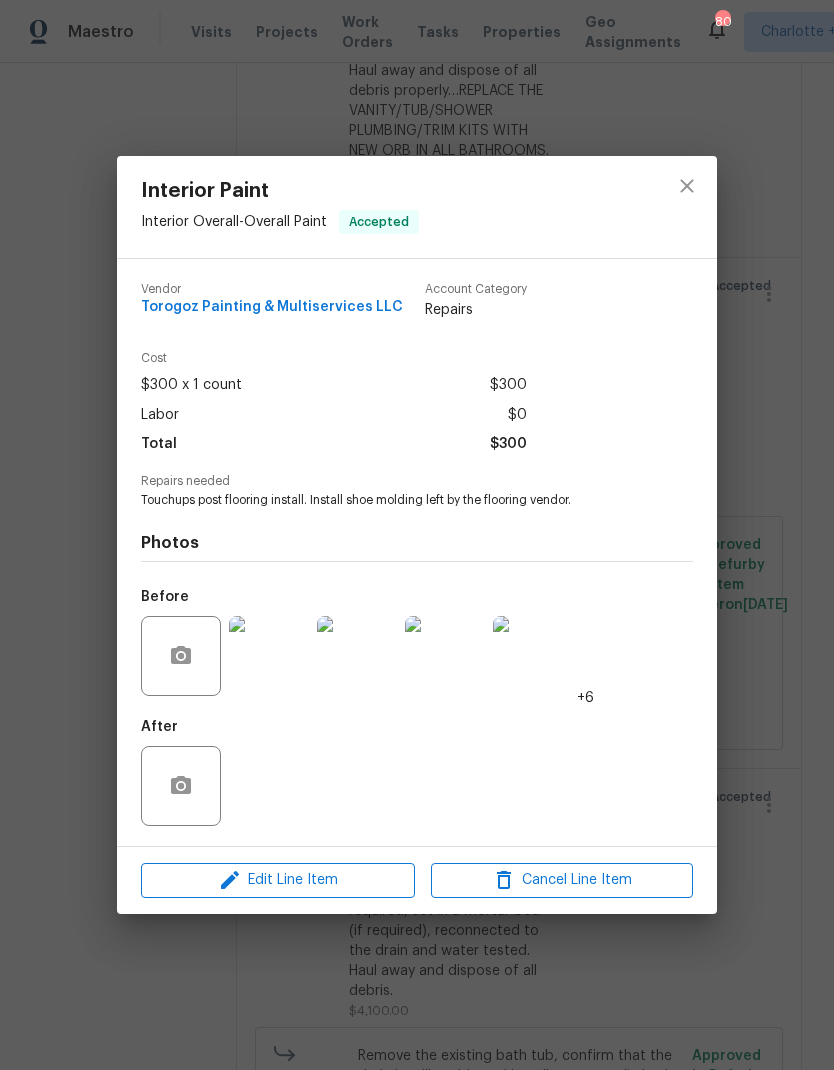 click at bounding box center (181, 656) 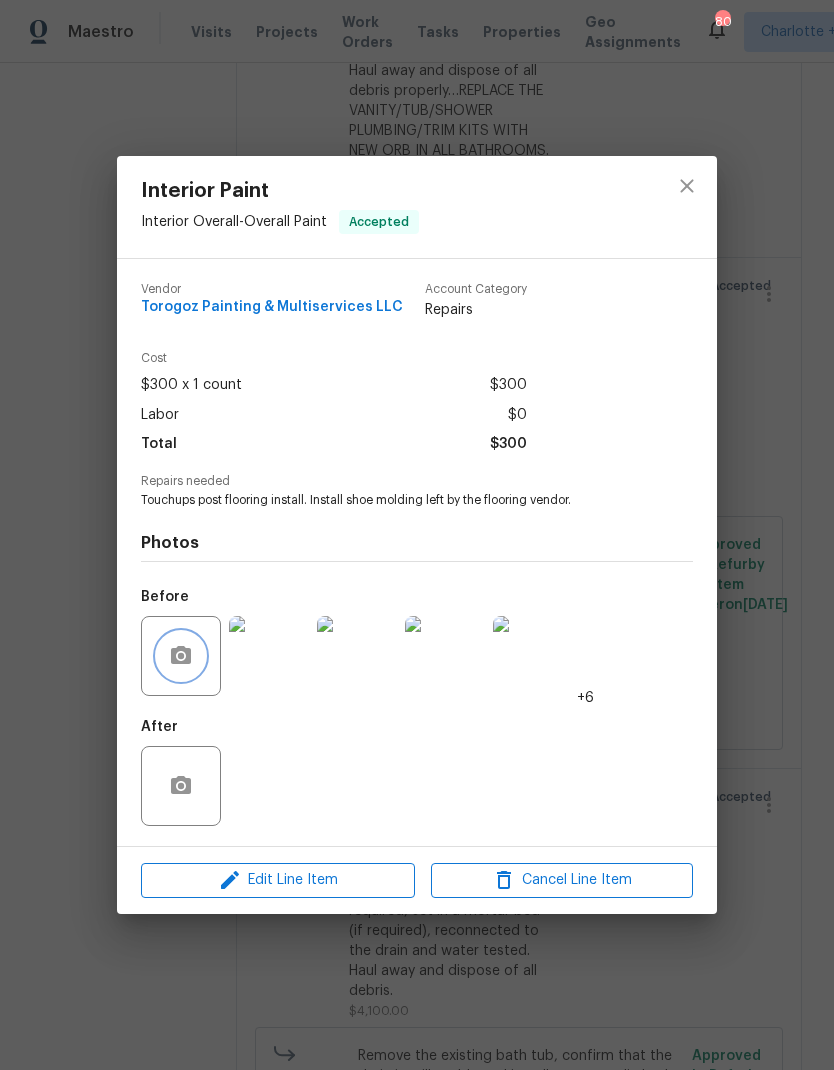click 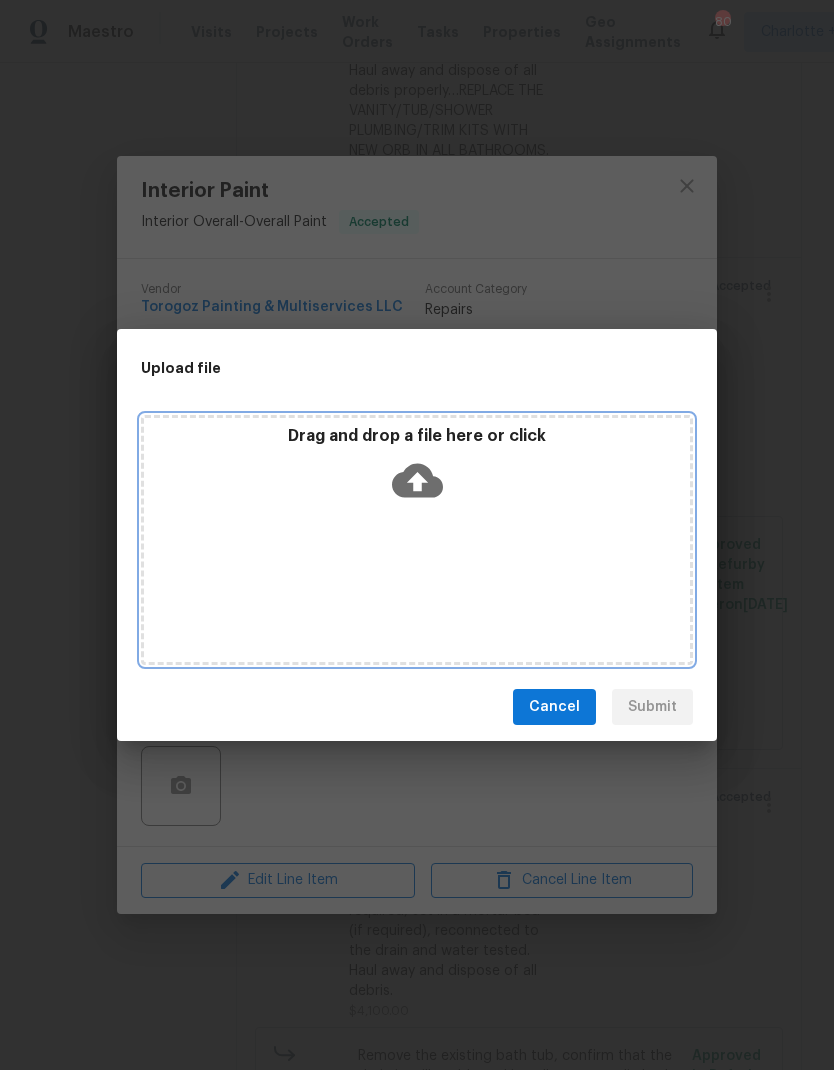 click 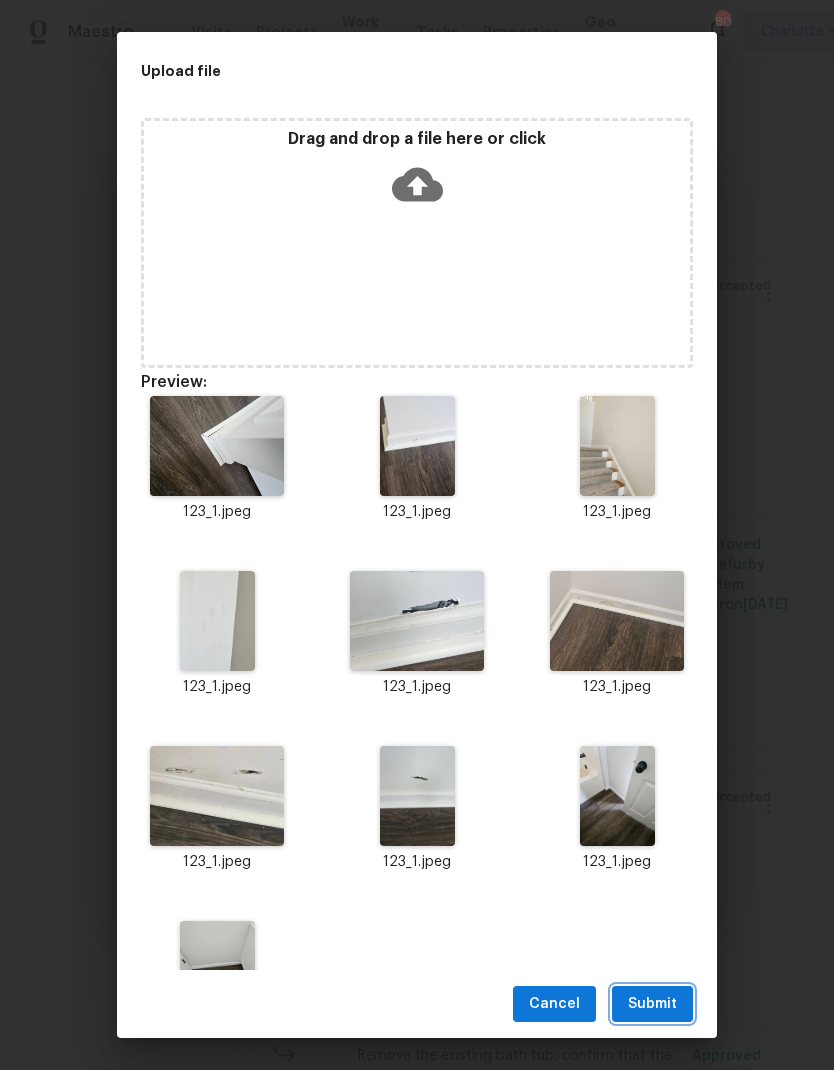 click on "Submit" at bounding box center [652, 1004] 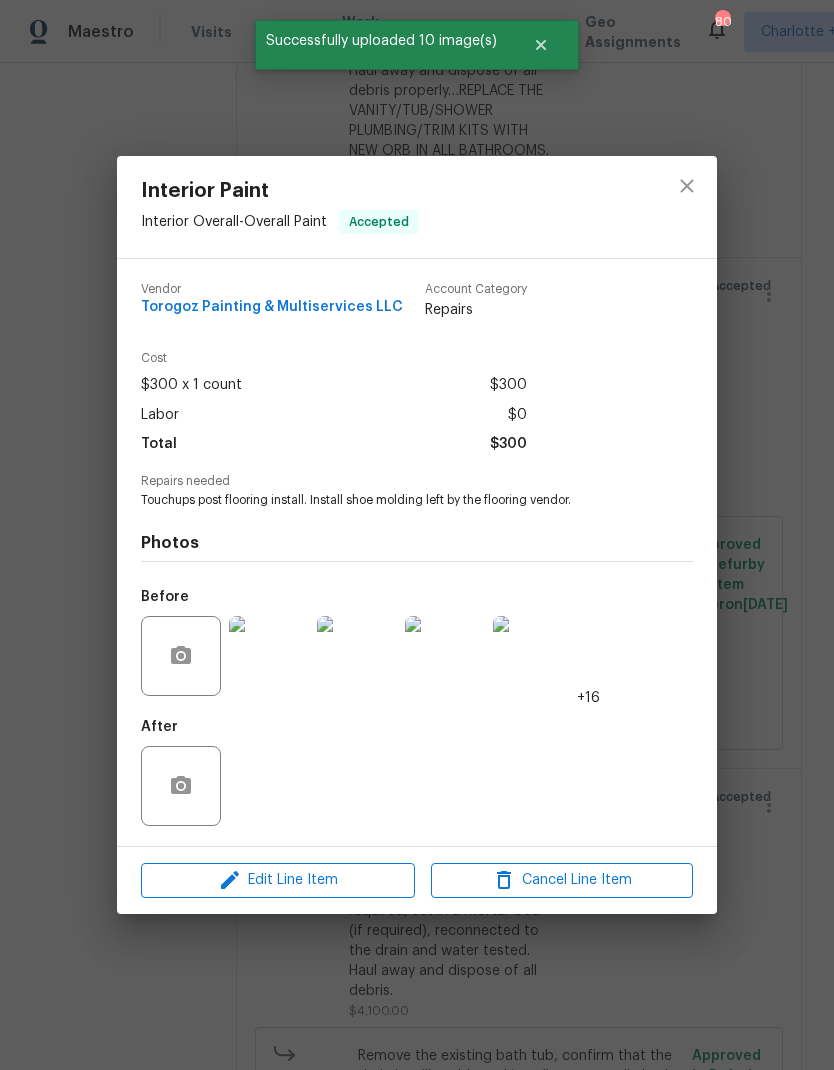 click at bounding box center [445, 656] 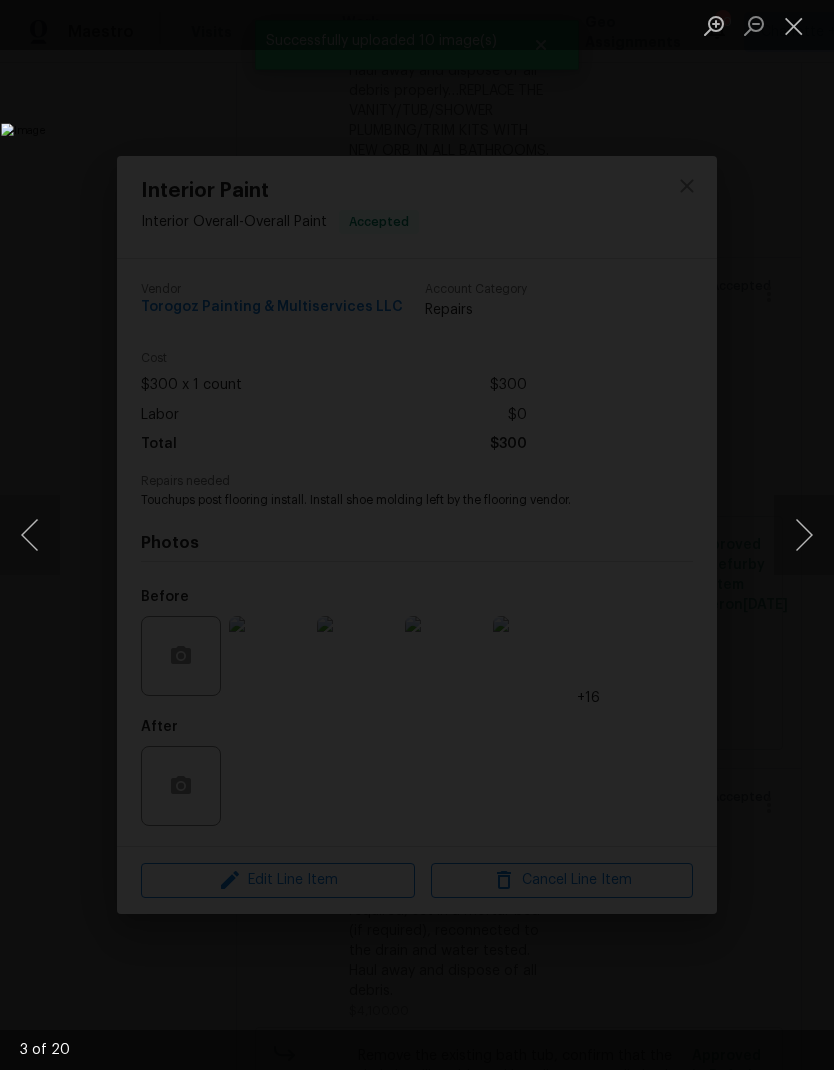 click at bounding box center [804, 535] 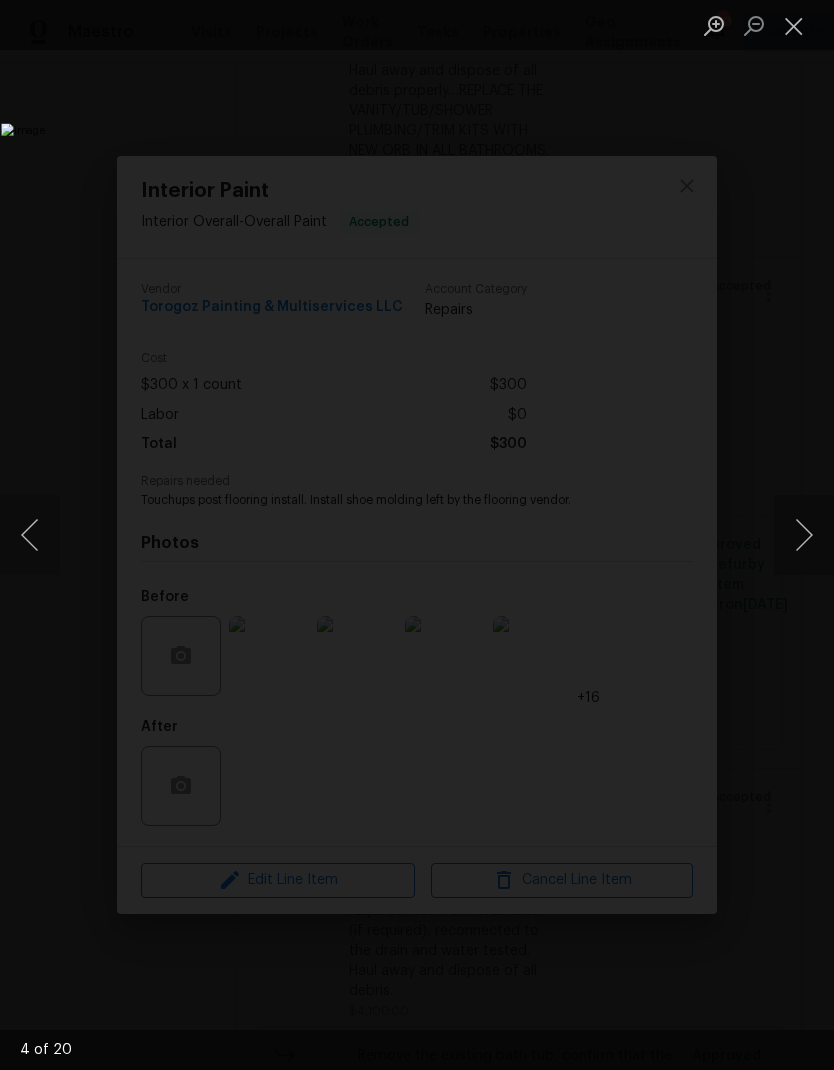 click at bounding box center [804, 535] 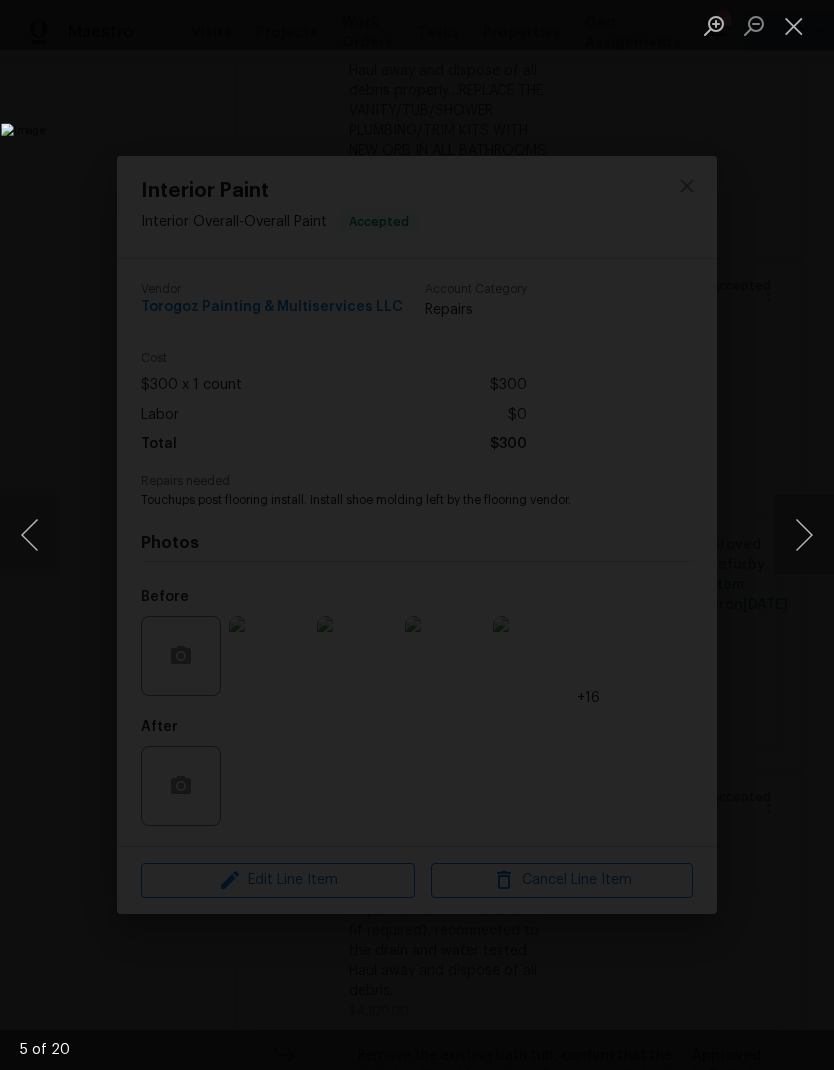 click at bounding box center [804, 535] 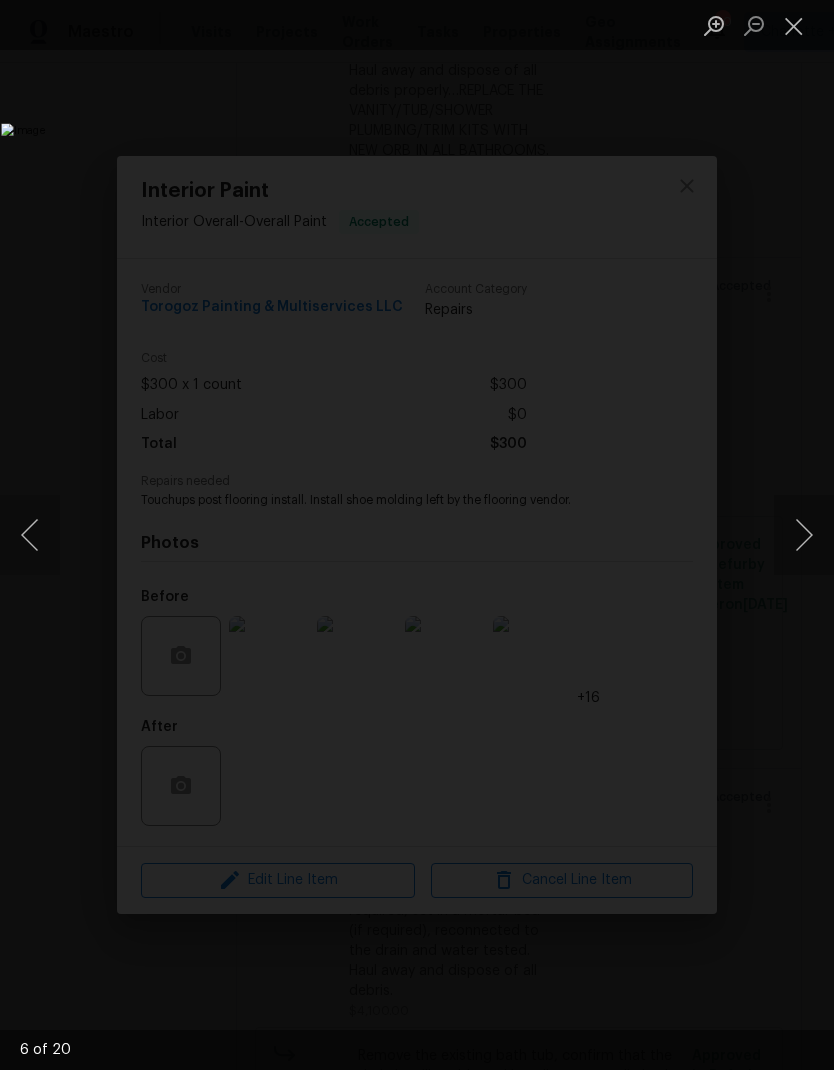 click at bounding box center [804, 535] 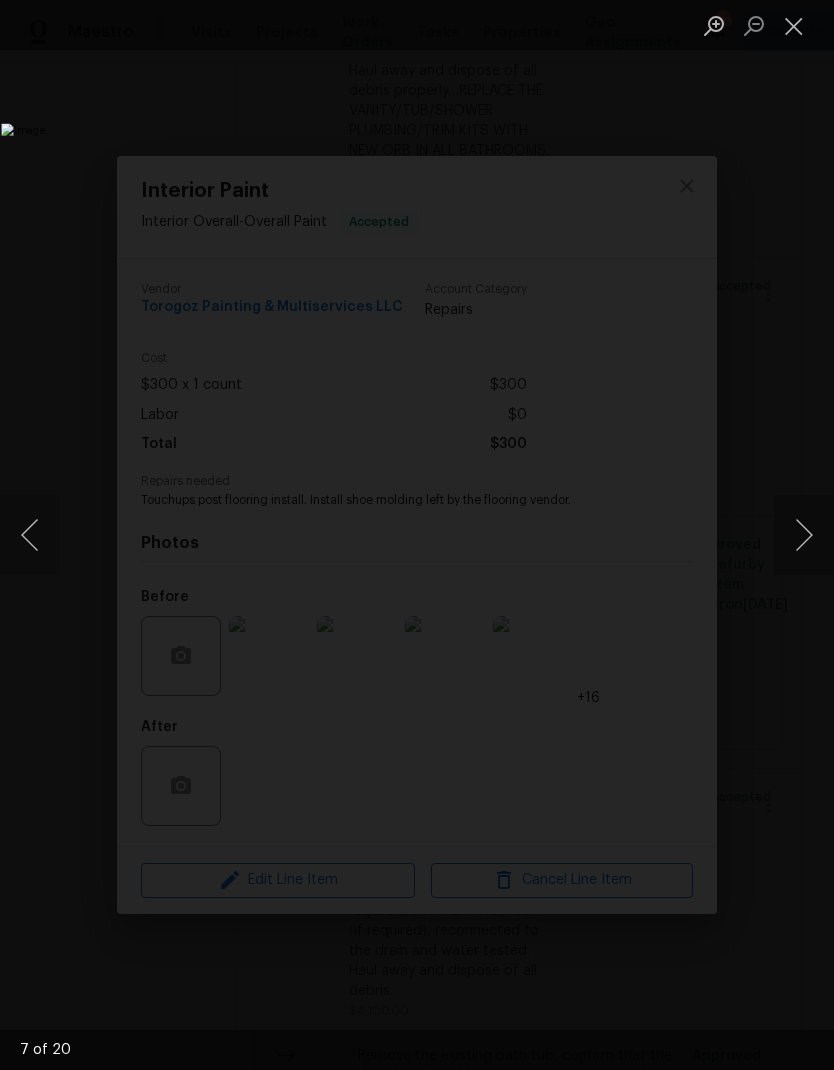 click at bounding box center (804, 535) 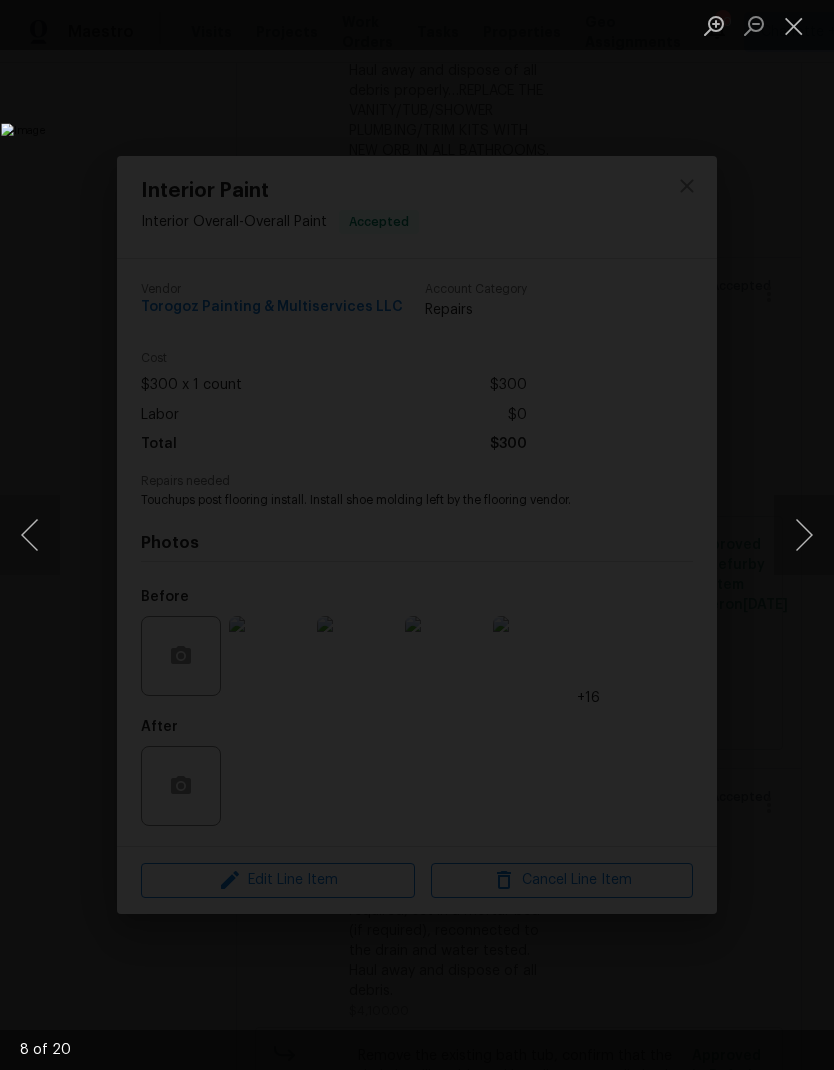 click at bounding box center (804, 535) 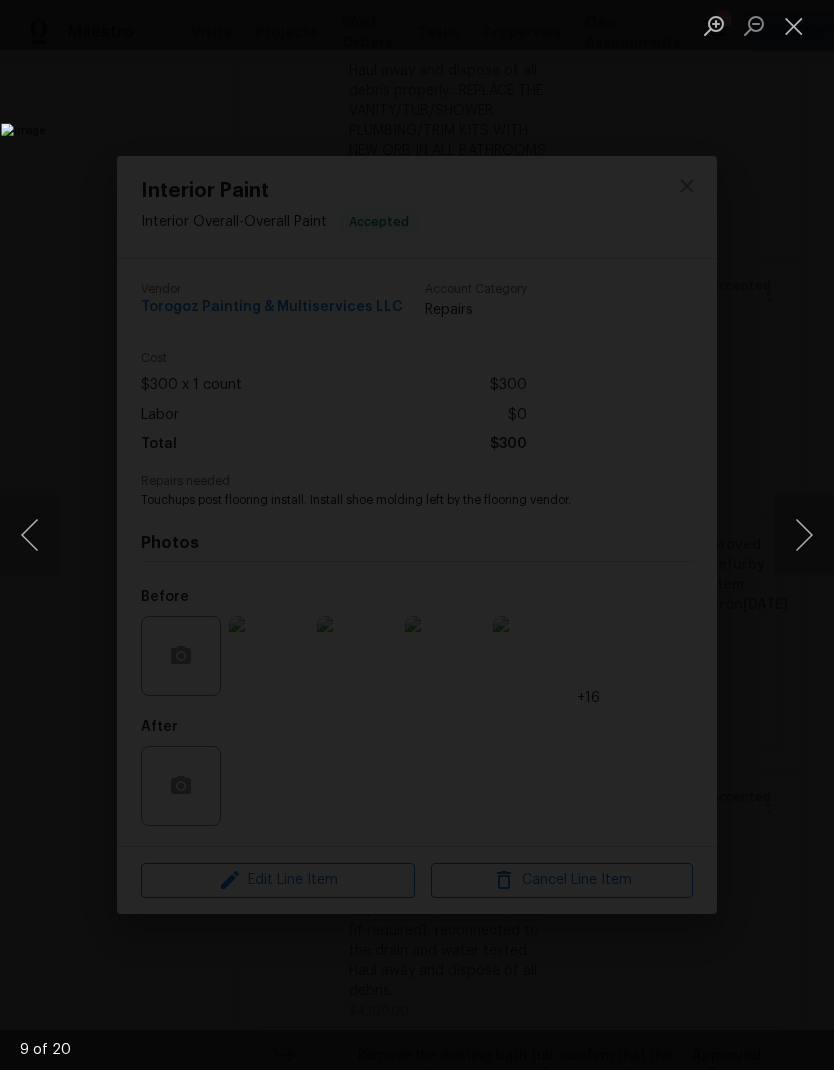 click at bounding box center [804, 535] 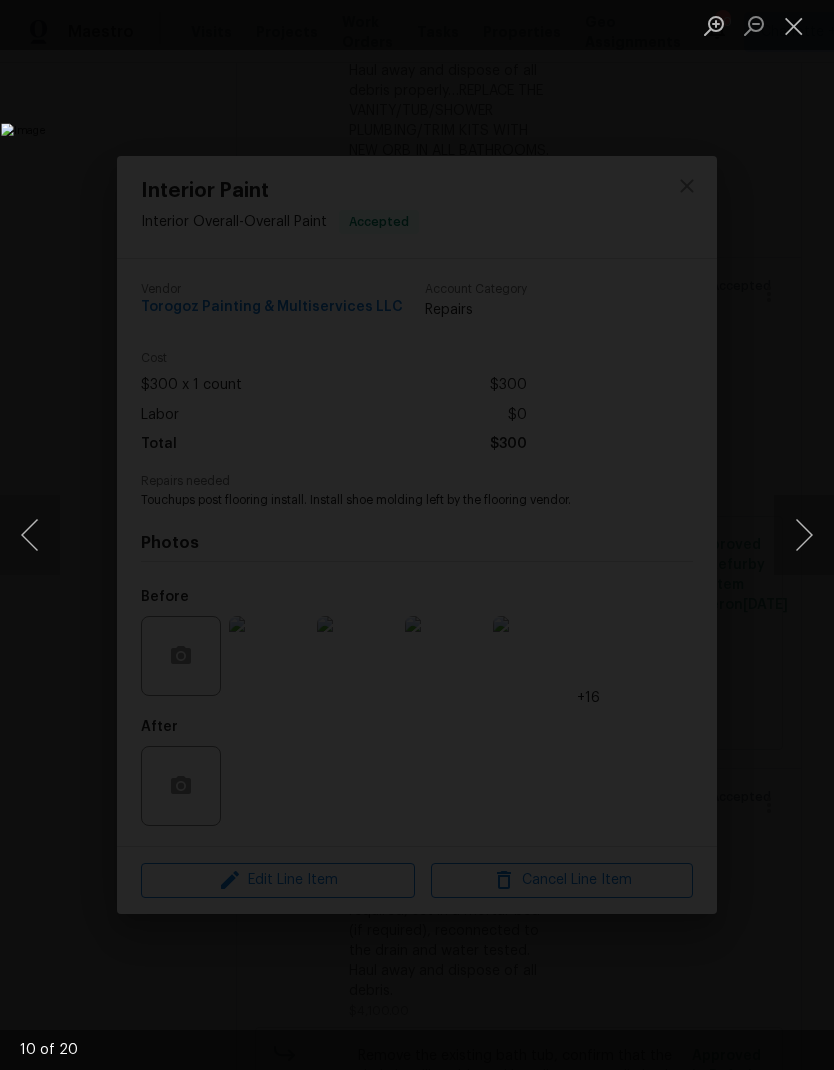 click at bounding box center [804, 535] 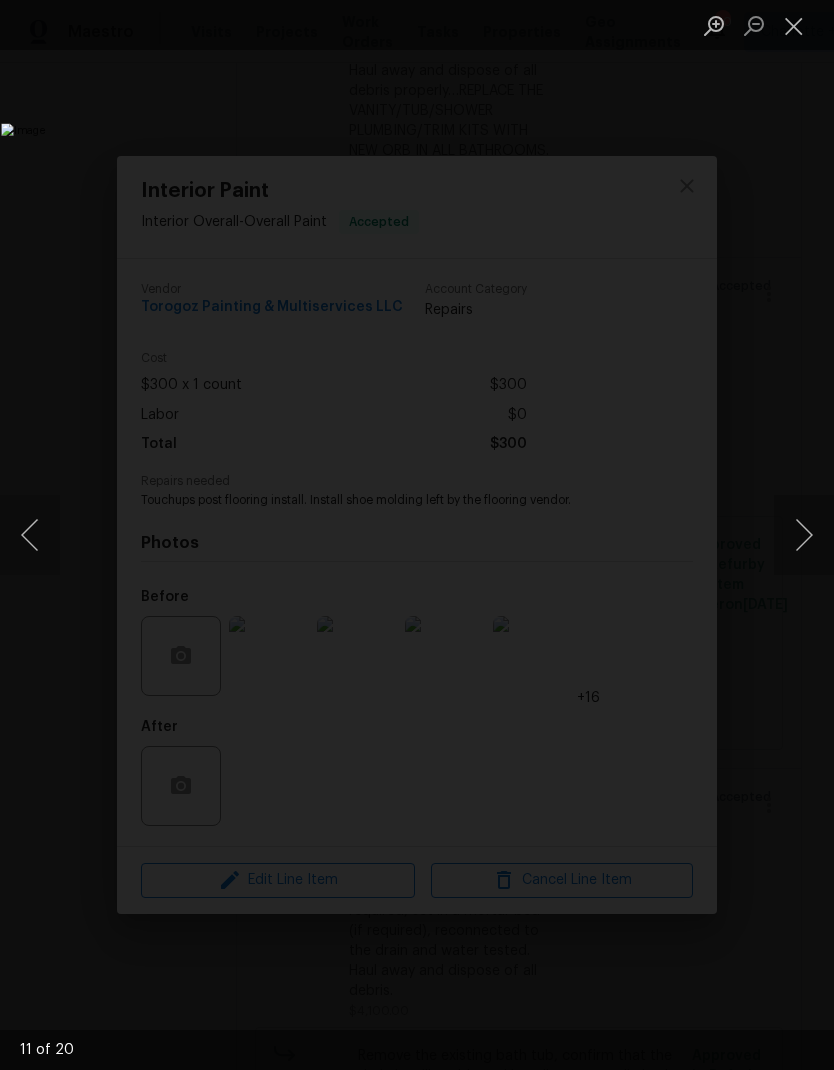 click at bounding box center (804, 535) 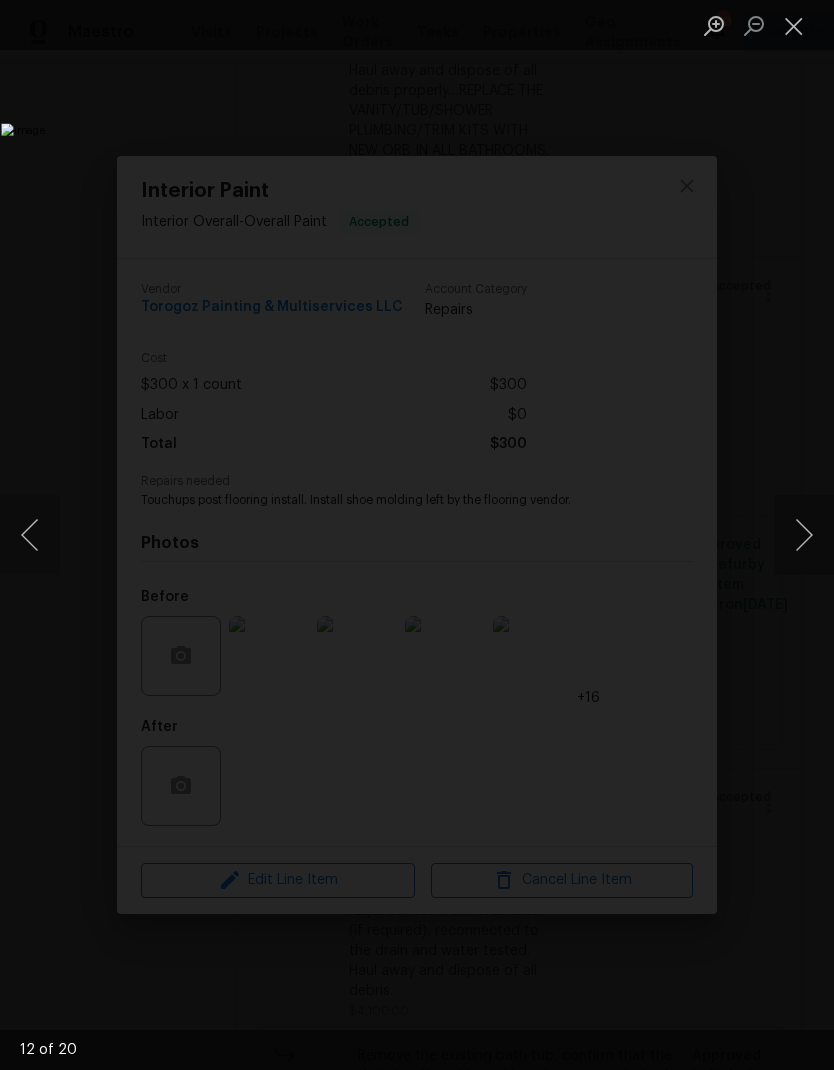 click at bounding box center (804, 535) 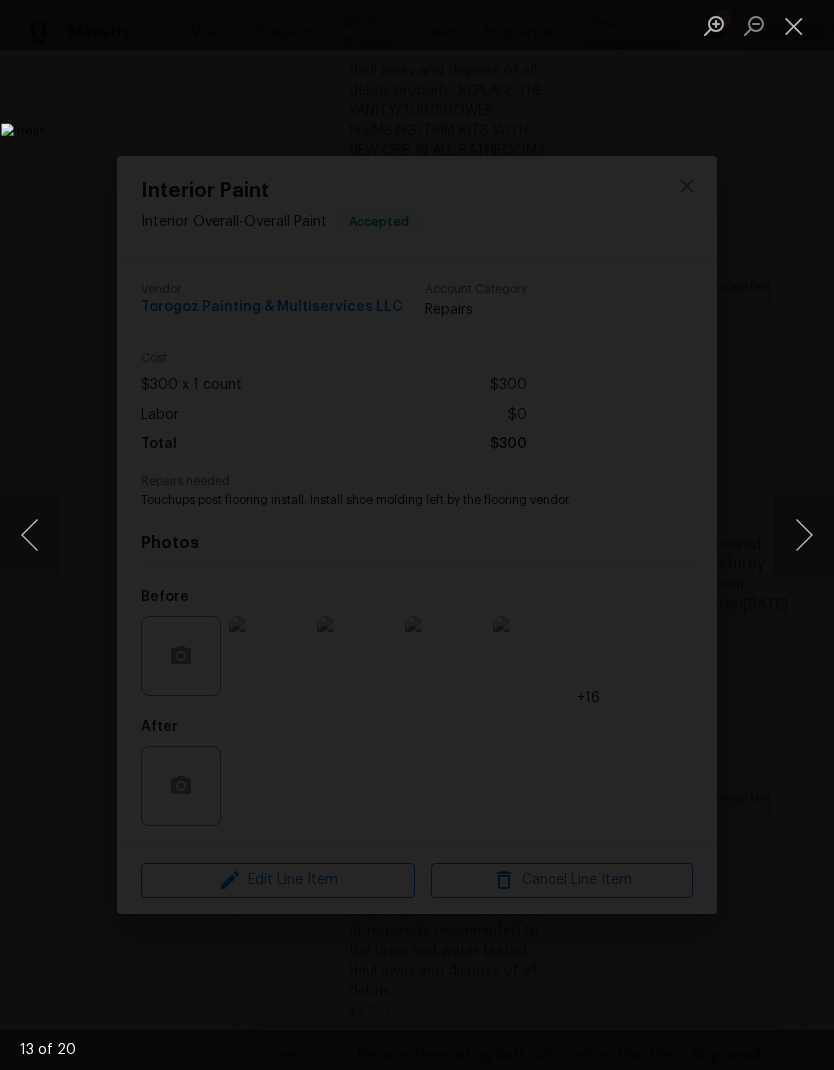 click at bounding box center [804, 535] 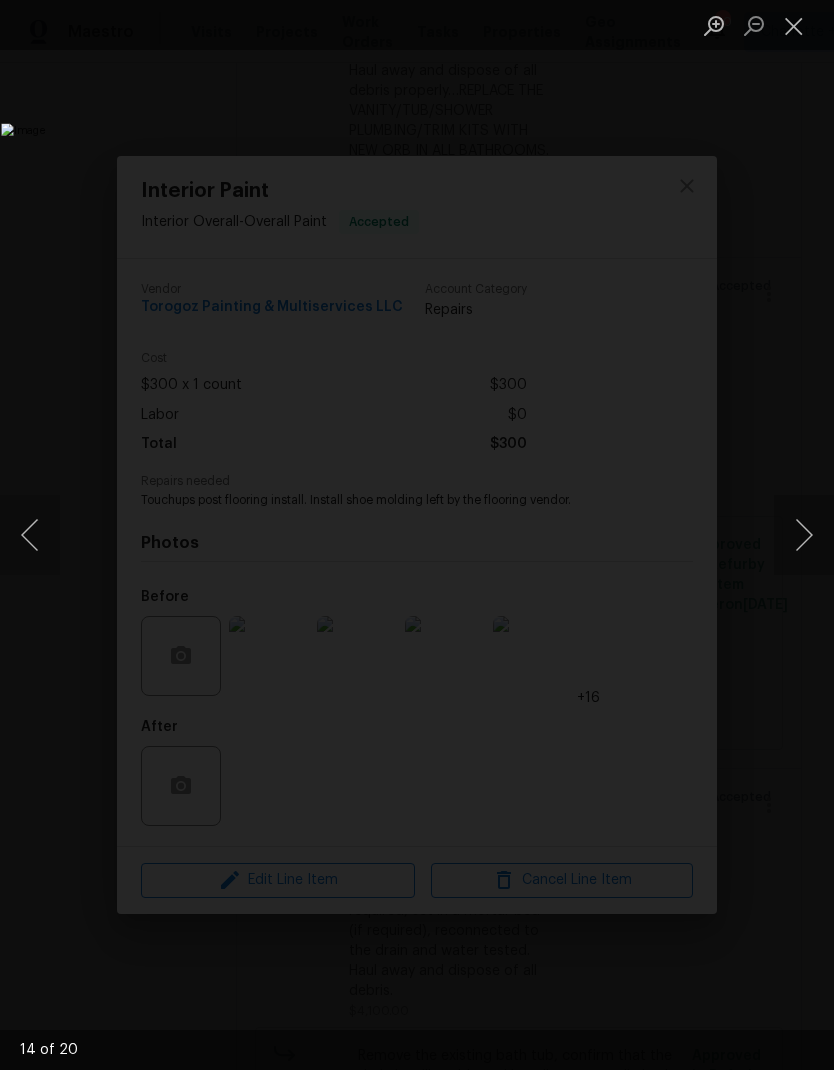 click at bounding box center [804, 535] 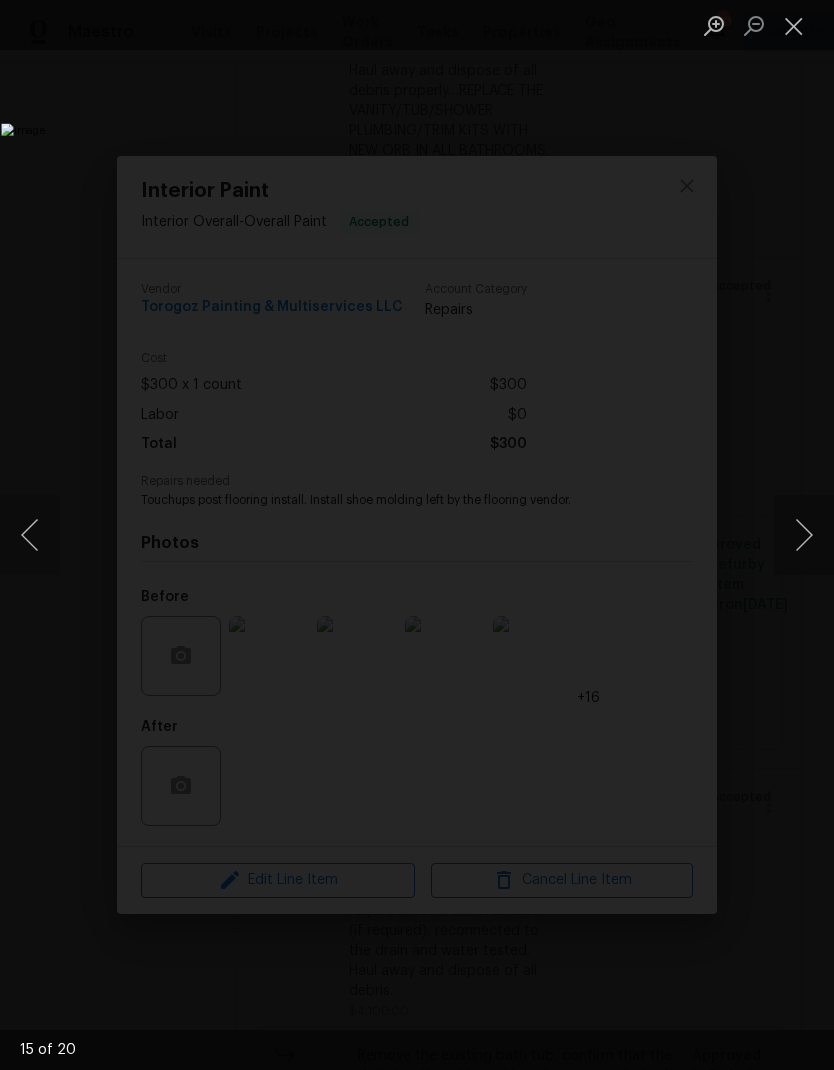 click at bounding box center (804, 535) 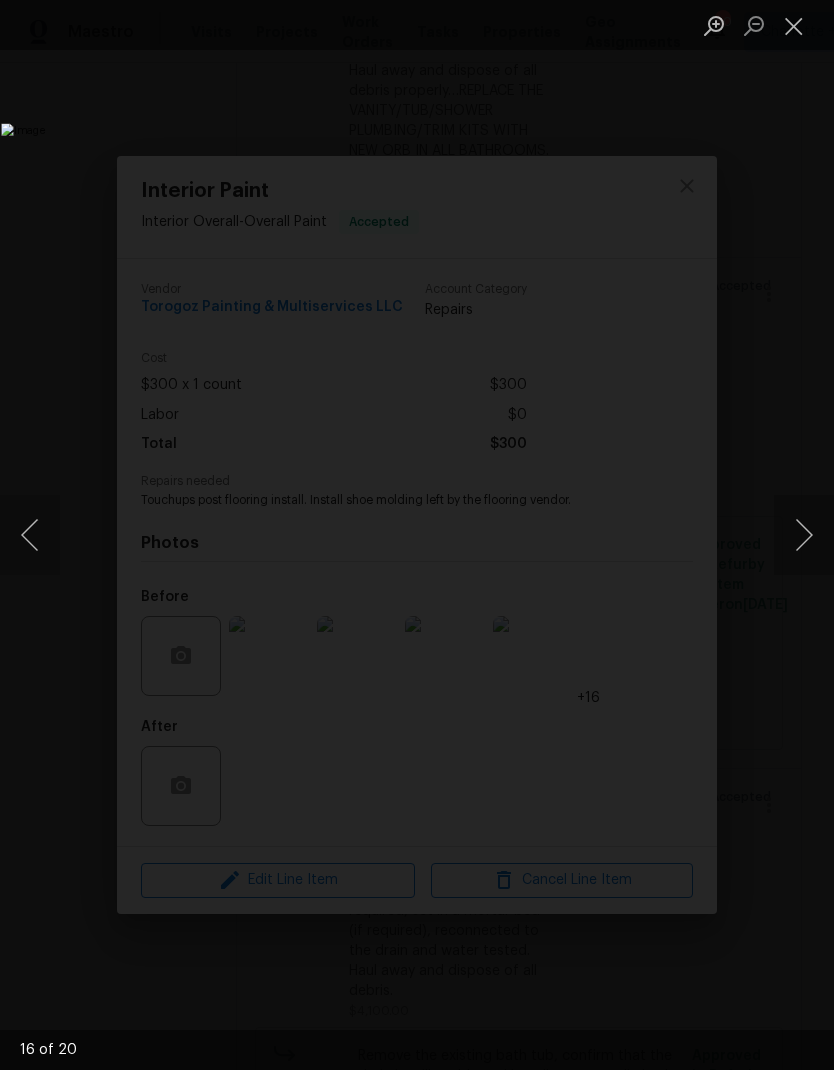 click at bounding box center (804, 535) 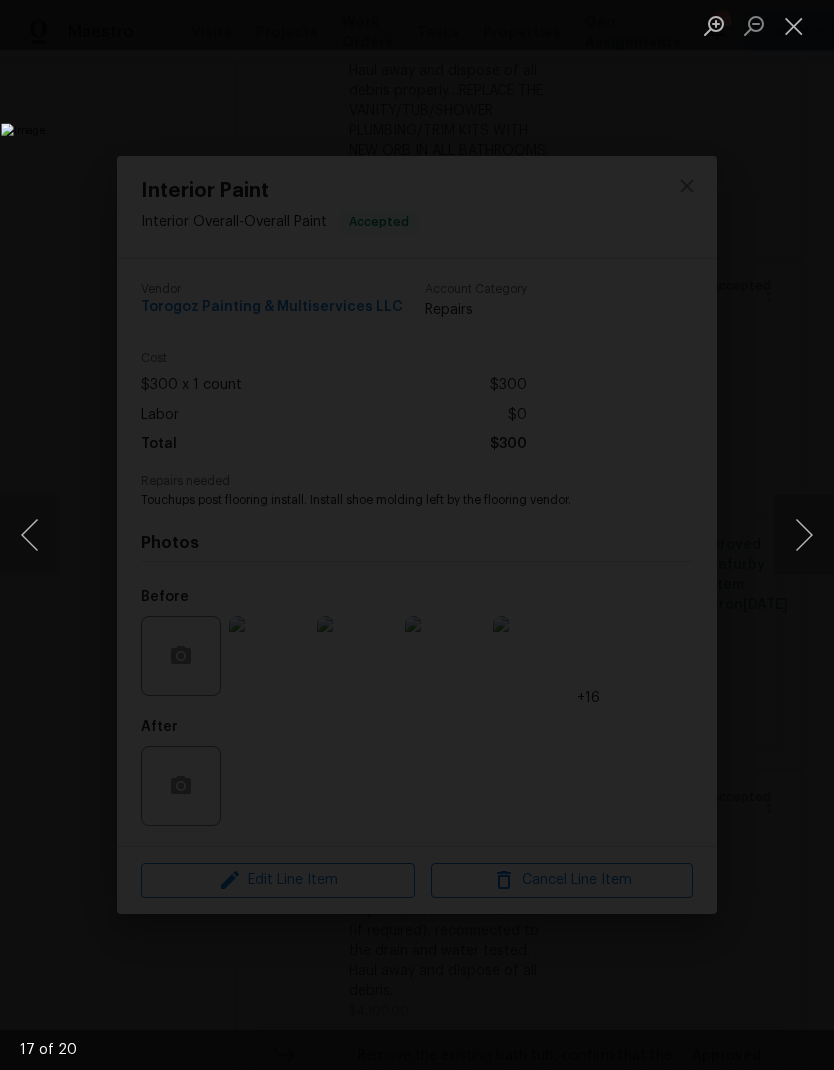 click at bounding box center (804, 535) 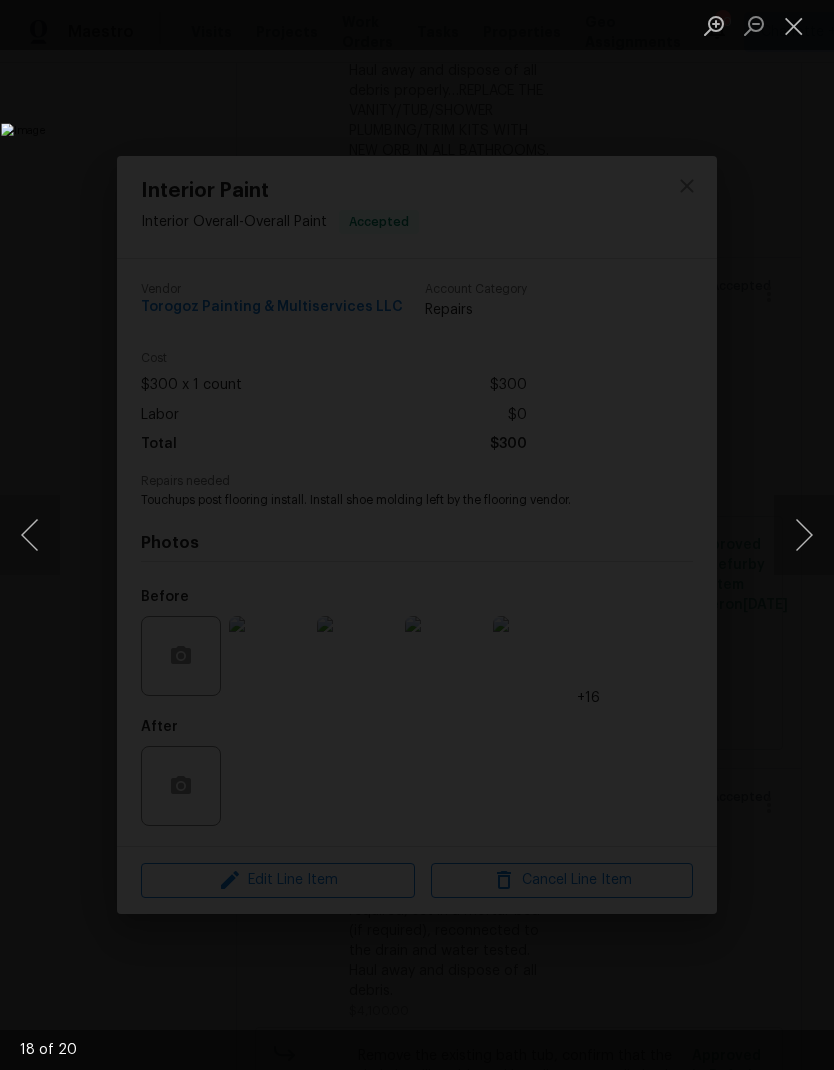 click at bounding box center (804, 535) 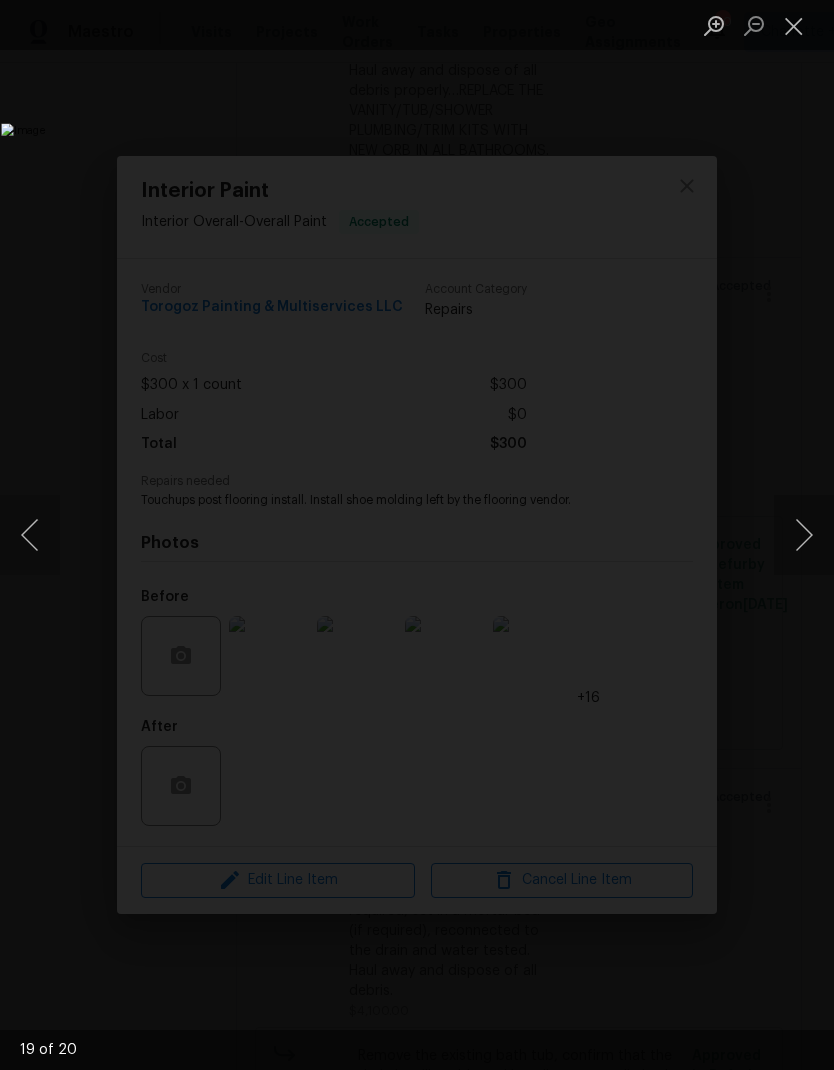 click at bounding box center (804, 535) 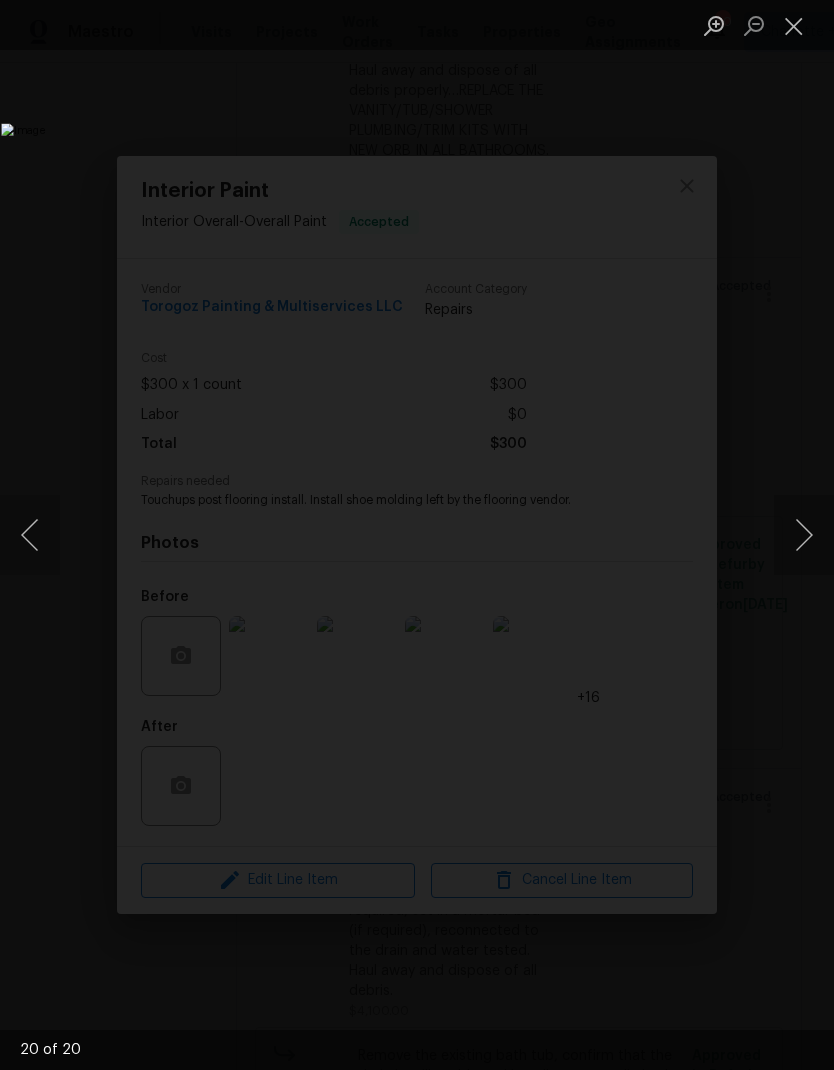click at bounding box center (804, 535) 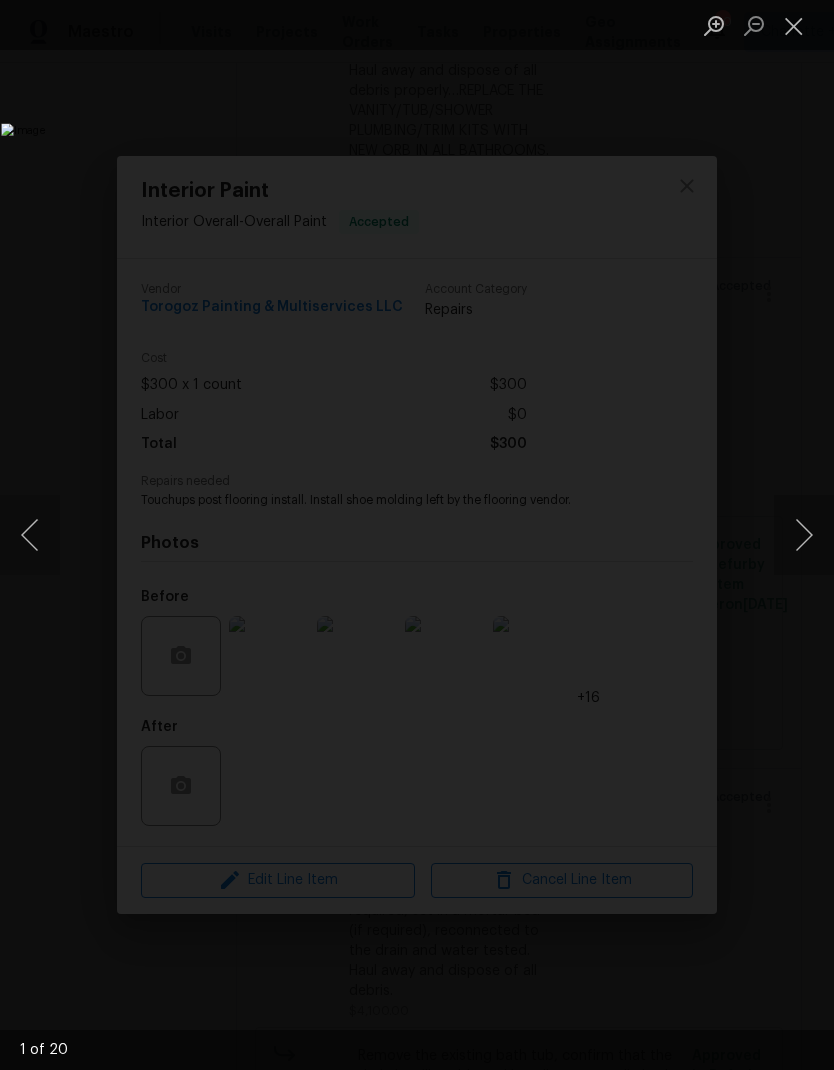click at bounding box center (804, 535) 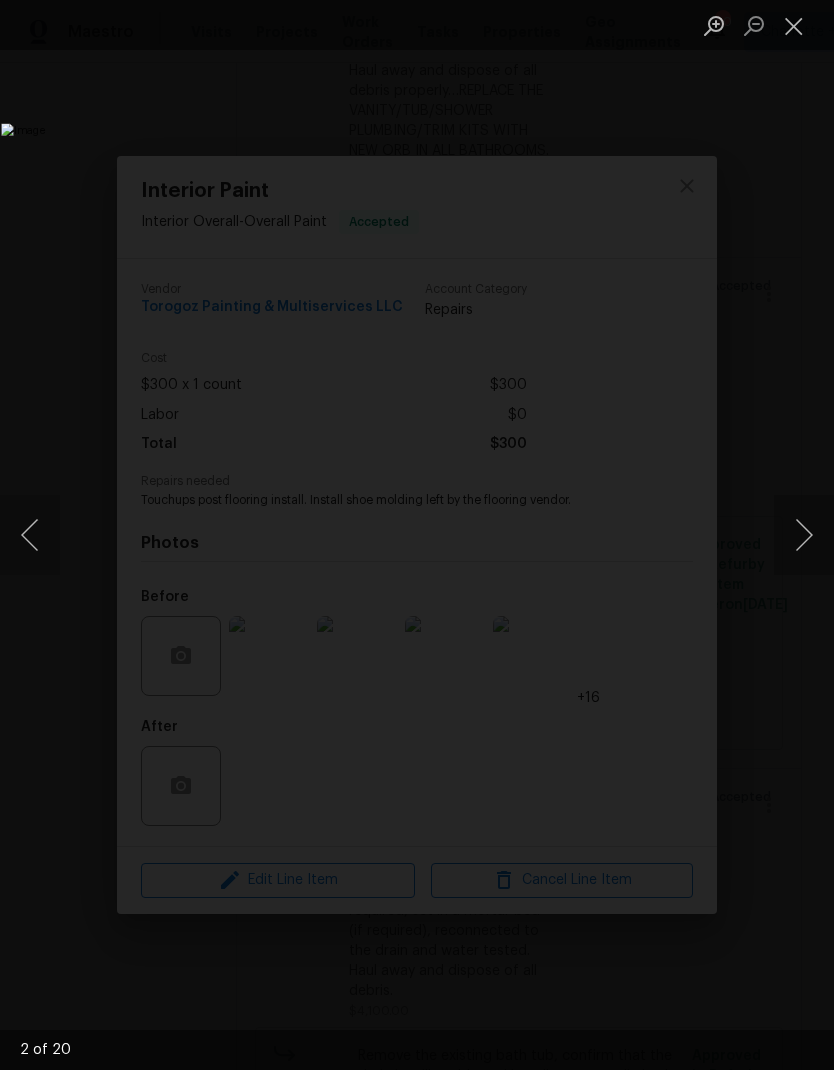 click at bounding box center [804, 535] 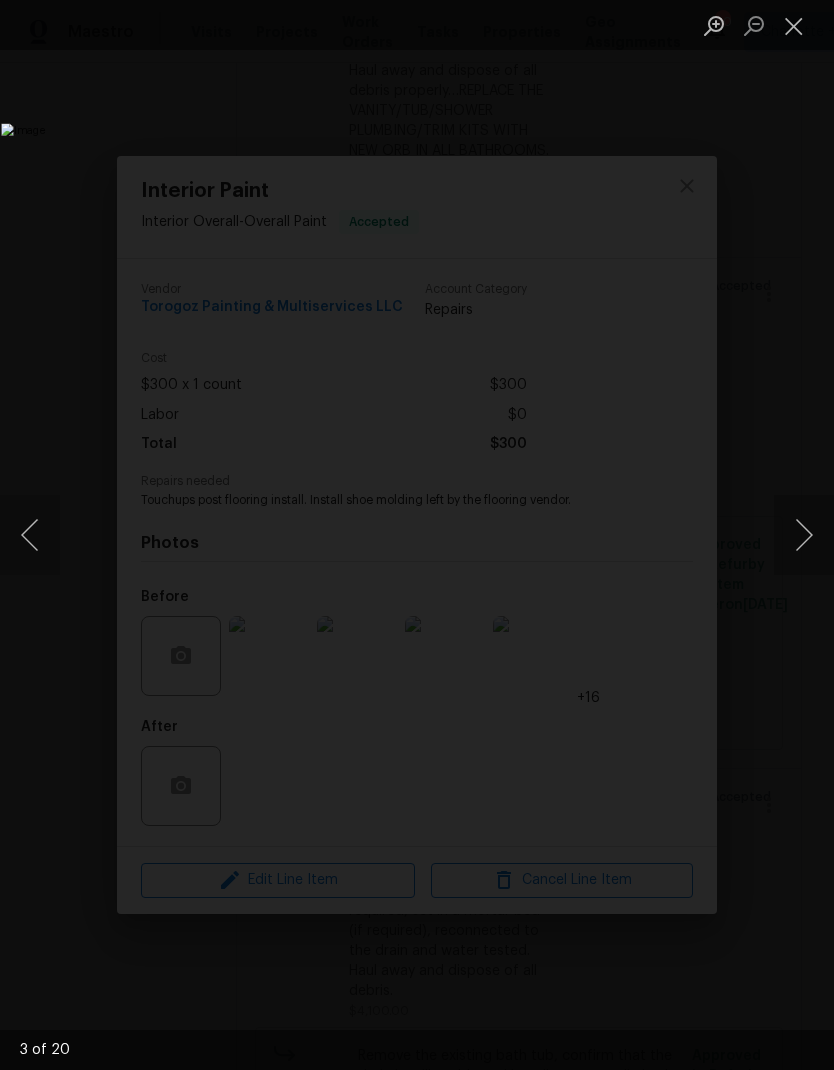 click at bounding box center (804, 535) 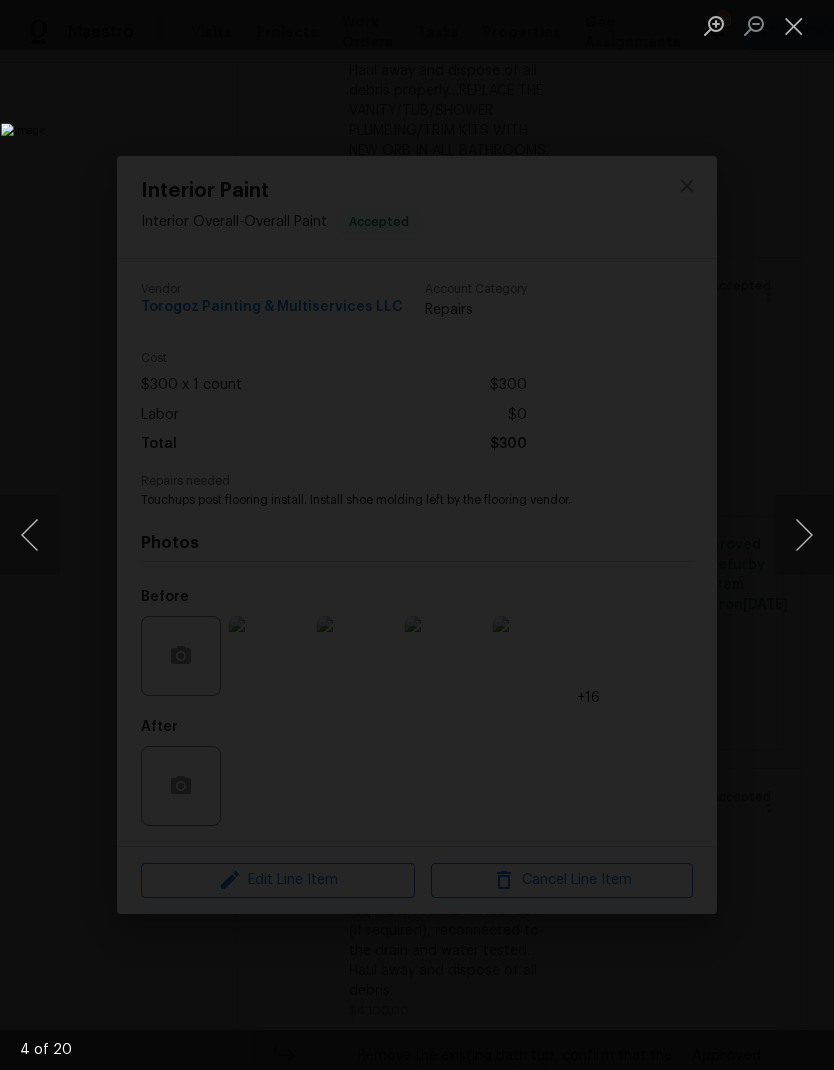 click at bounding box center [804, 535] 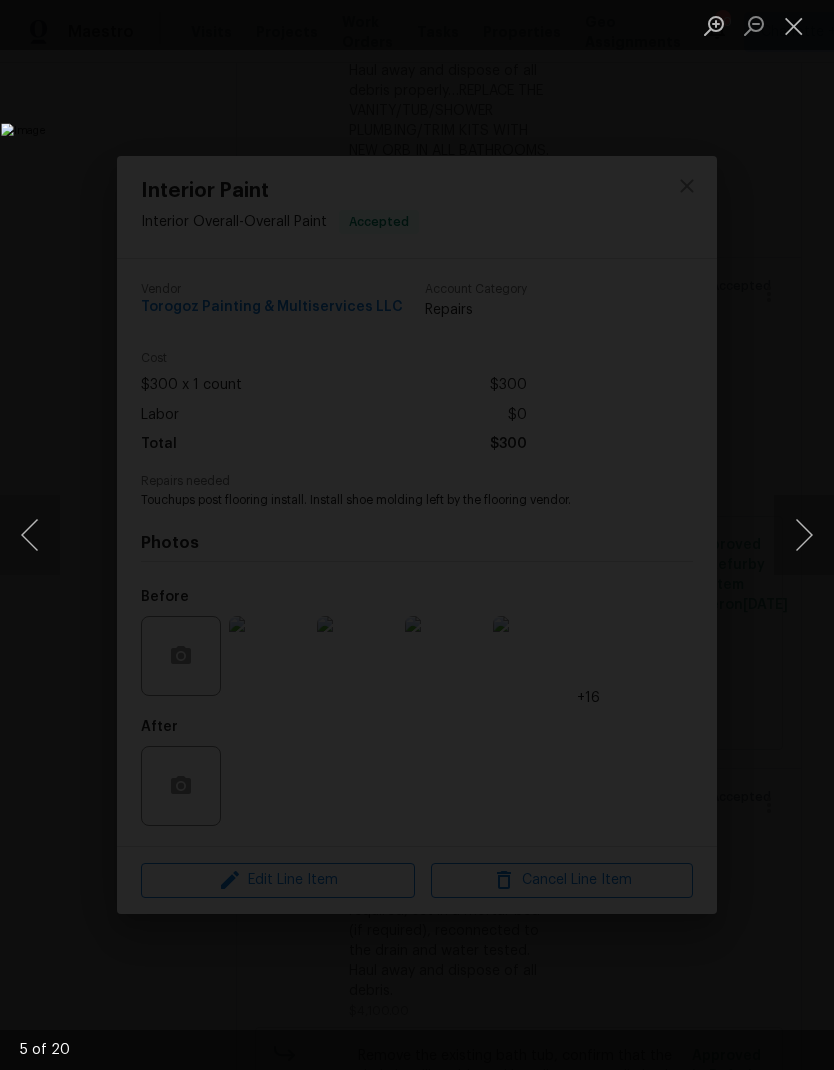 click at bounding box center (804, 535) 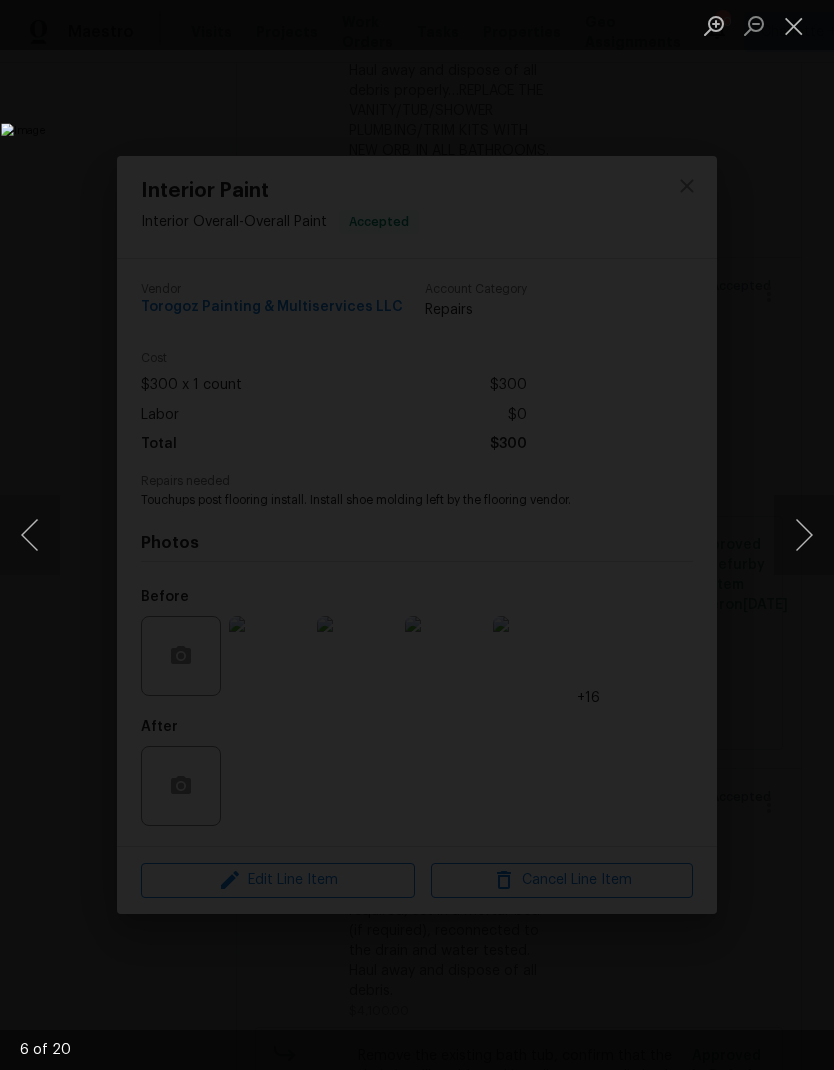 click at bounding box center [804, 535] 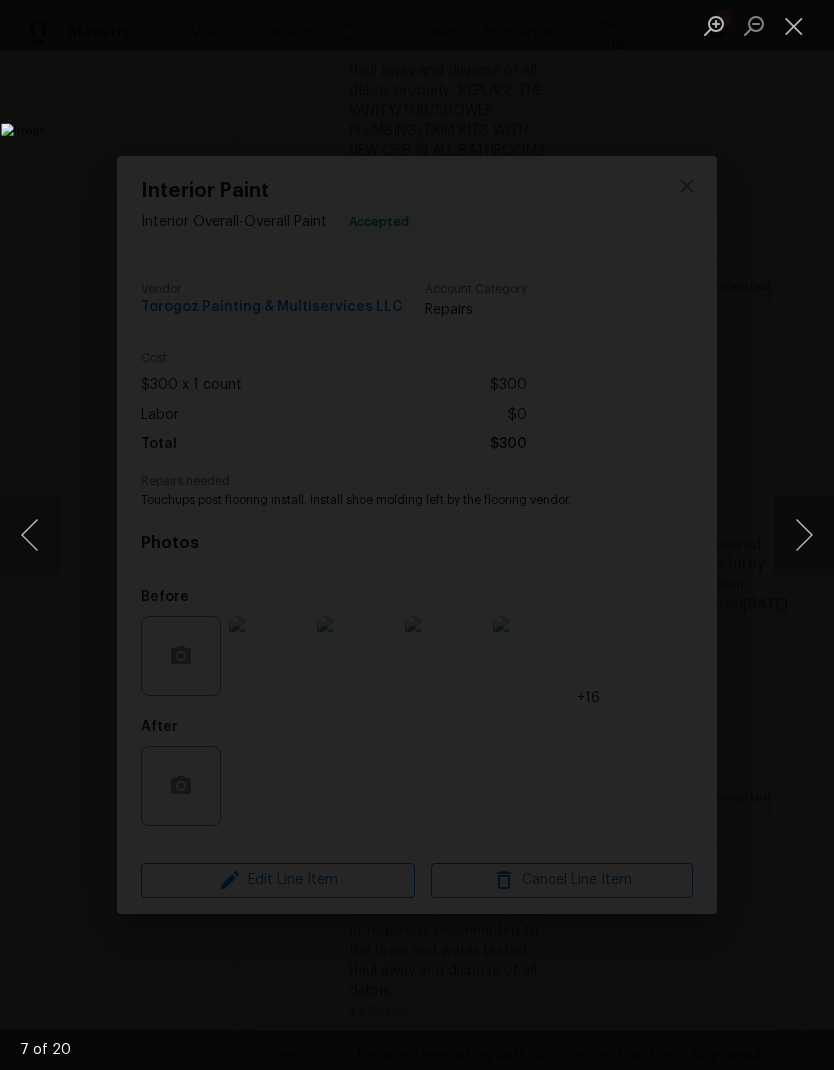 click at bounding box center [804, 535] 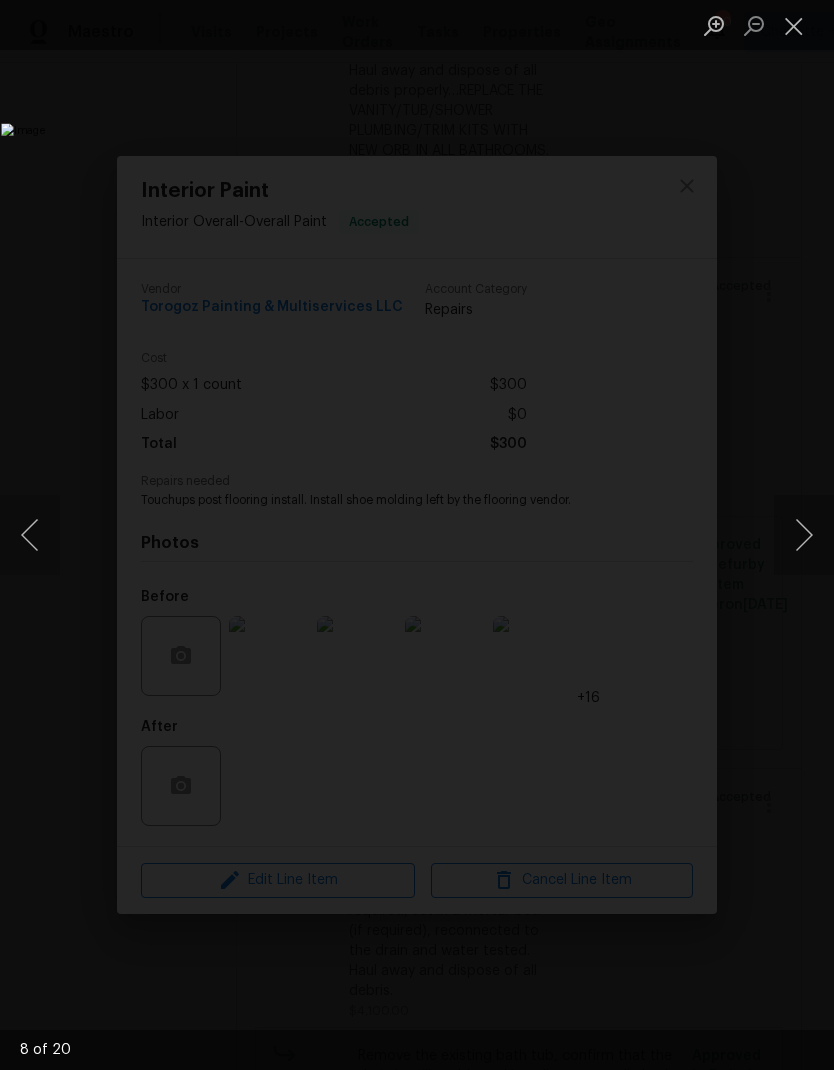 click at bounding box center (804, 535) 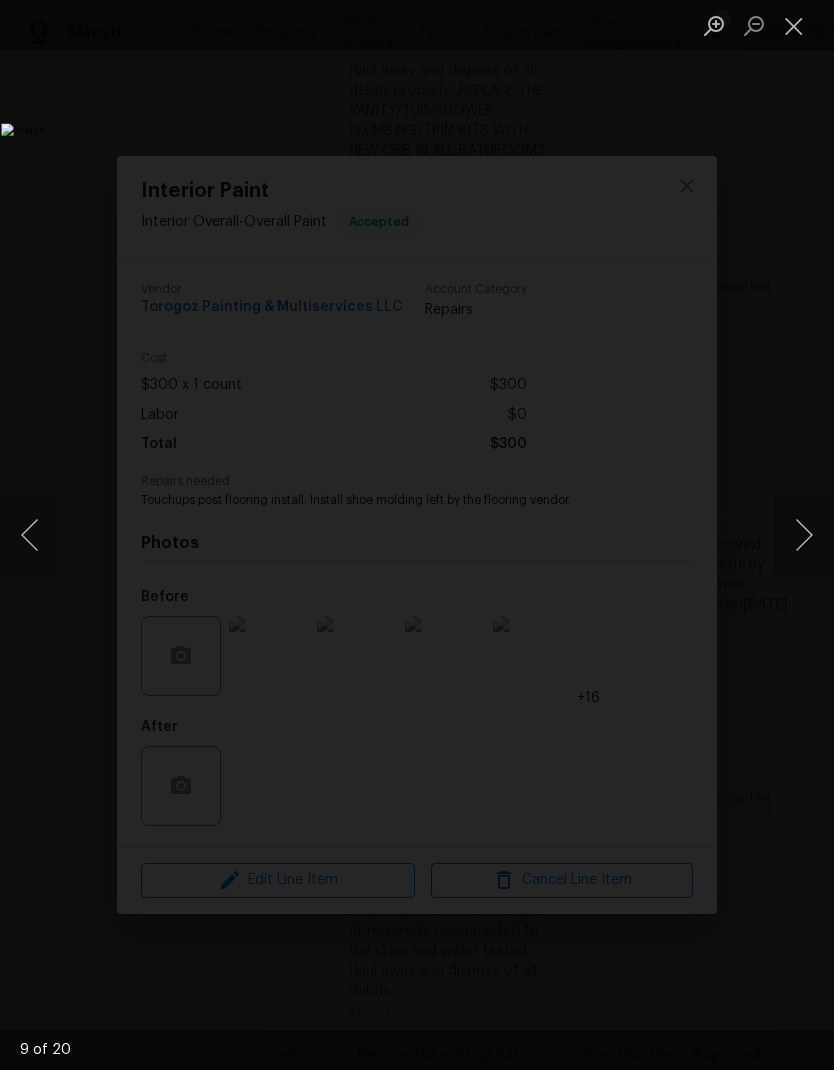 click at bounding box center [804, 535] 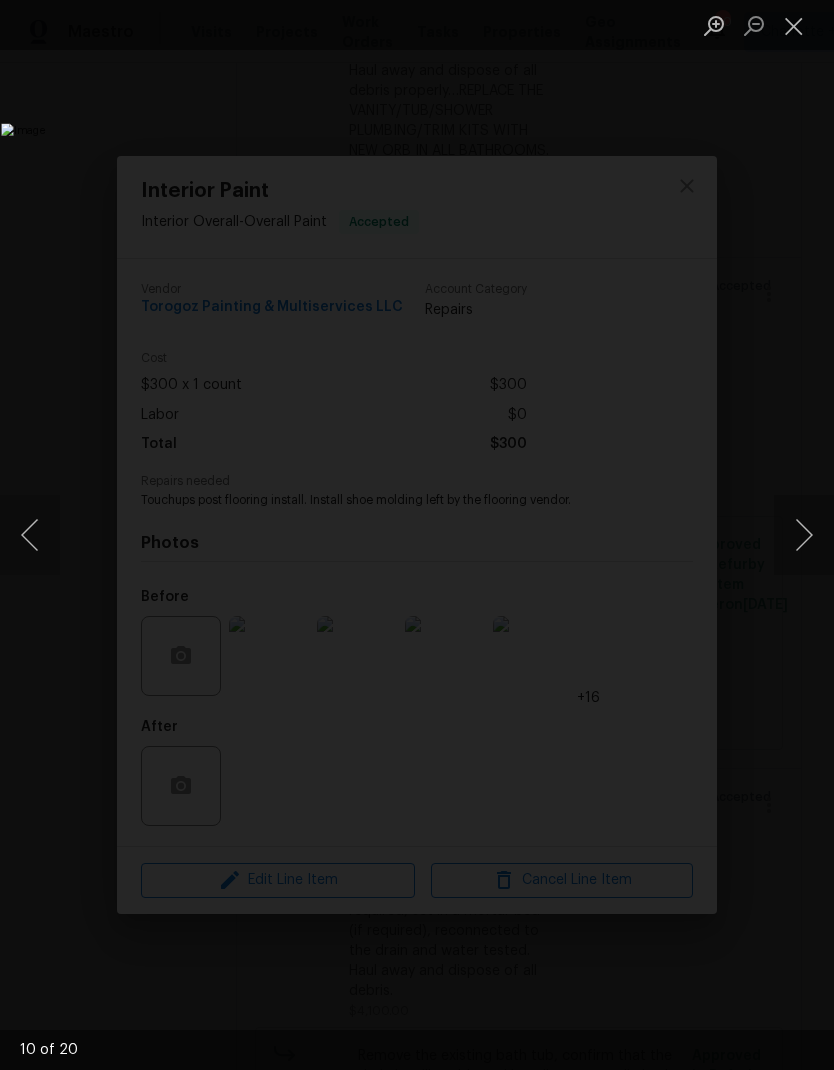 click at bounding box center (804, 535) 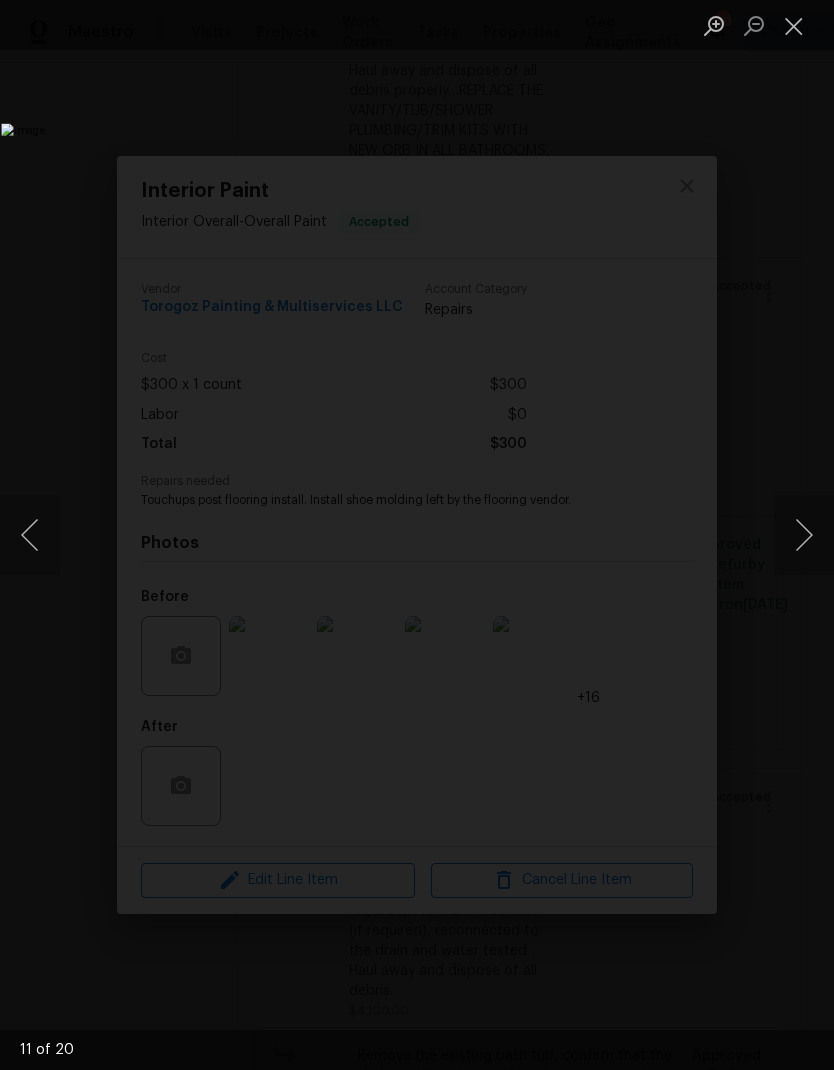 click at bounding box center (804, 535) 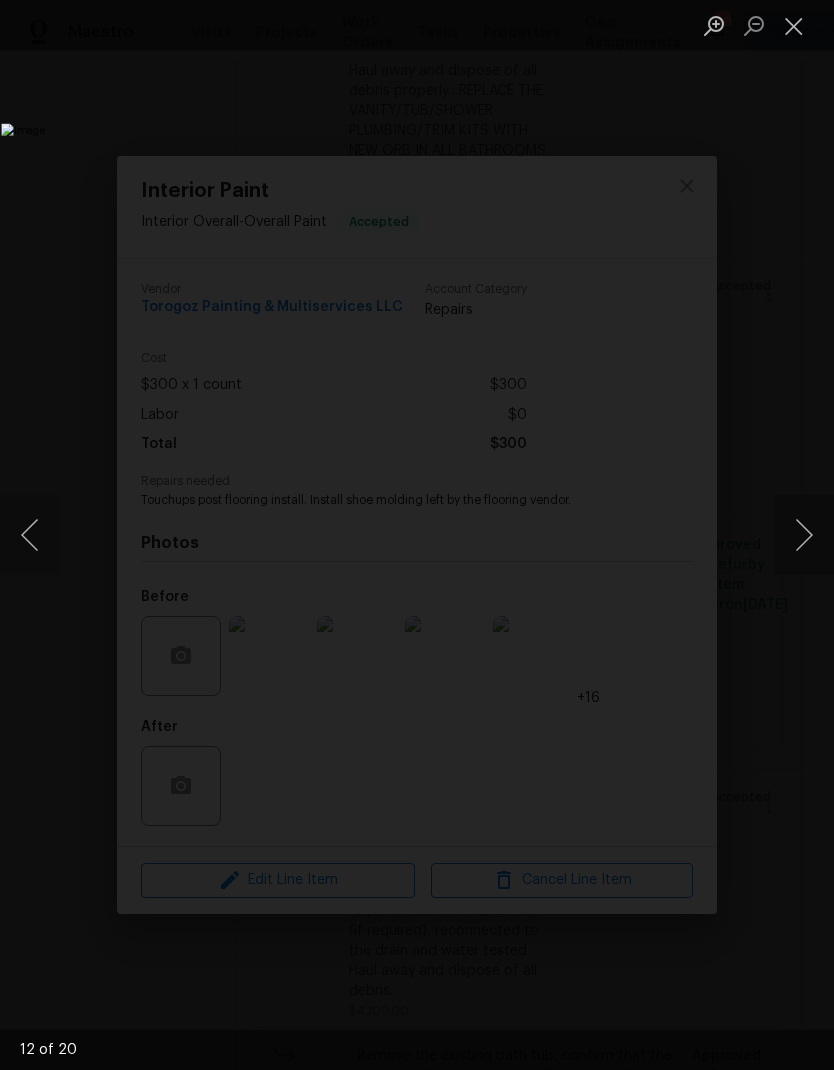 click at bounding box center (804, 535) 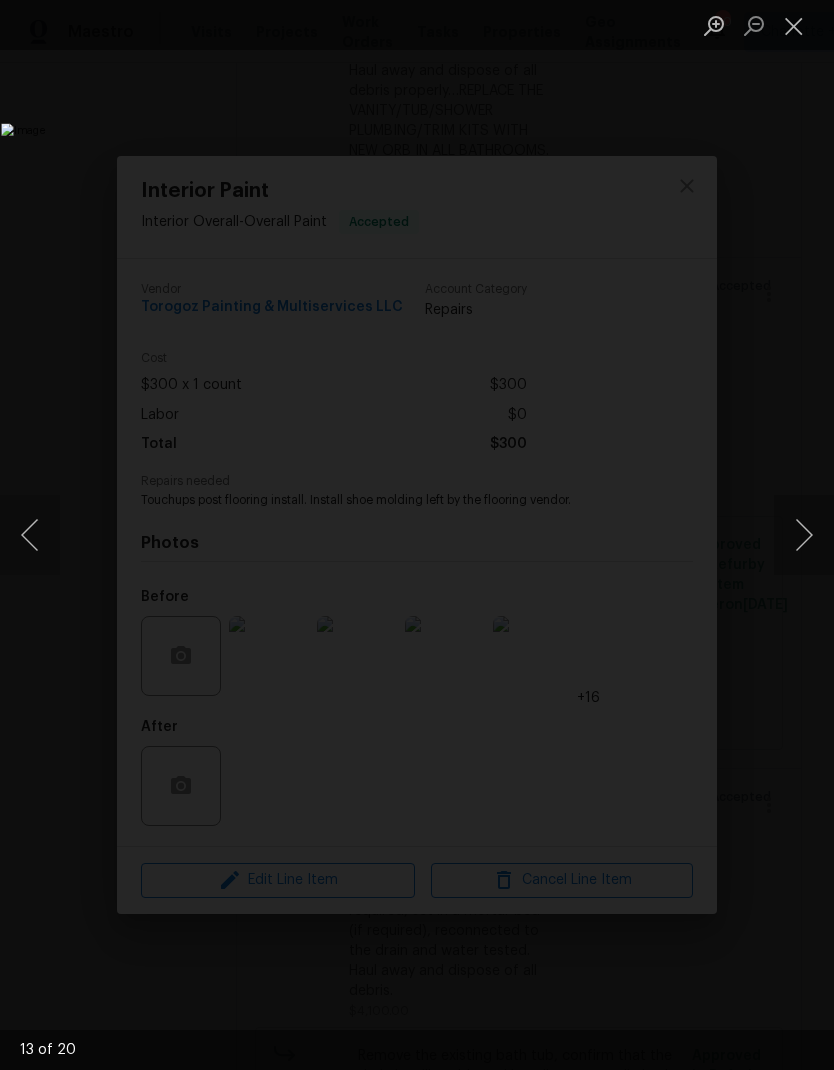 click at bounding box center (804, 535) 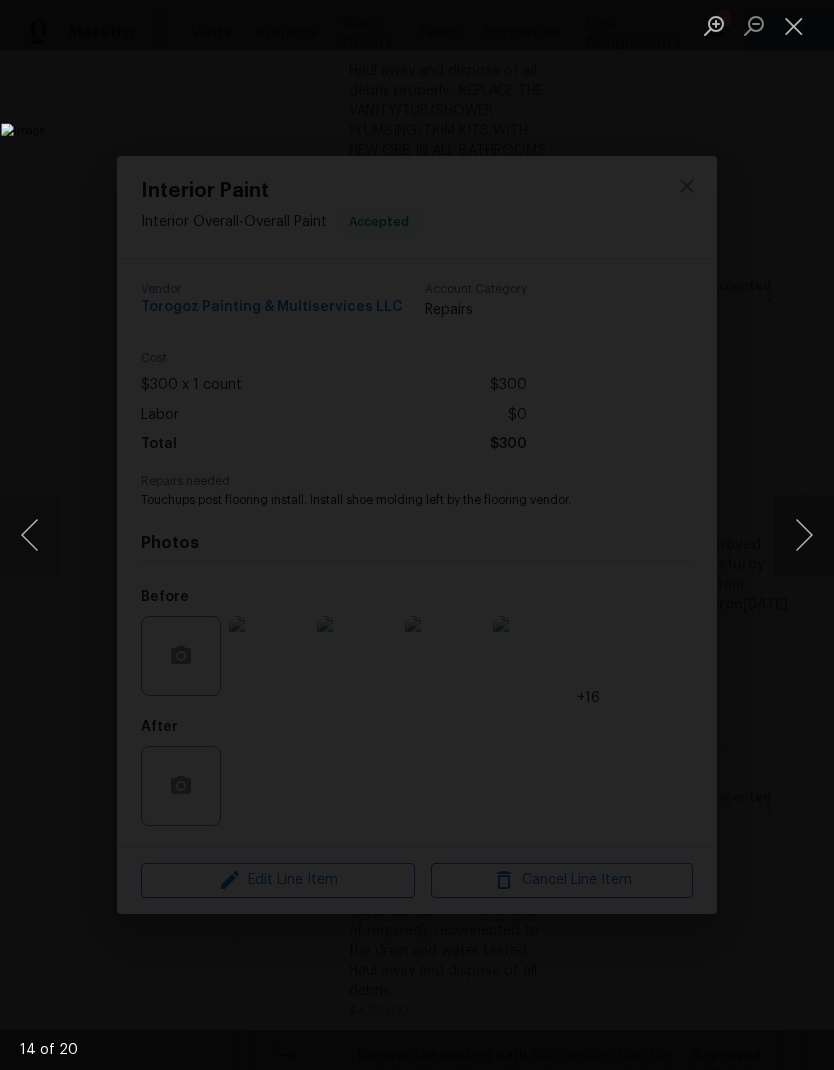 click at bounding box center [804, 535] 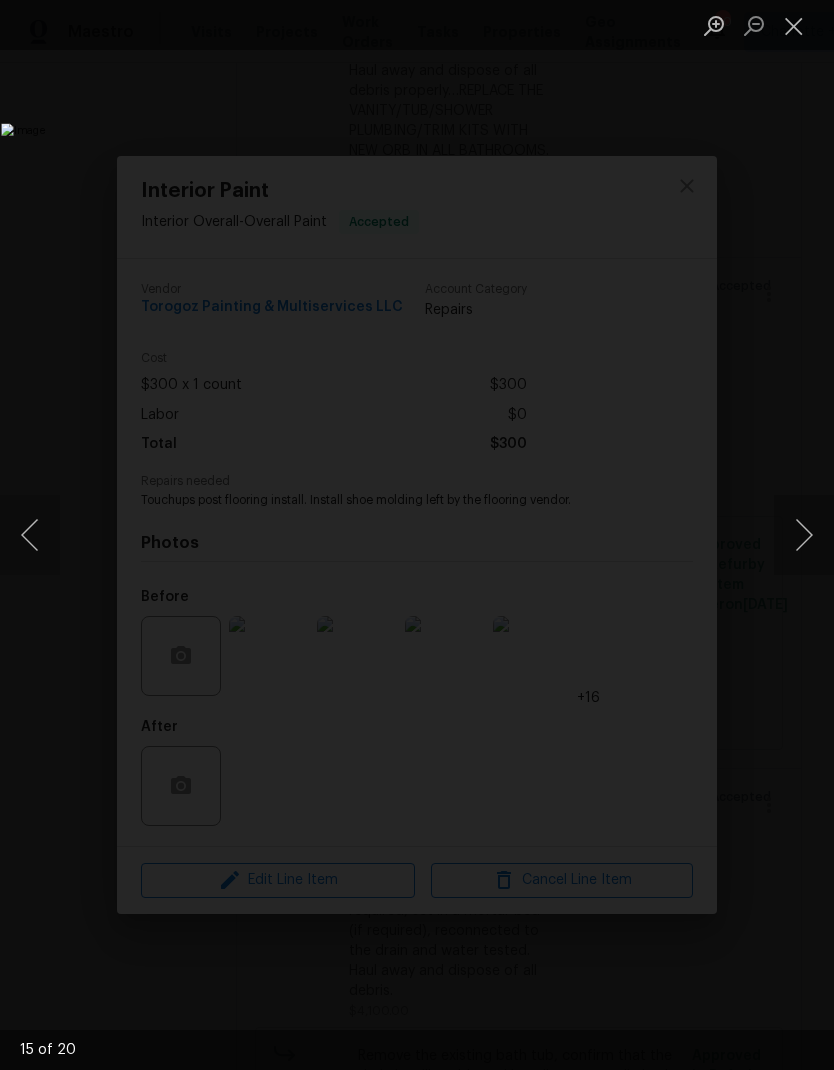 click at bounding box center [804, 535] 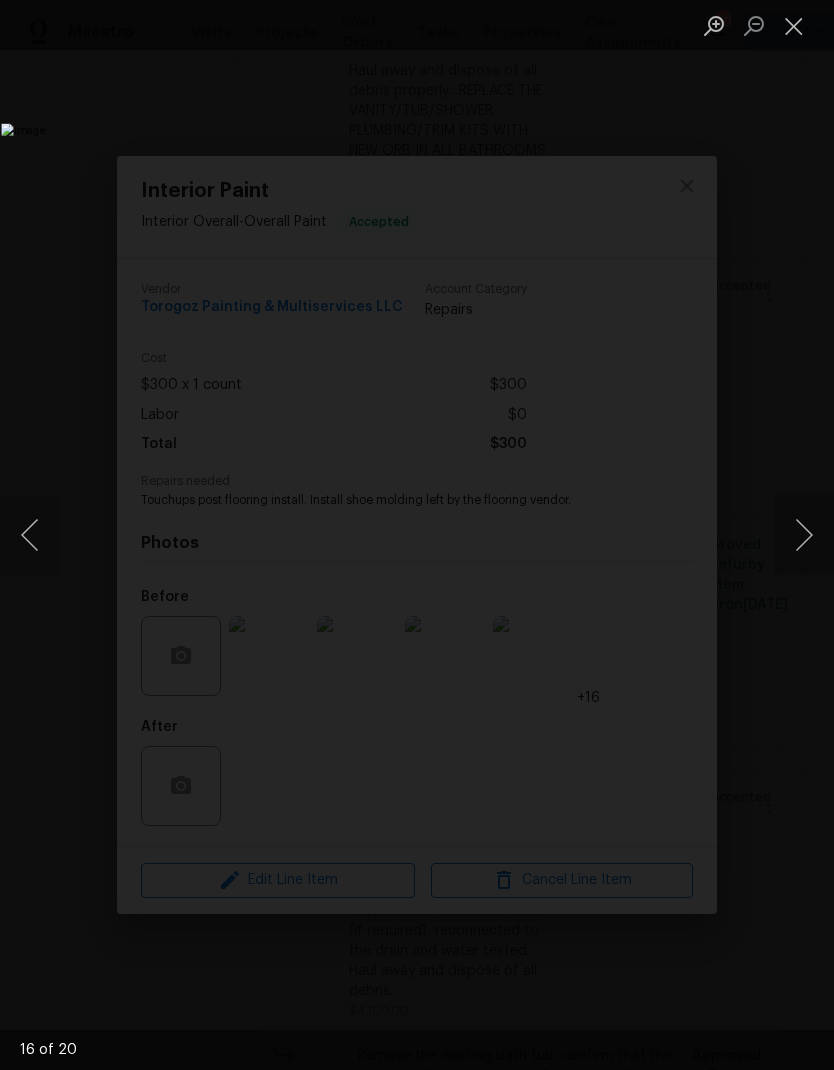 click at bounding box center [794, 25] 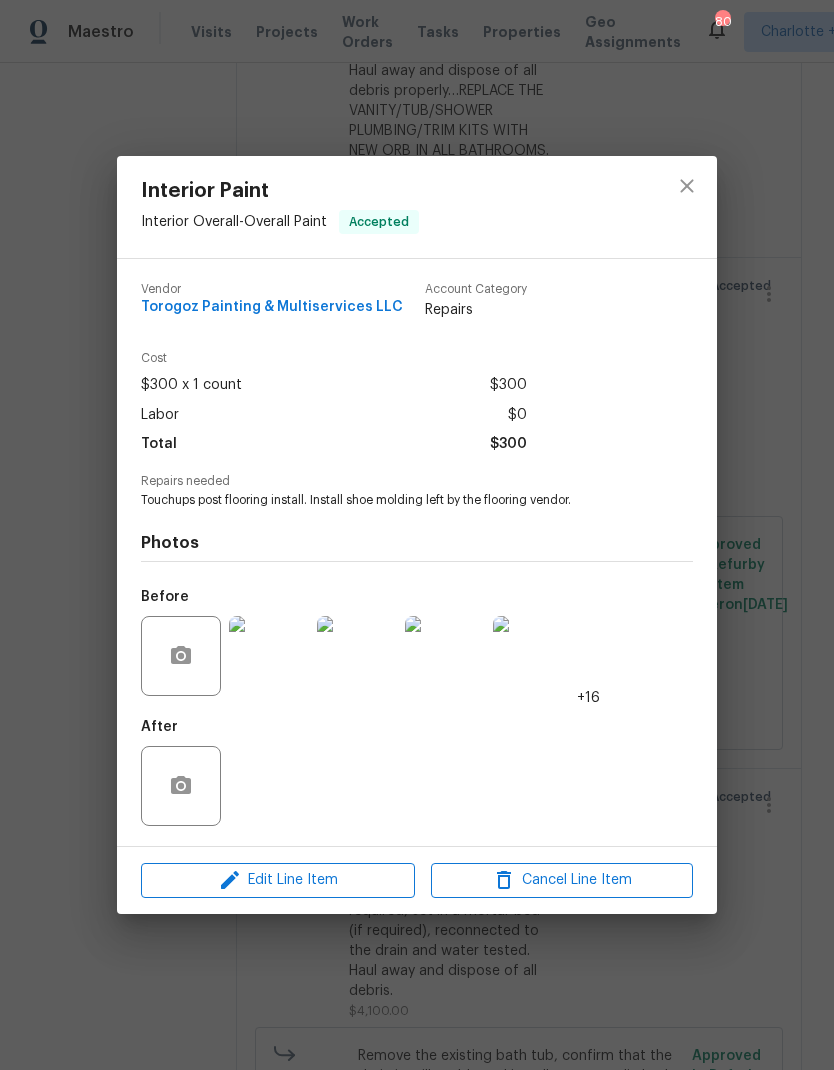 click at bounding box center (687, 207) 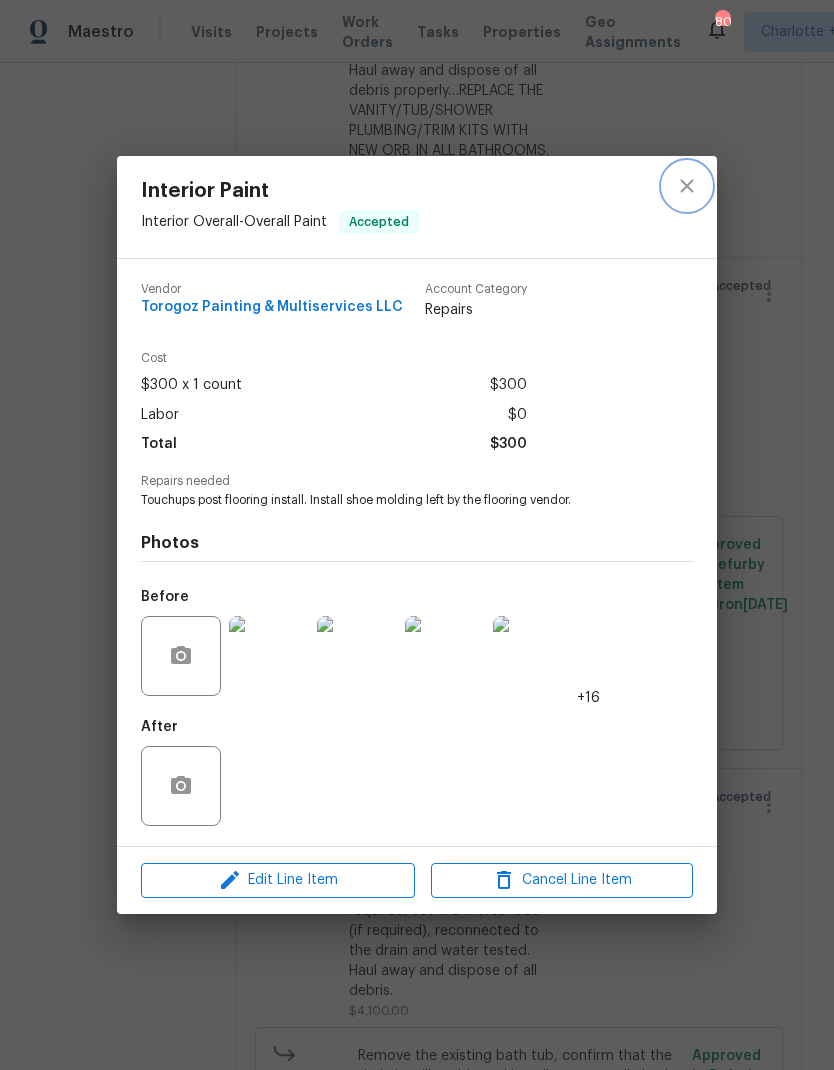 click 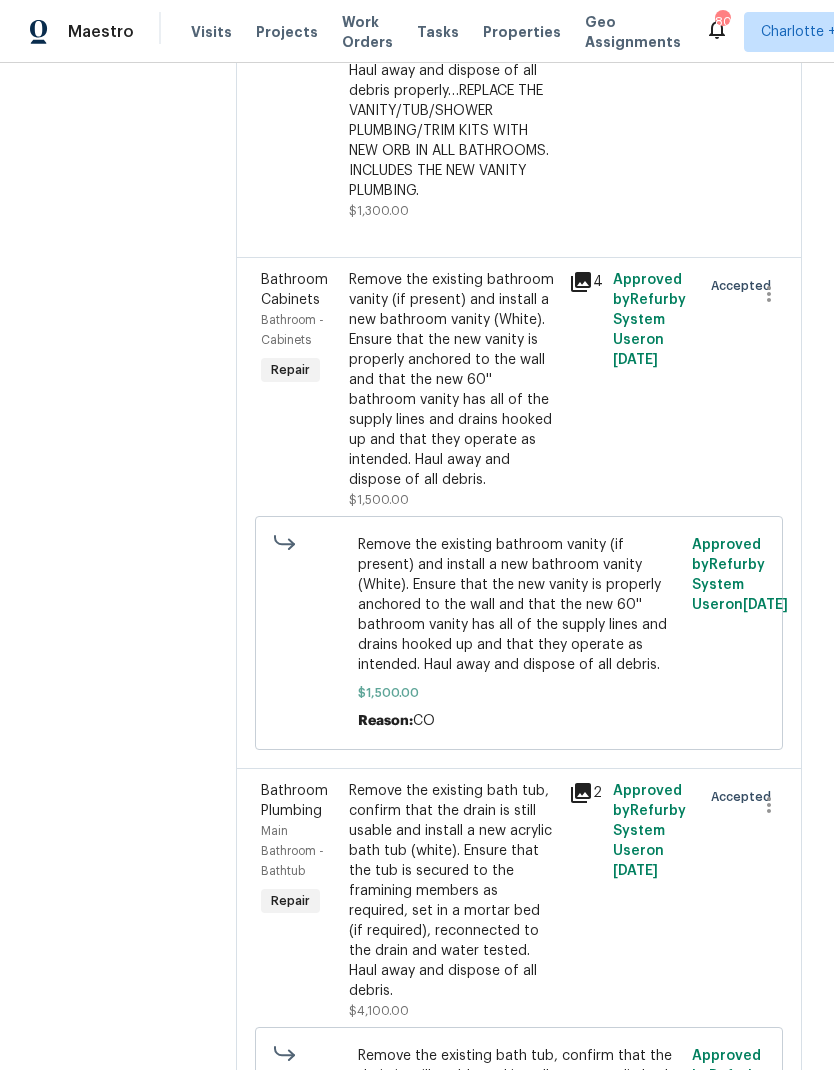 click 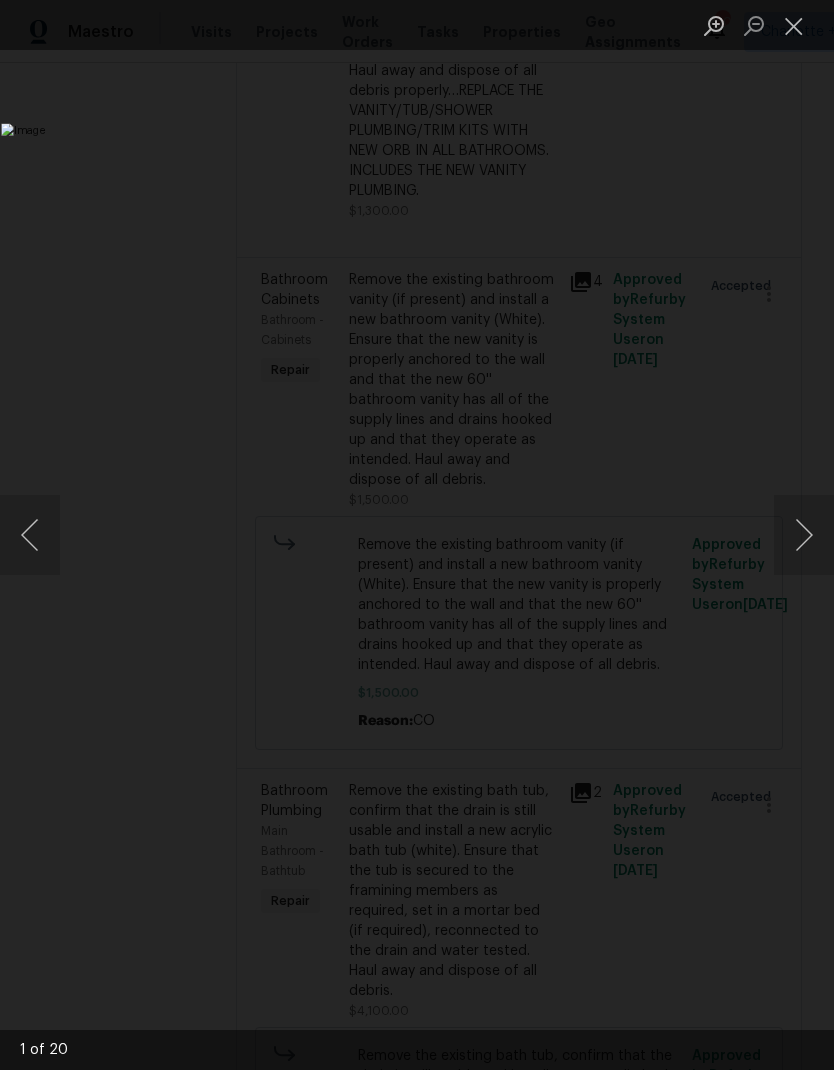 click at bounding box center [804, 535] 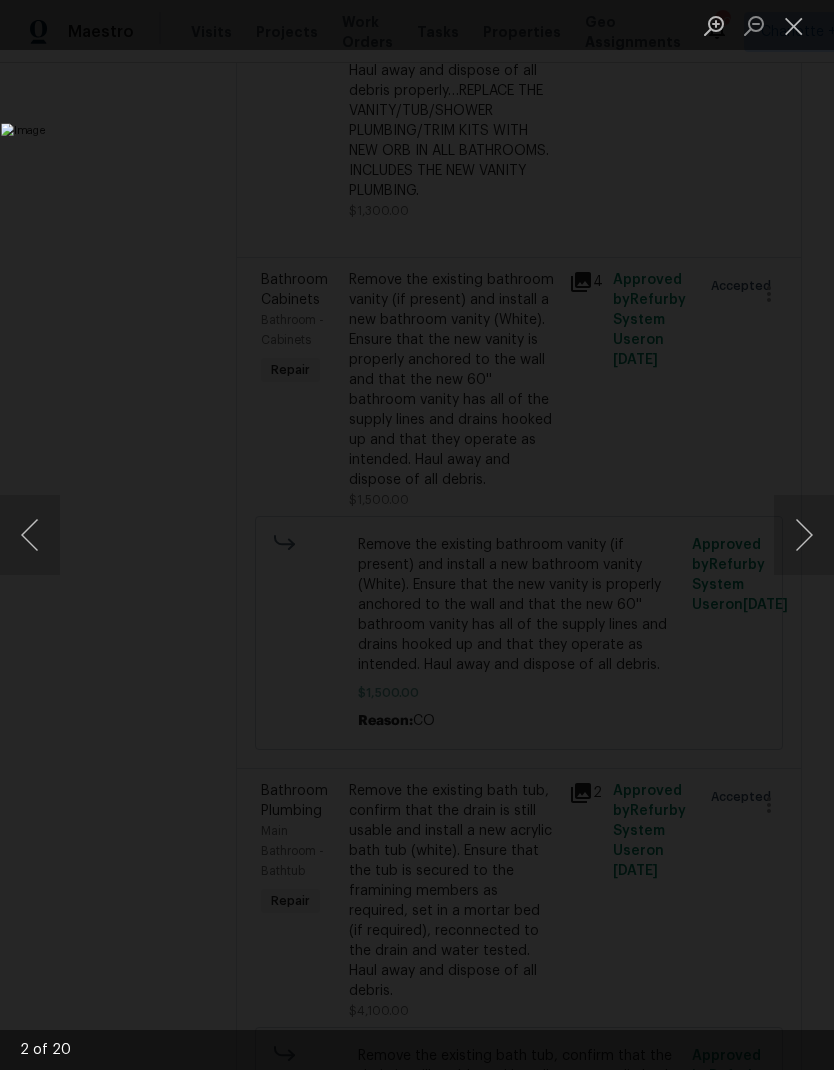click at bounding box center (794, 25) 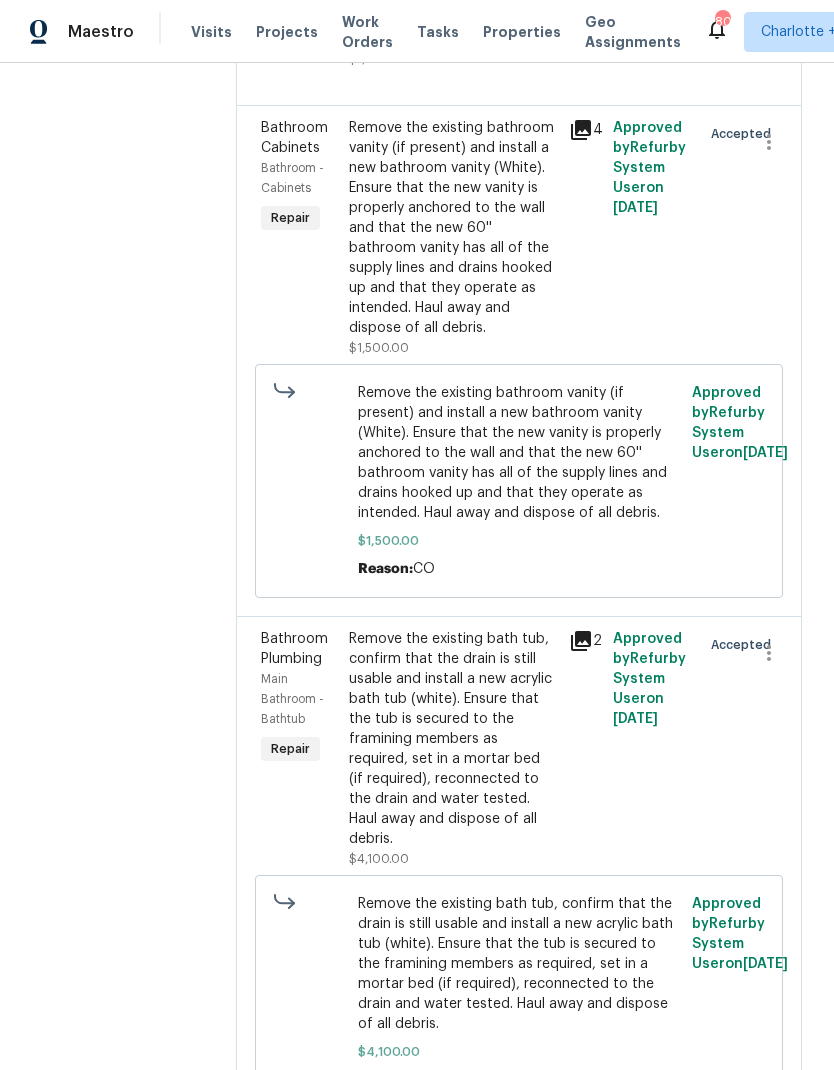 scroll, scrollTop: 13384, scrollLeft: 0, axis: vertical 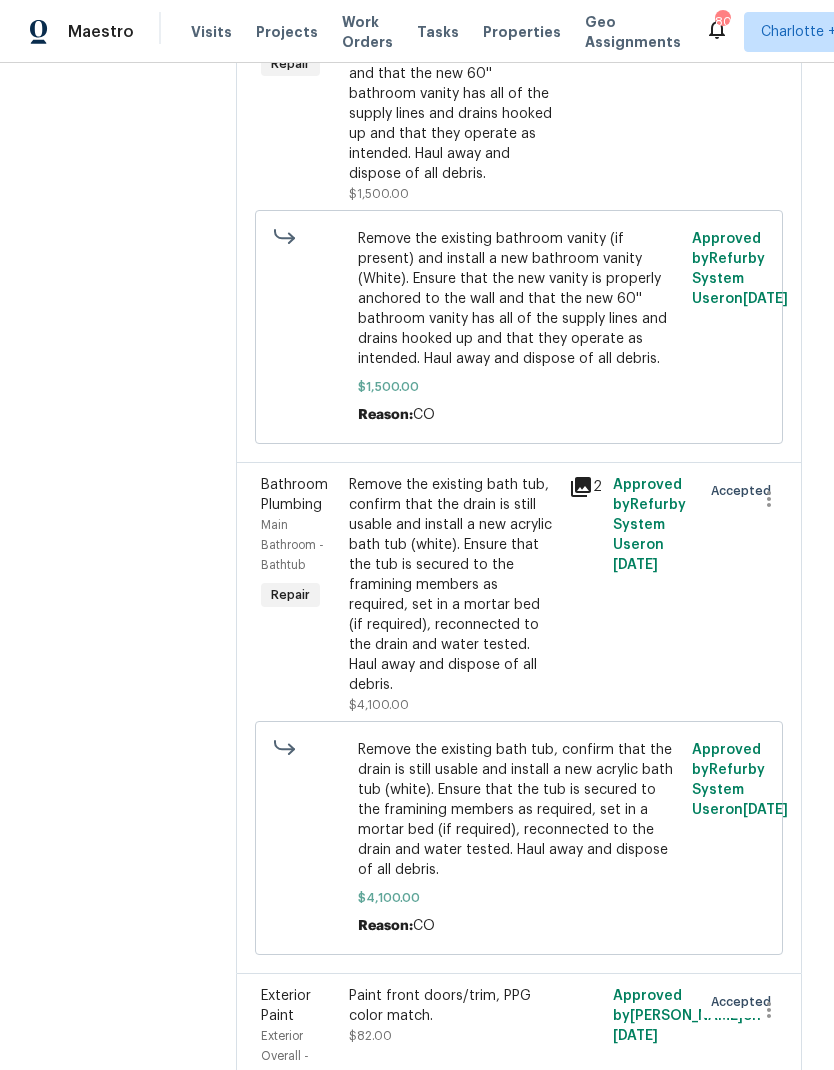 click 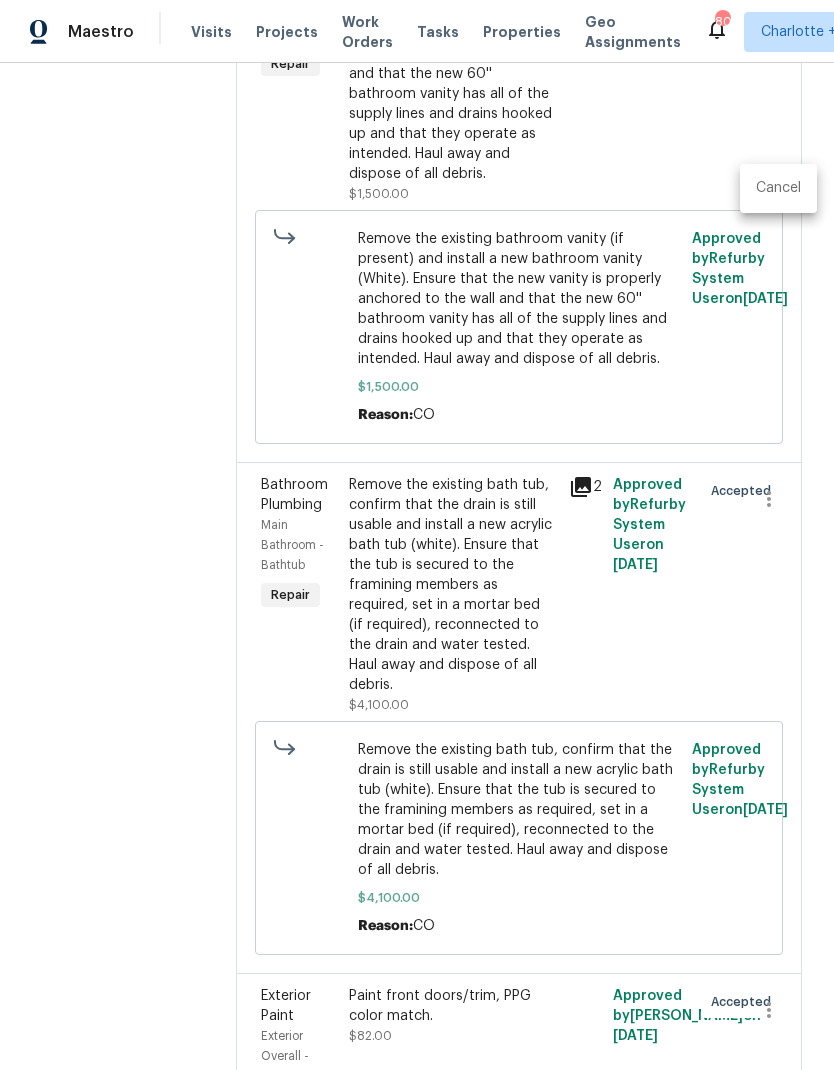 click at bounding box center (417, 535) 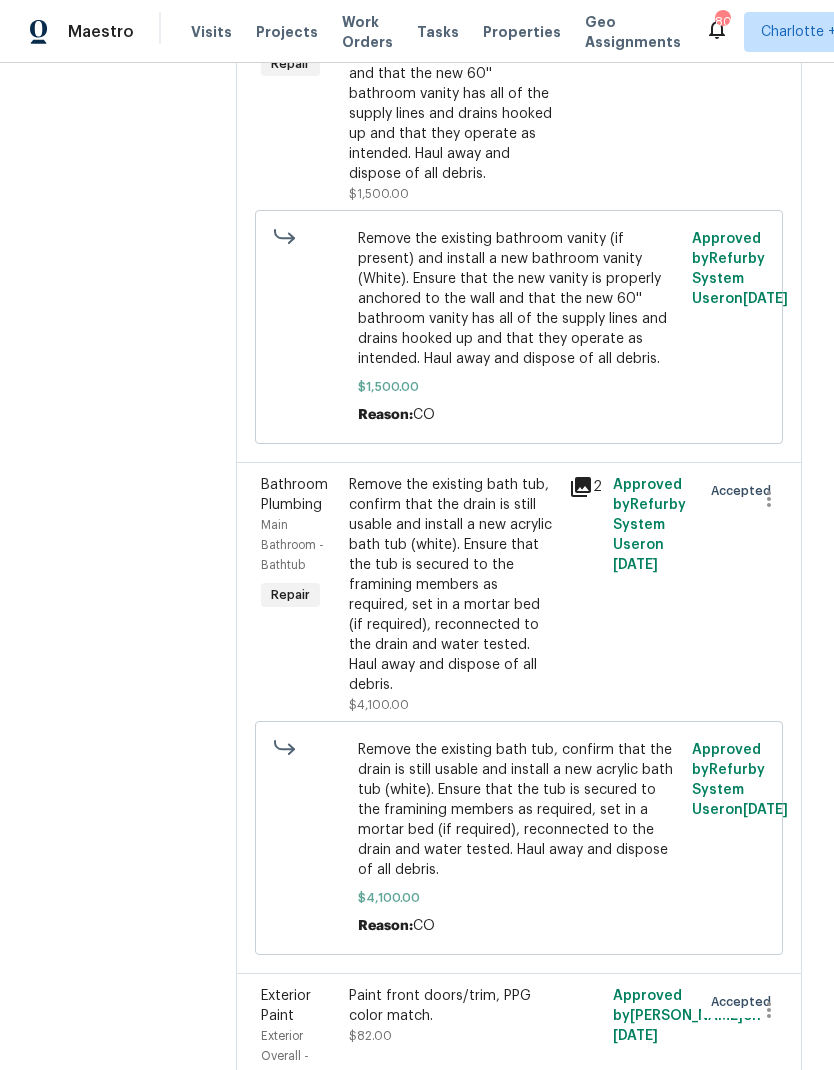 click on "Touchups post flooring install. Install shoe molding left by the flooring vendor." at bounding box center (453, -793) 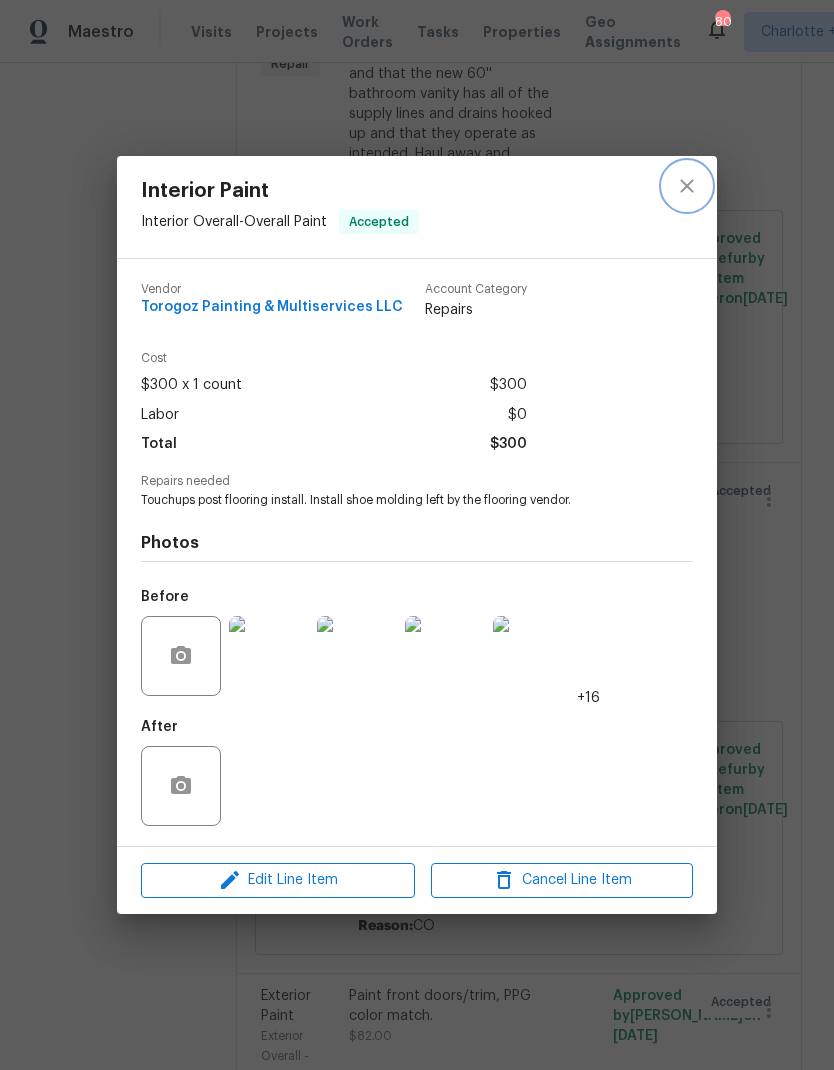 click 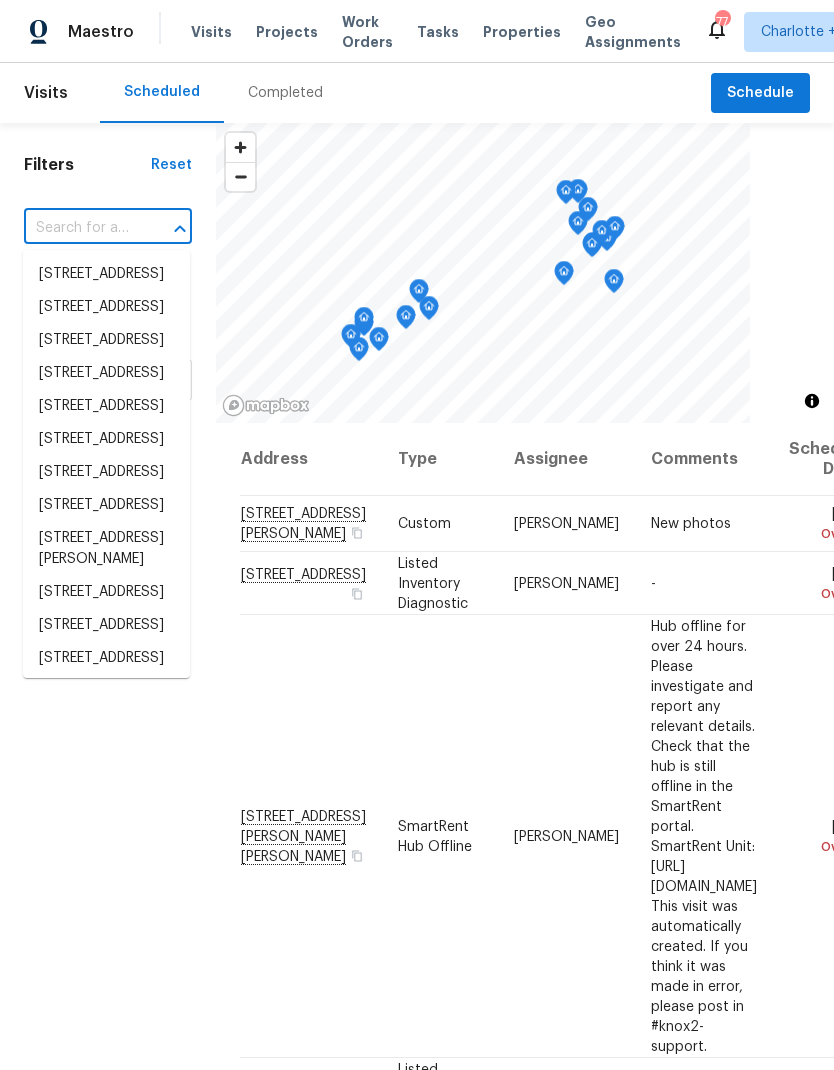 scroll, scrollTop: 0, scrollLeft: 0, axis: both 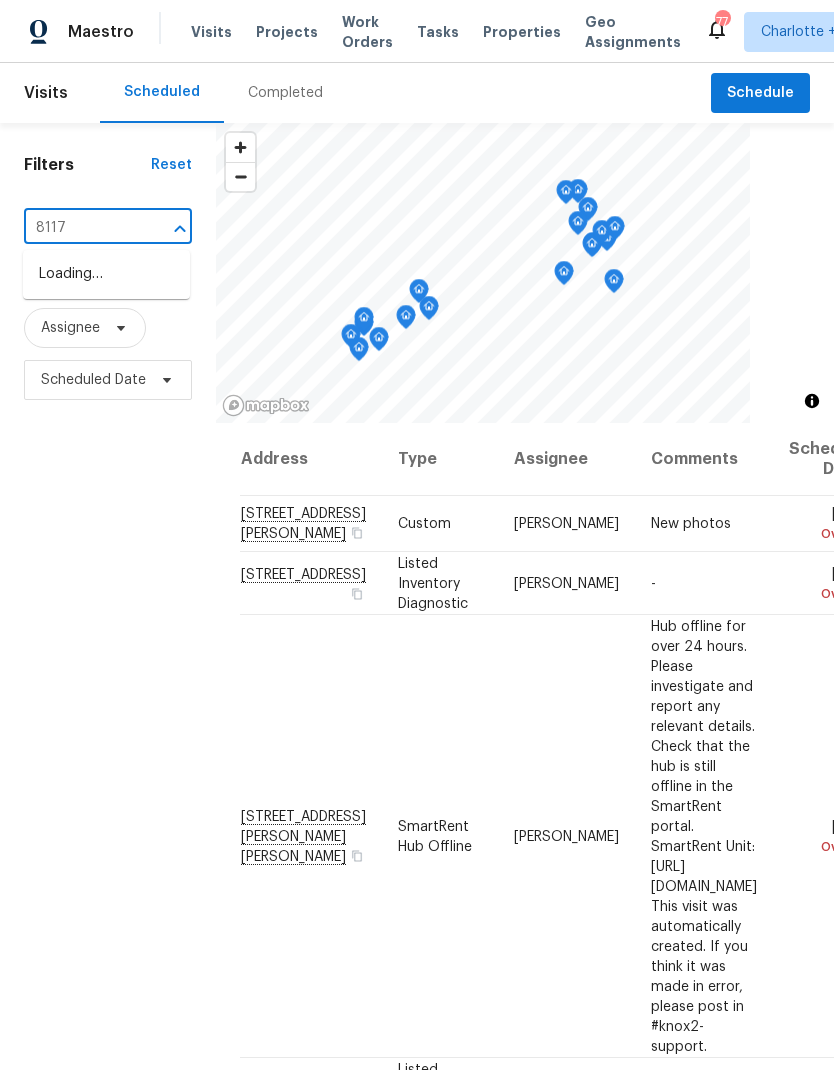 type on "8117 s" 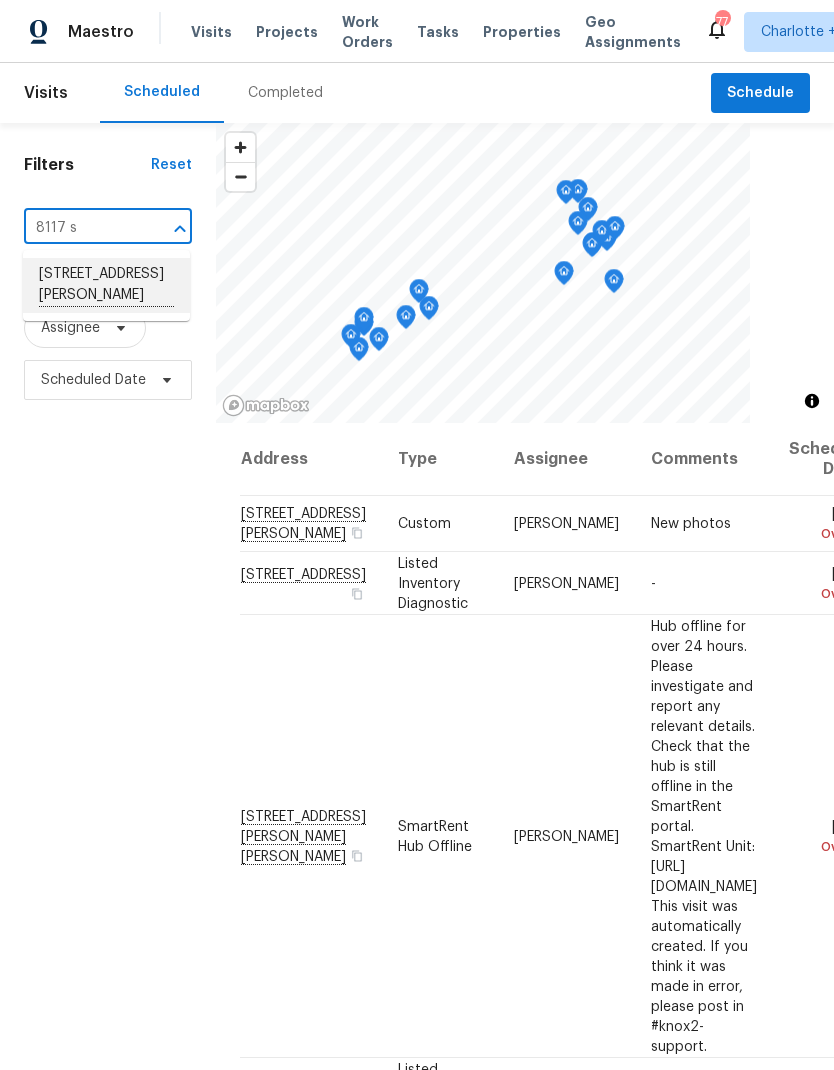 click on "8117 Shannon Woods Ln, Matthews, NC 28104" at bounding box center [106, 285] 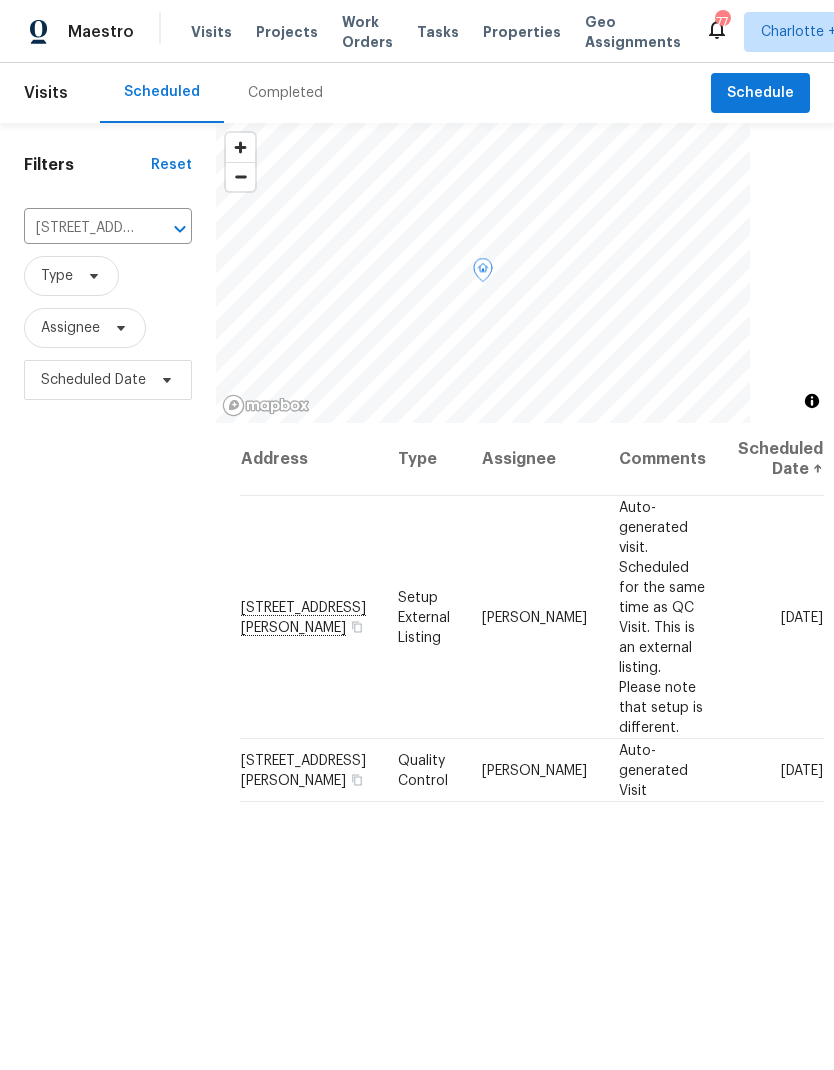 click 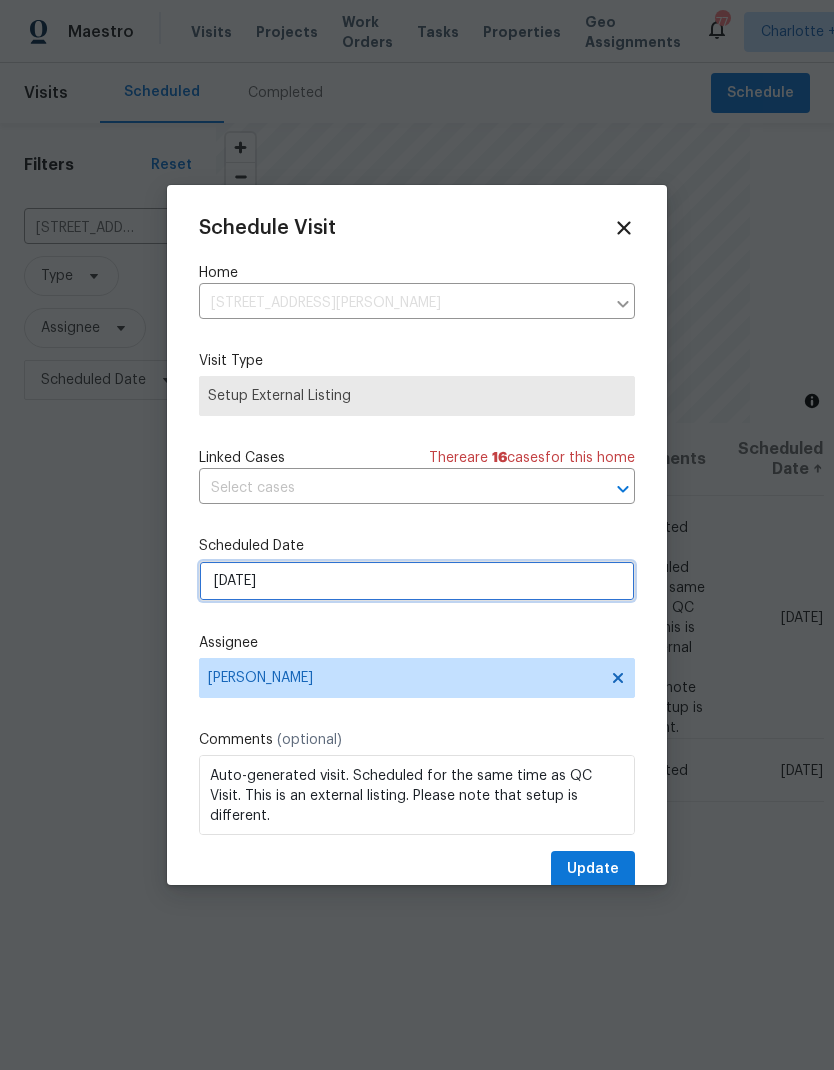 click on "7/16/2025" at bounding box center (417, 581) 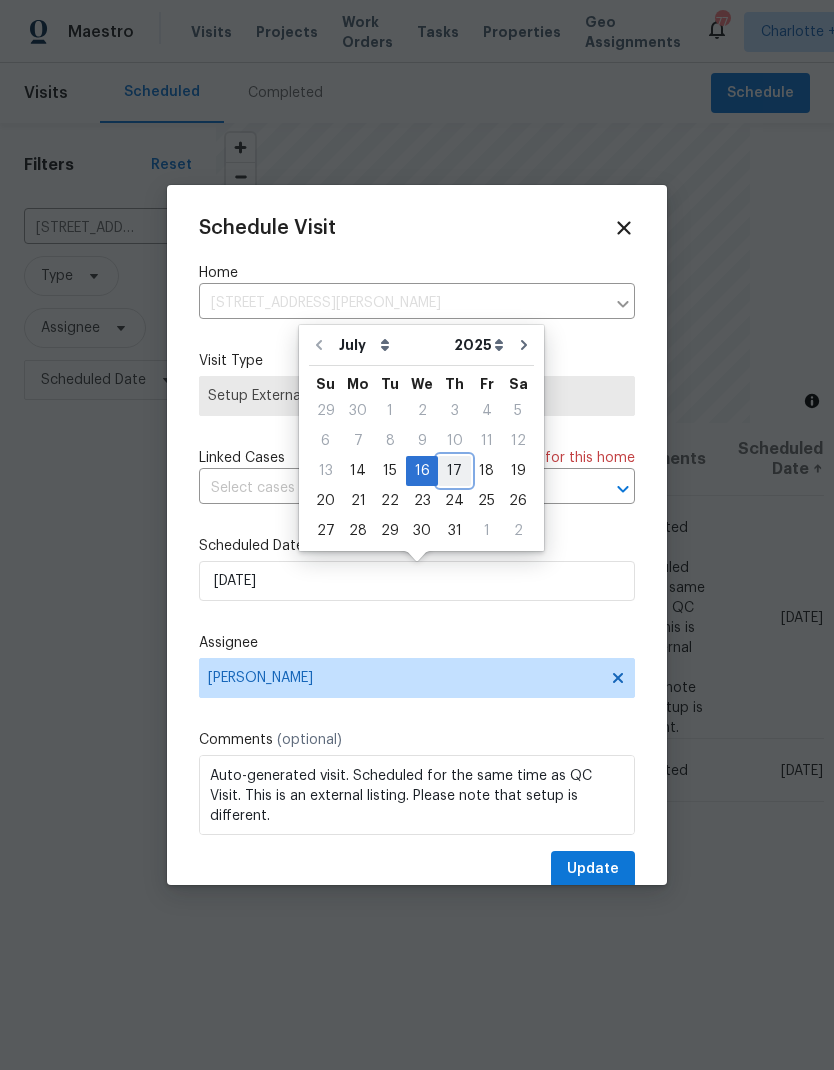 click on "17" at bounding box center [454, 471] 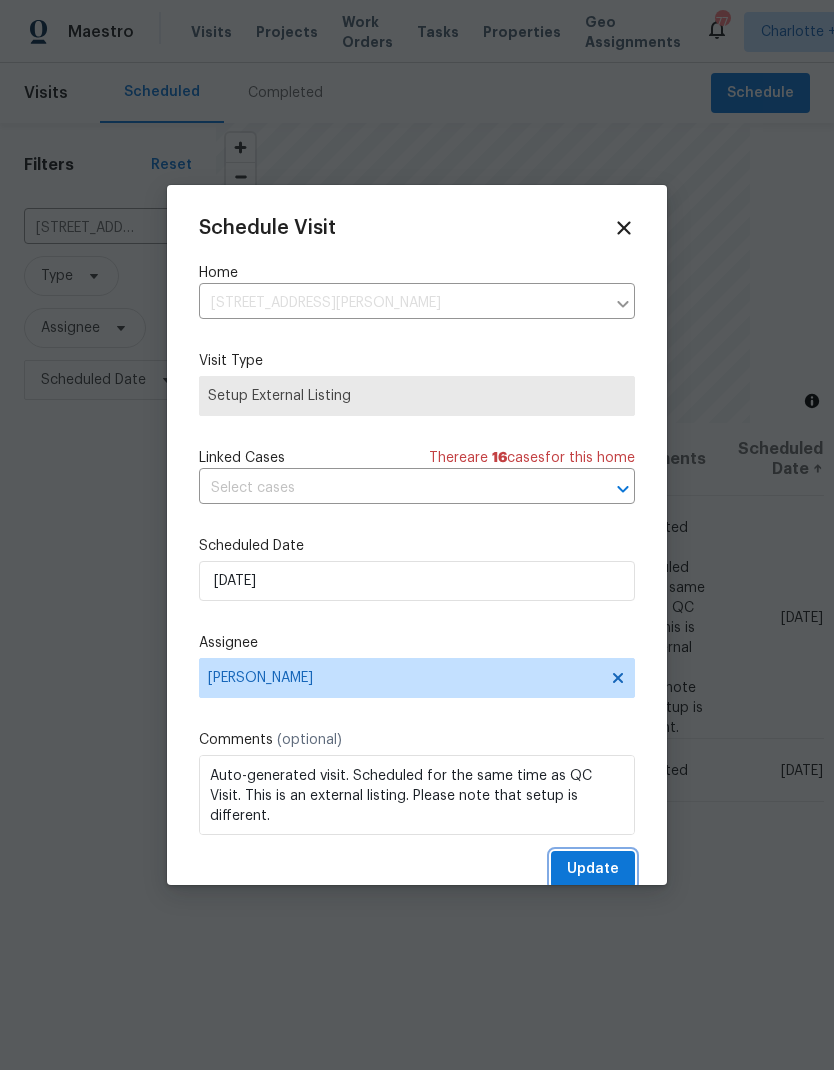 click on "Update" at bounding box center [593, 869] 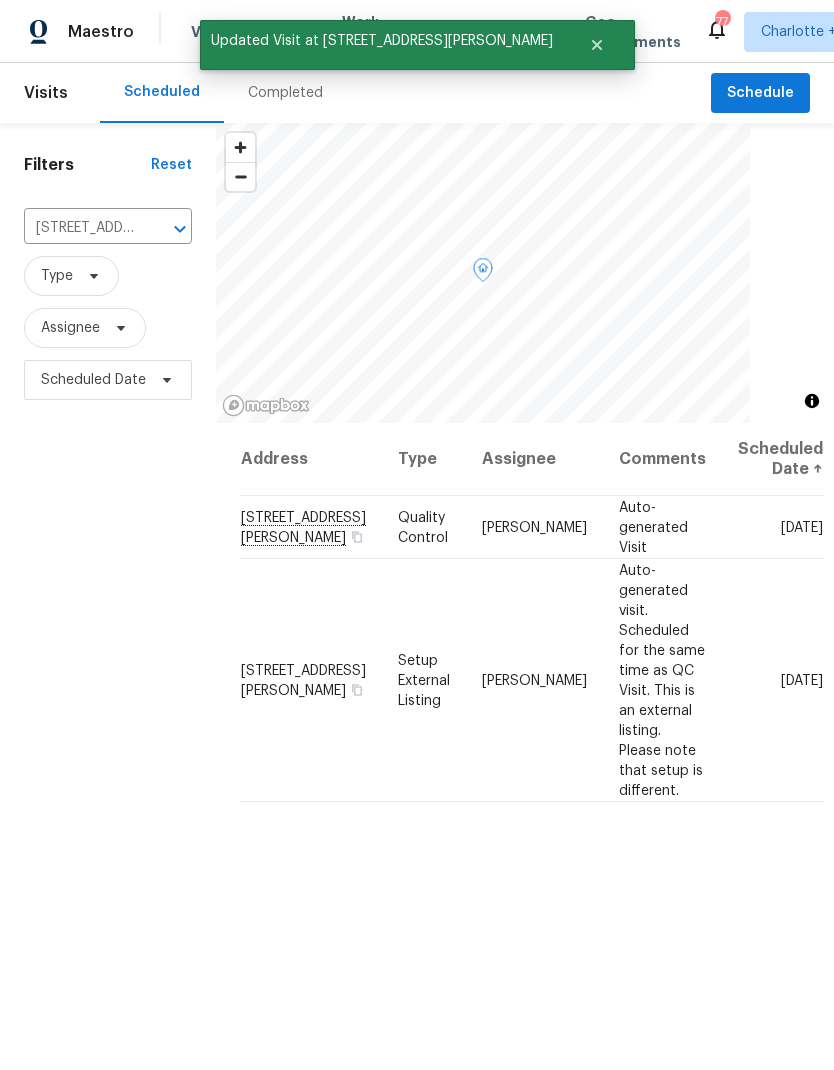 click 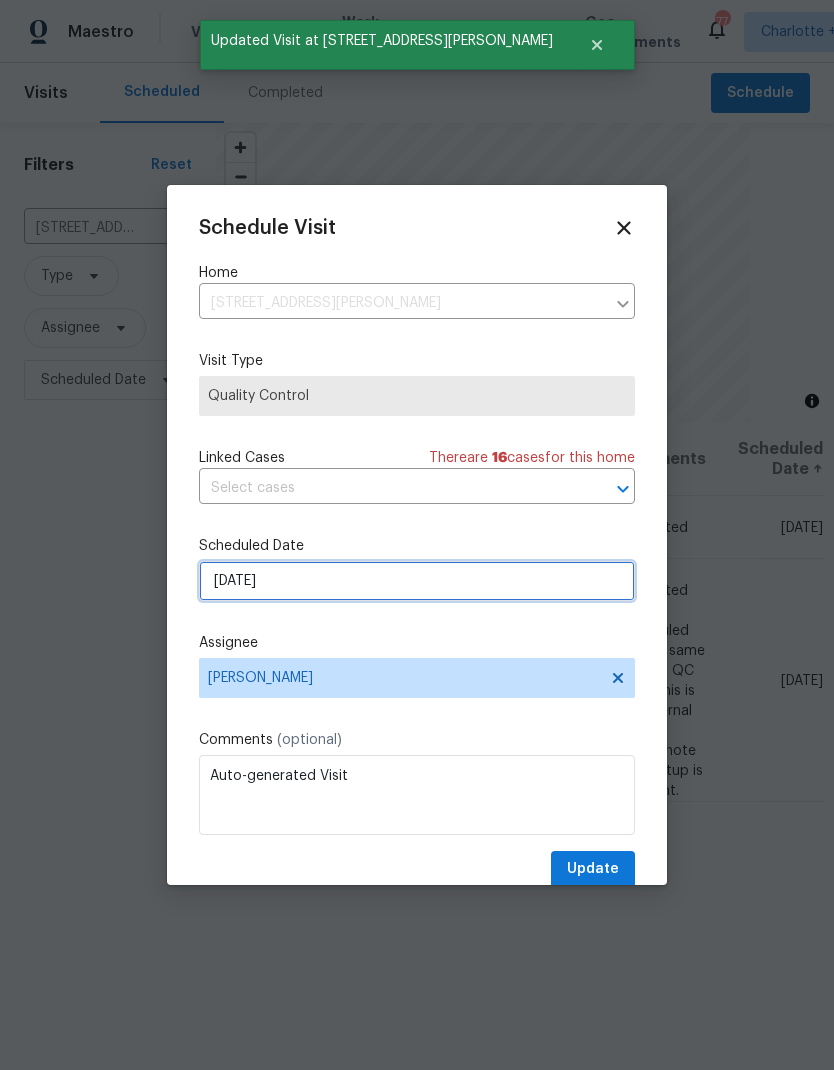 click on "7/16/2025" at bounding box center (417, 581) 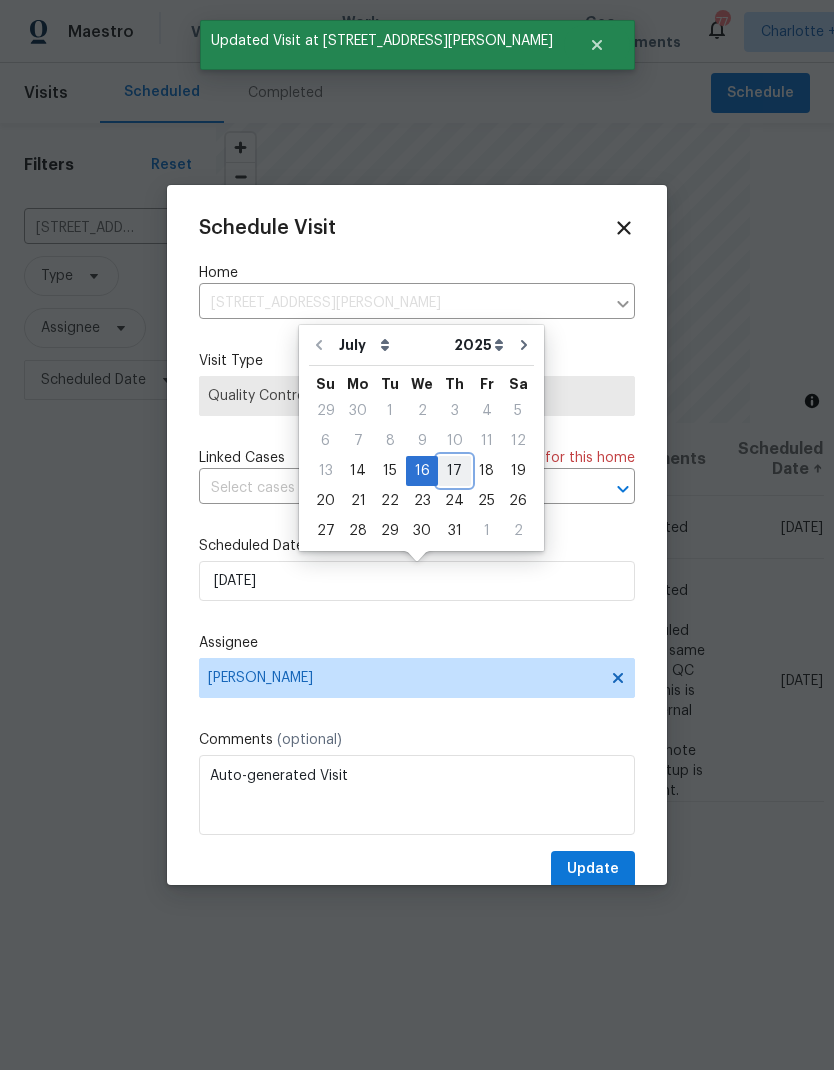 click on "17" at bounding box center (454, 471) 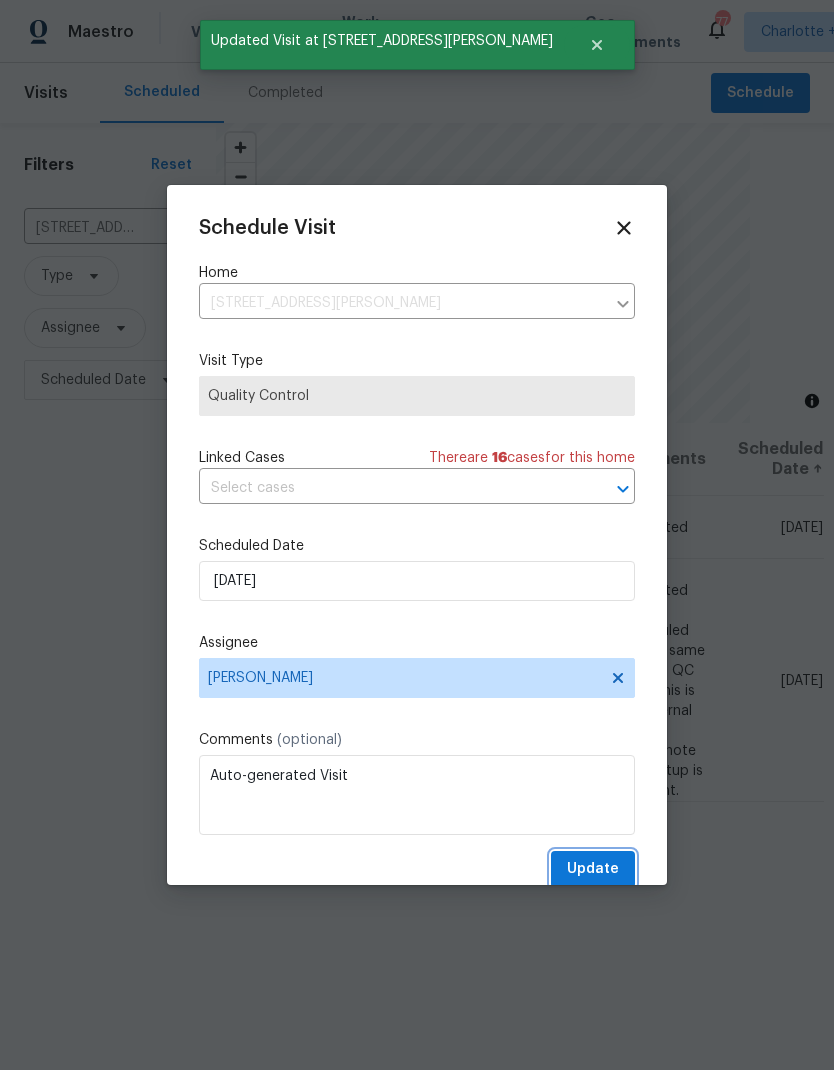 click on "Update" at bounding box center [593, 869] 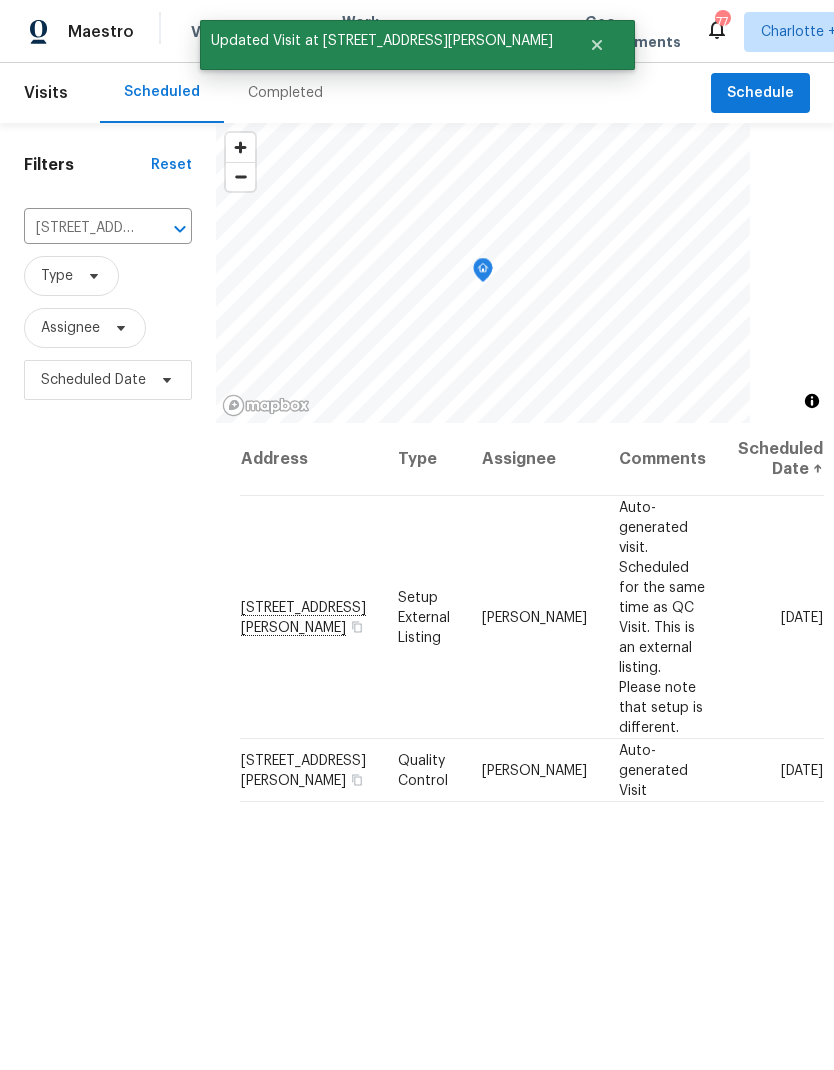 click on "Maestro" at bounding box center [101, 32] 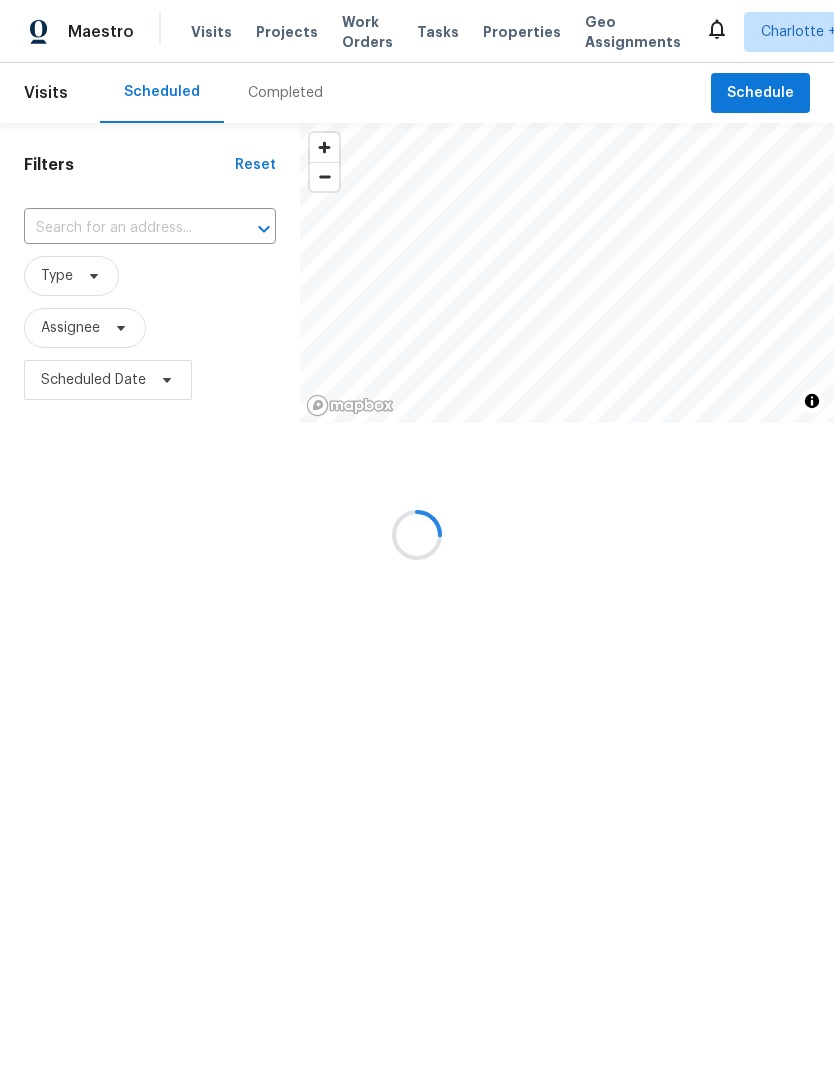 scroll, scrollTop: 0, scrollLeft: 0, axis: both 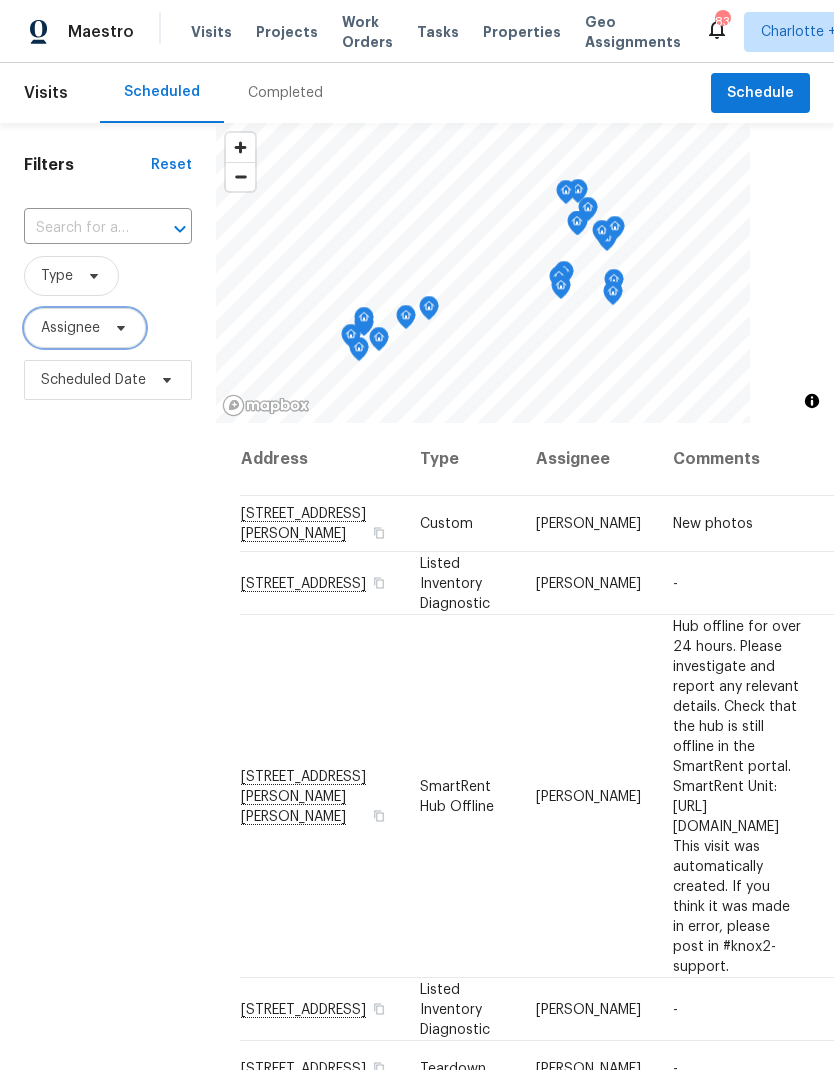 click on "Assignee" at bounding box center (85, 328) 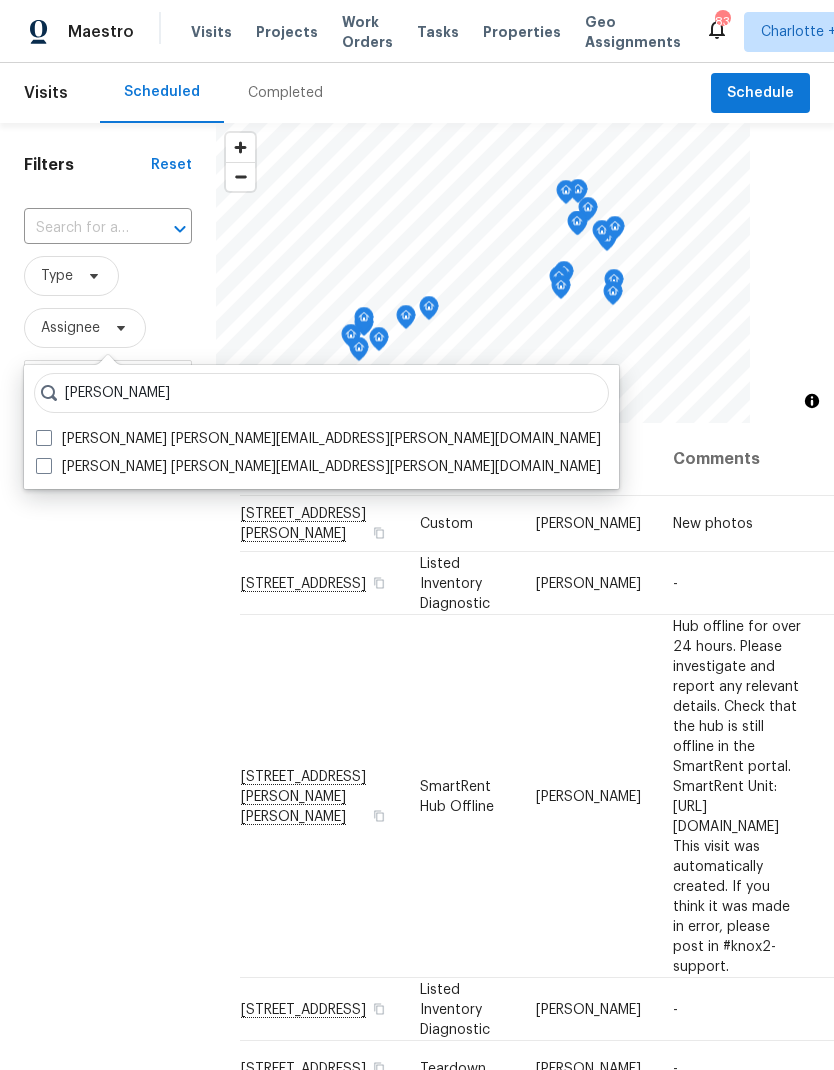 type on "[PERSON_NAME]" 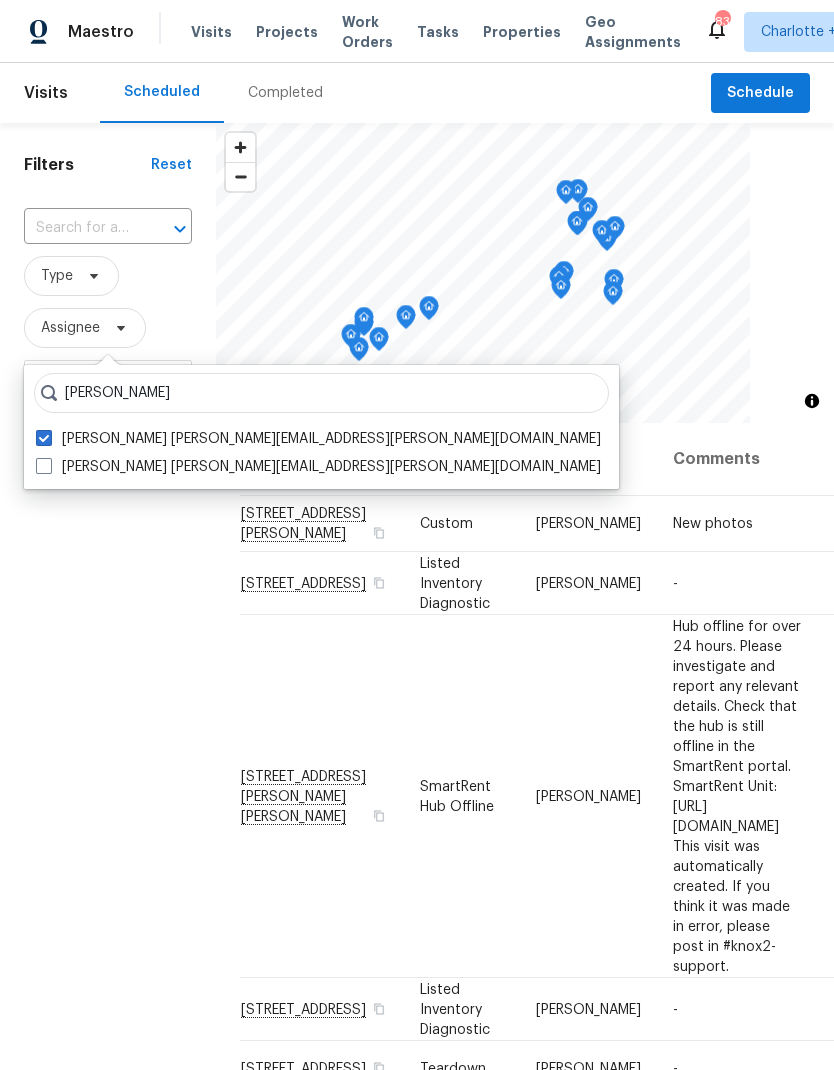 checkbox on "true" 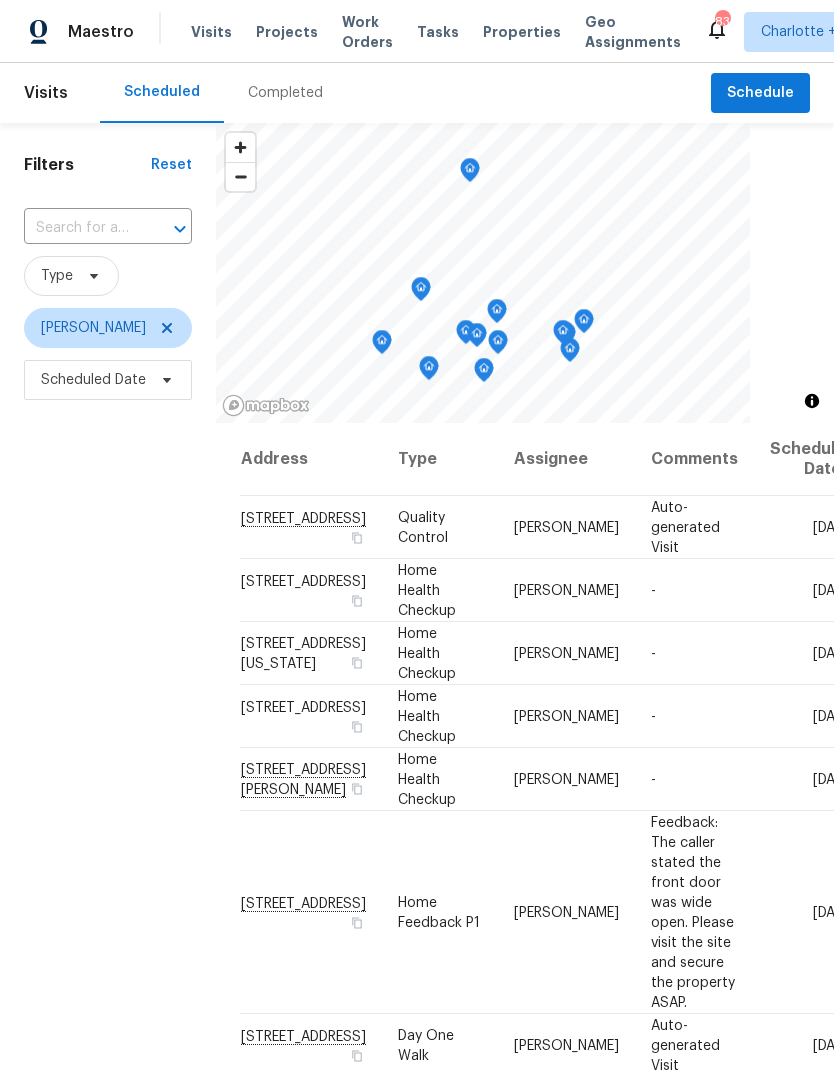 click on "Filters Reset ​ Type [PERSON_NAME] Scheduled Date" at bounding box center (108, 701) 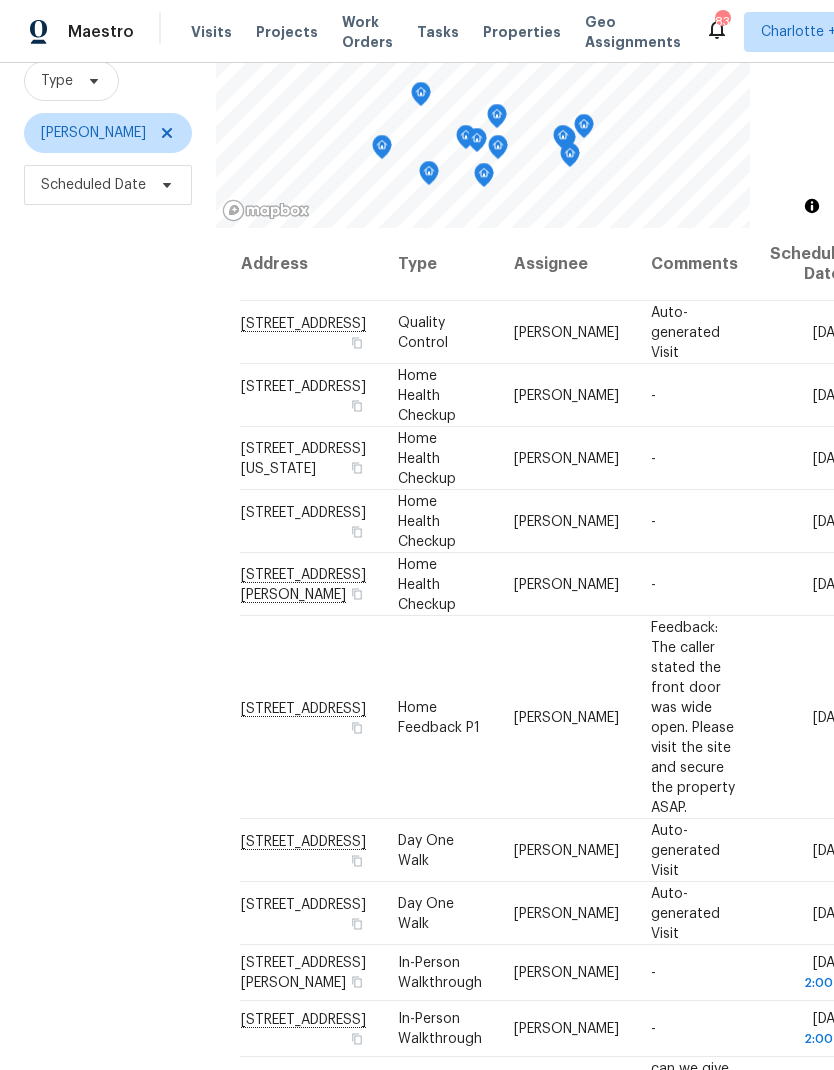 scroll, scrollTop: 193, scrollLeft: 0, axis: vertical 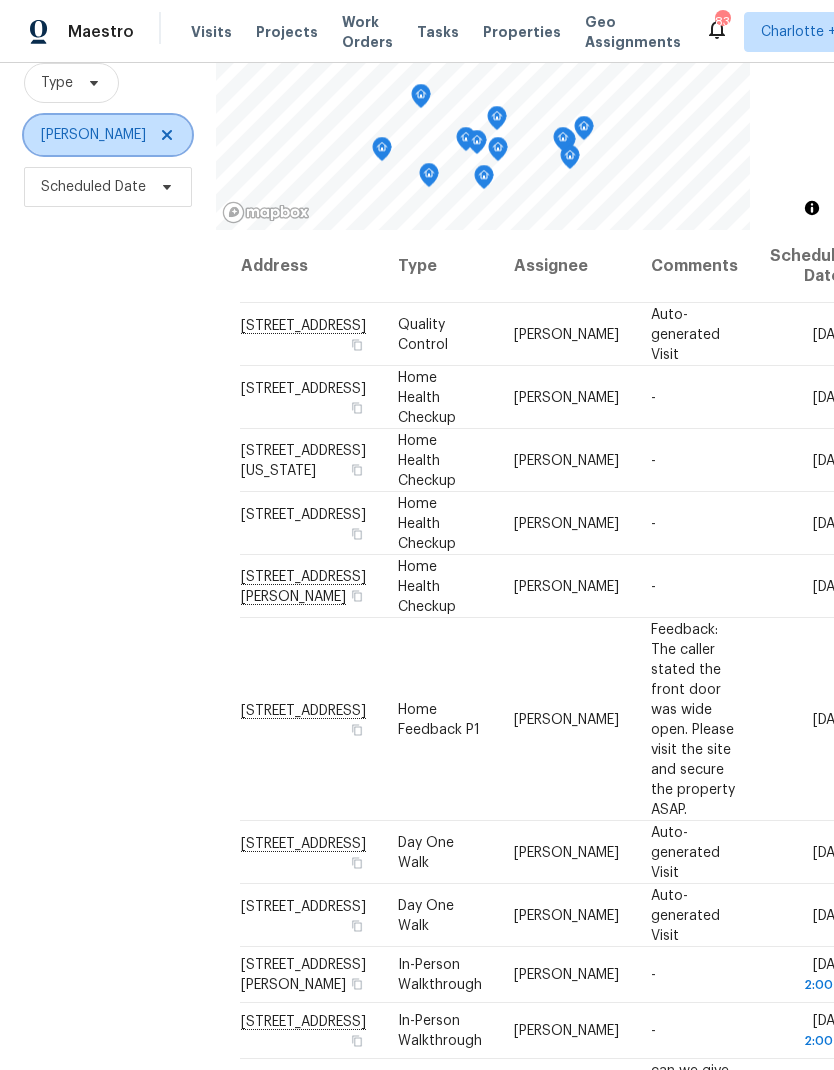 click at bounding box center [164, 135] 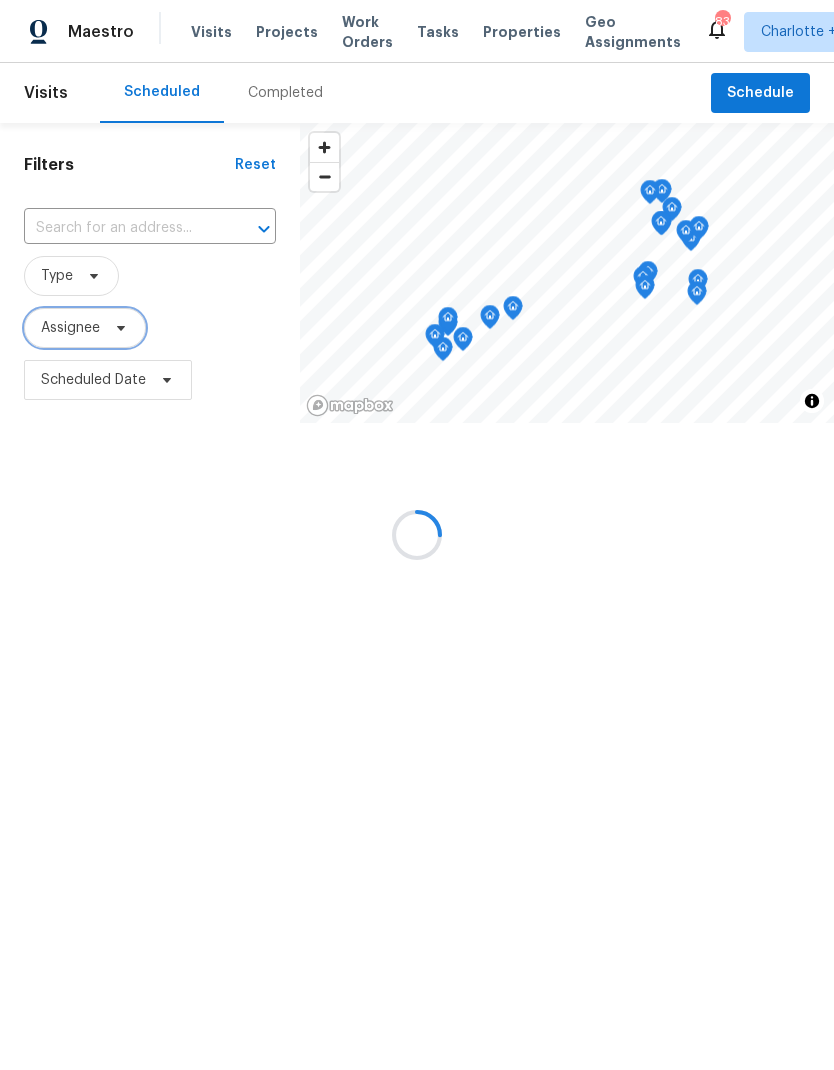 scroll, scrollTop: 0, scrollLeft: 0, axis: both 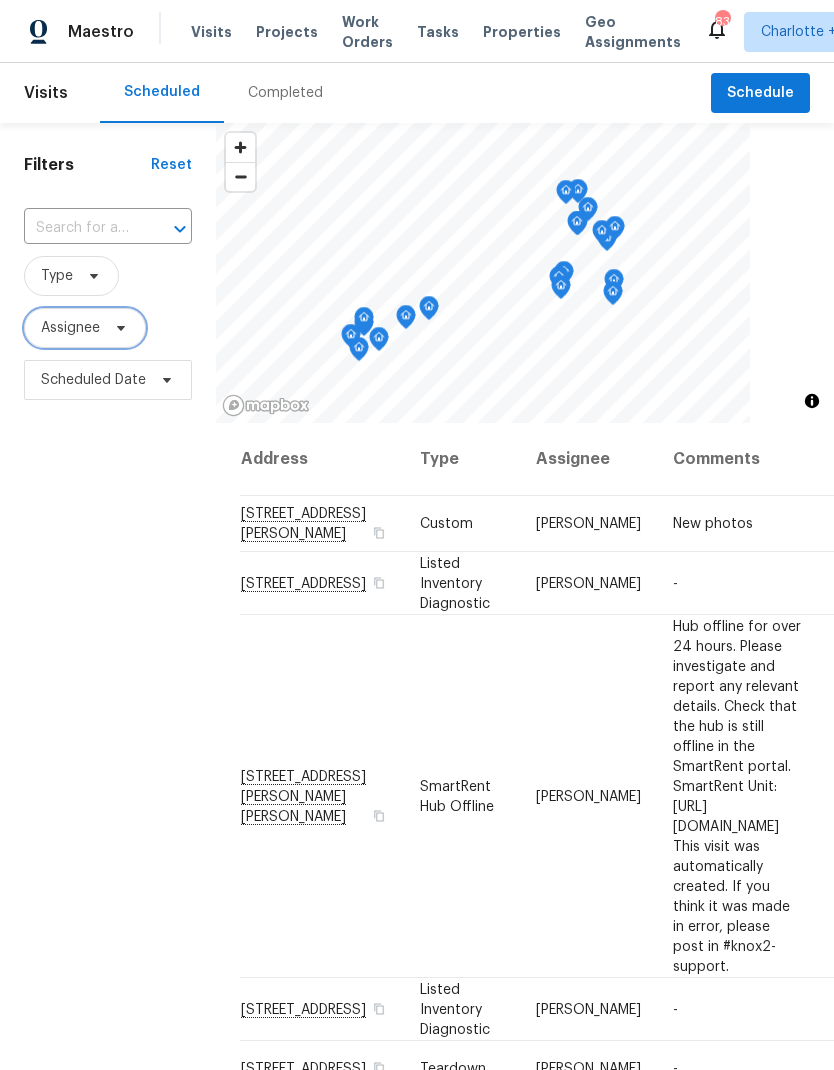 click on "Assignee" at bounding box center [85, 328] 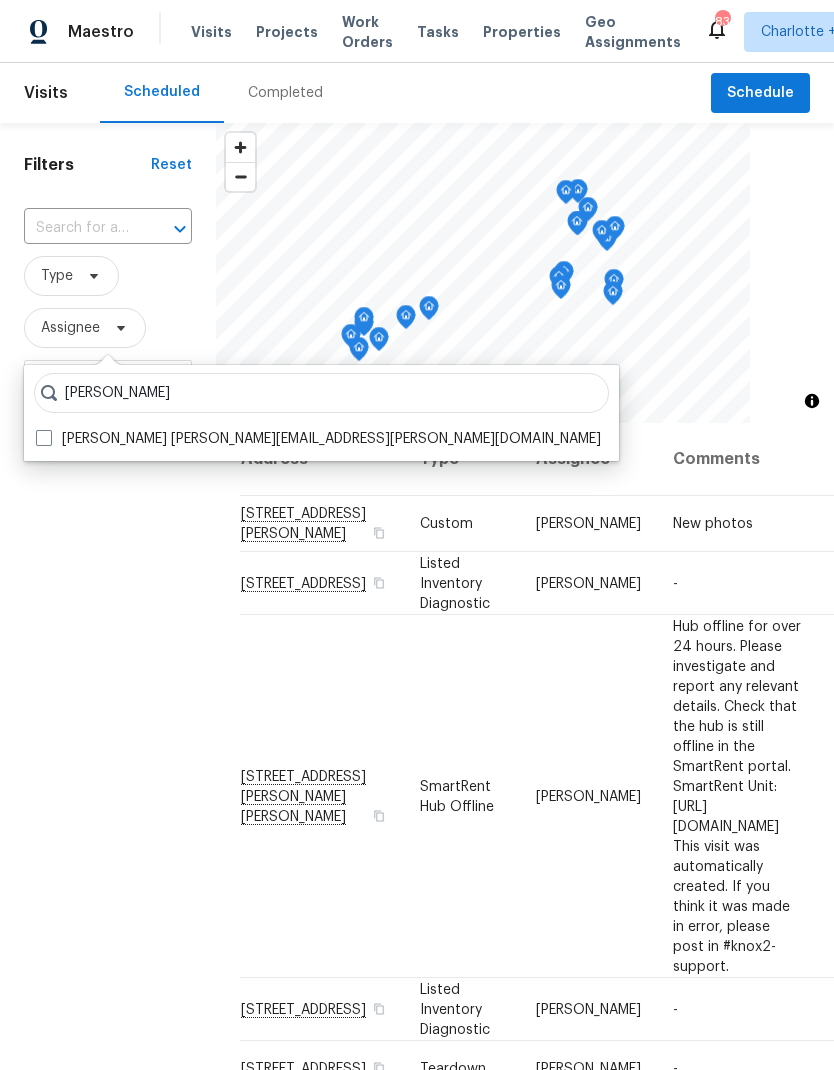 type on "[PERSON_NAME]" 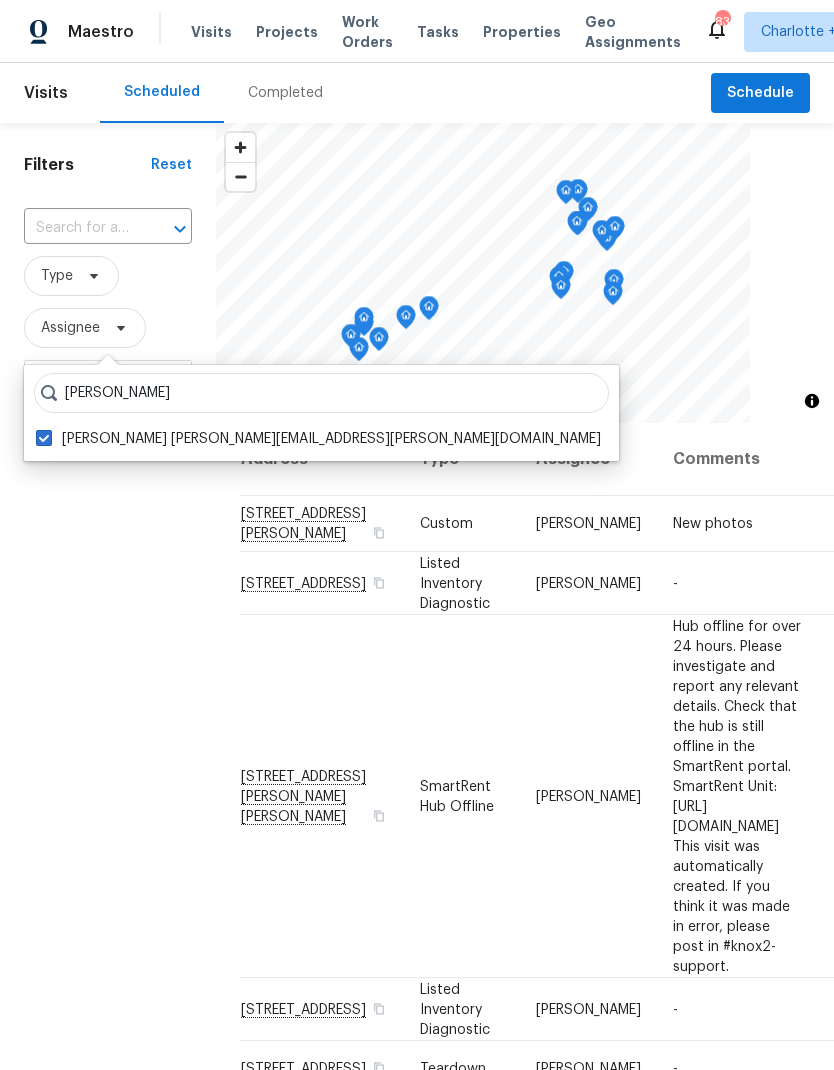 checkbox on "true" 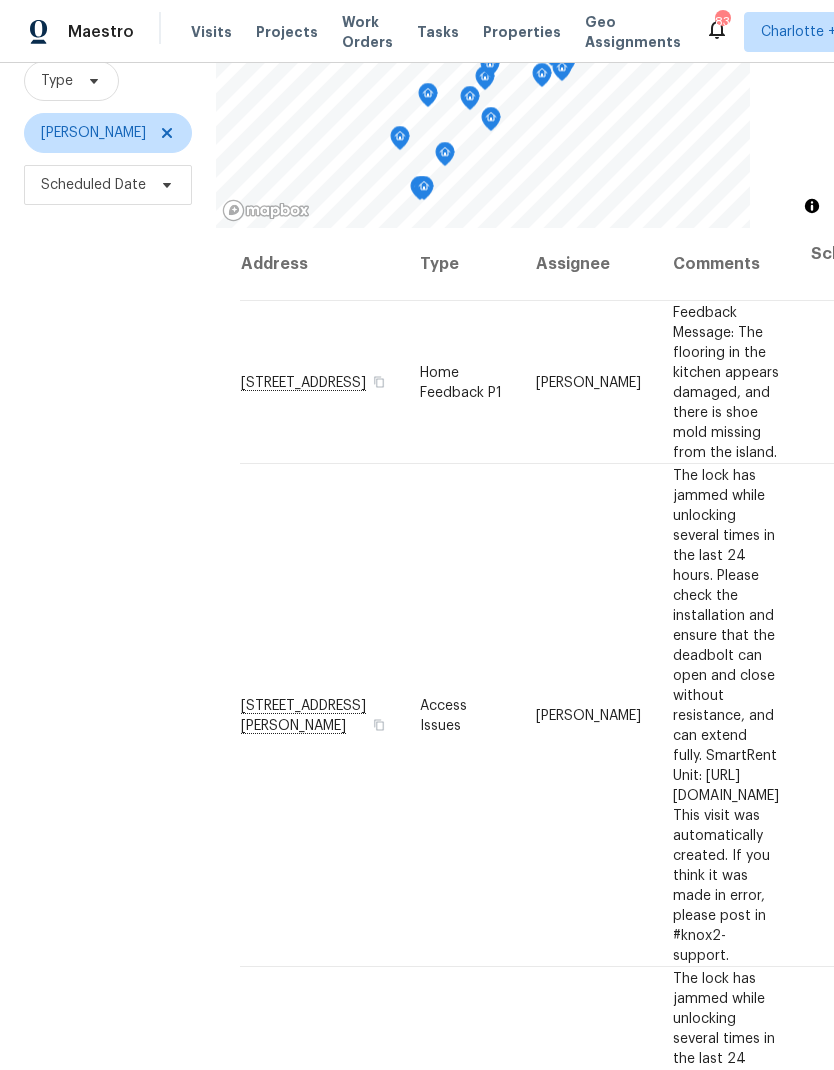 scroll, scrollTop: 193, scrollLeft: 0, axis: vertical 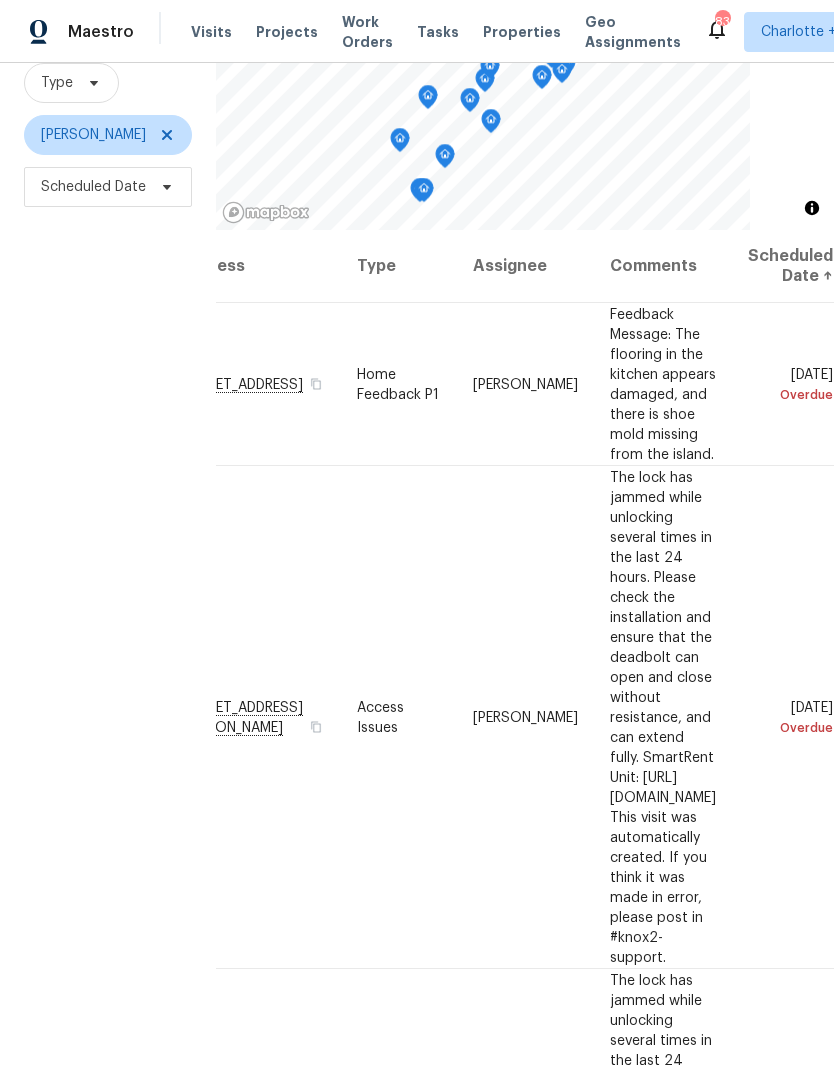click on "Filters Reset ​ Type [PERSON_NAME] Scheduled Date" at bounding box center (108, 508) 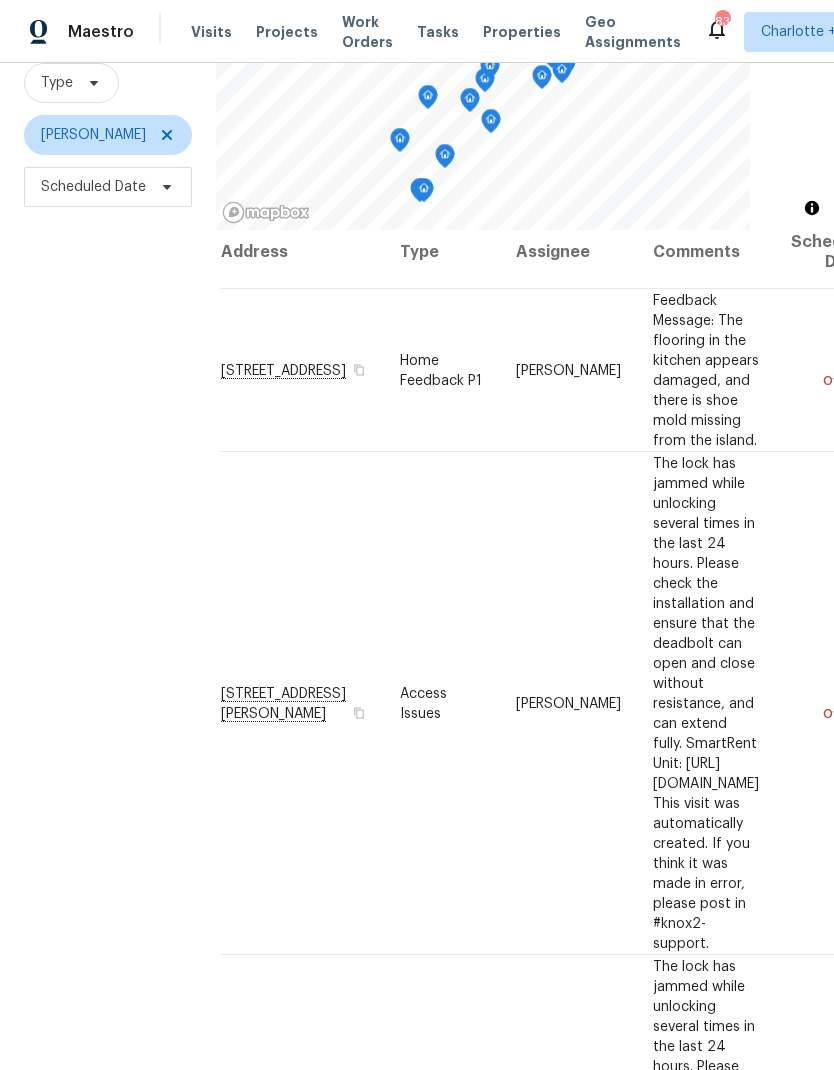 scroll, scrollTop: 18, scrollLeft: 15, axis: both 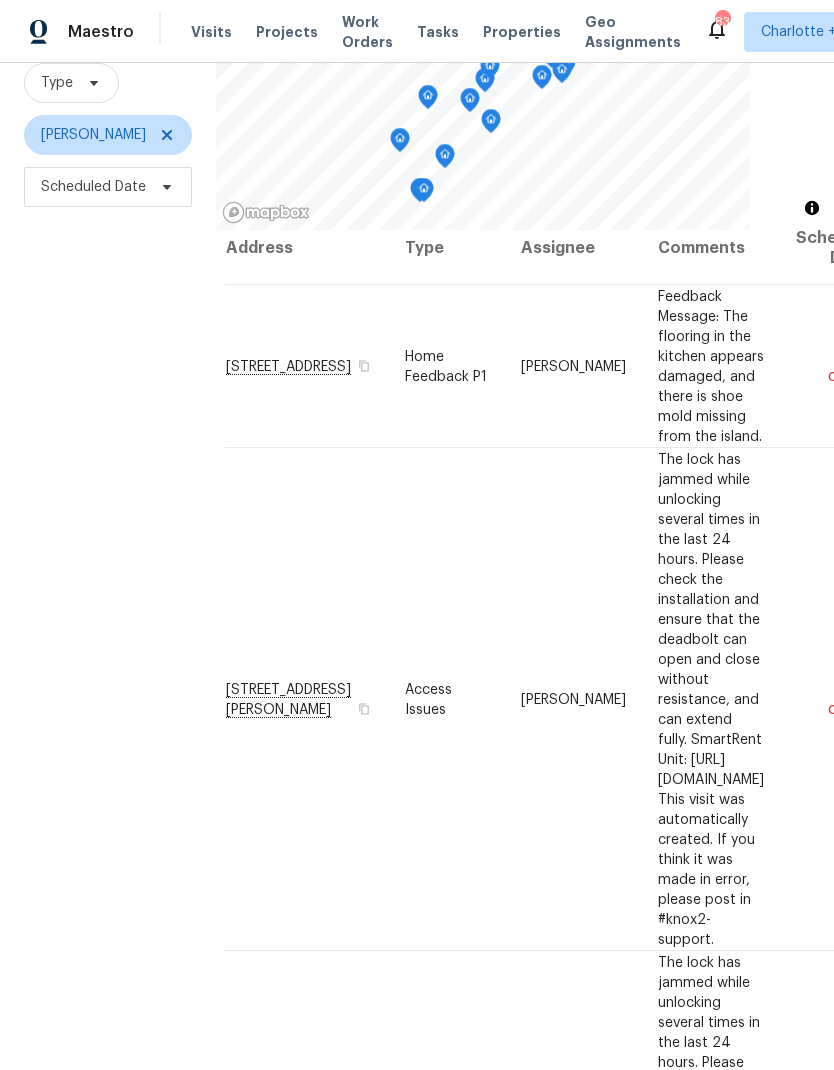 click on "Filters Reset ​ Type [PERSON_NAME] Scheduled Date" at bounding box center [108, 508] 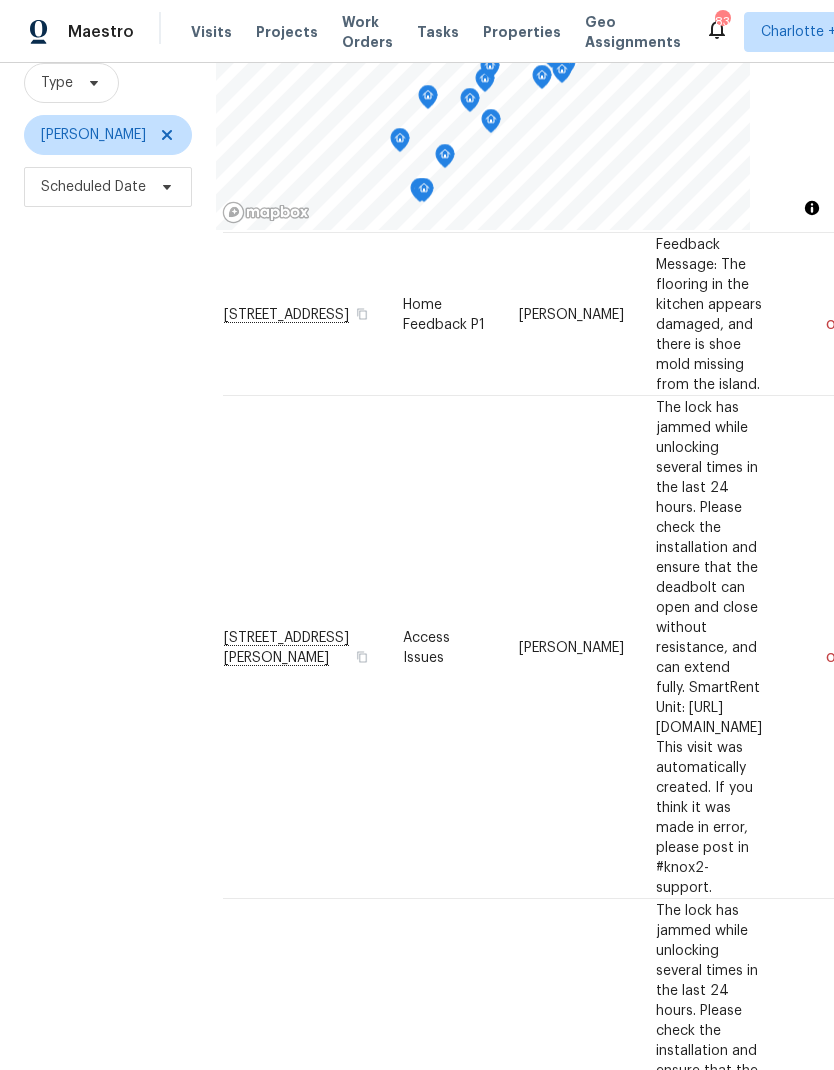 scroll, scrollTop: 69, scrollLeft: 17, axis: both 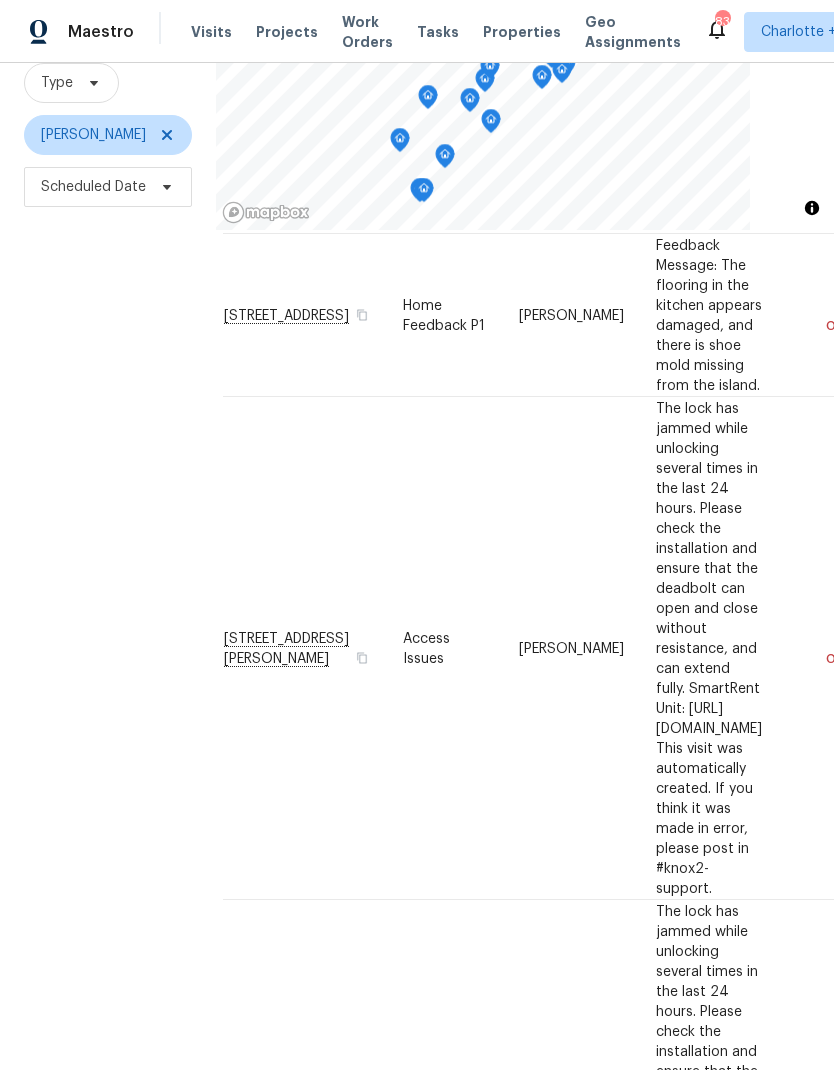 click on "Filters Reset ​ Type [PERSON_NAME] Scheduled Date" at bounding box center (108, 508) 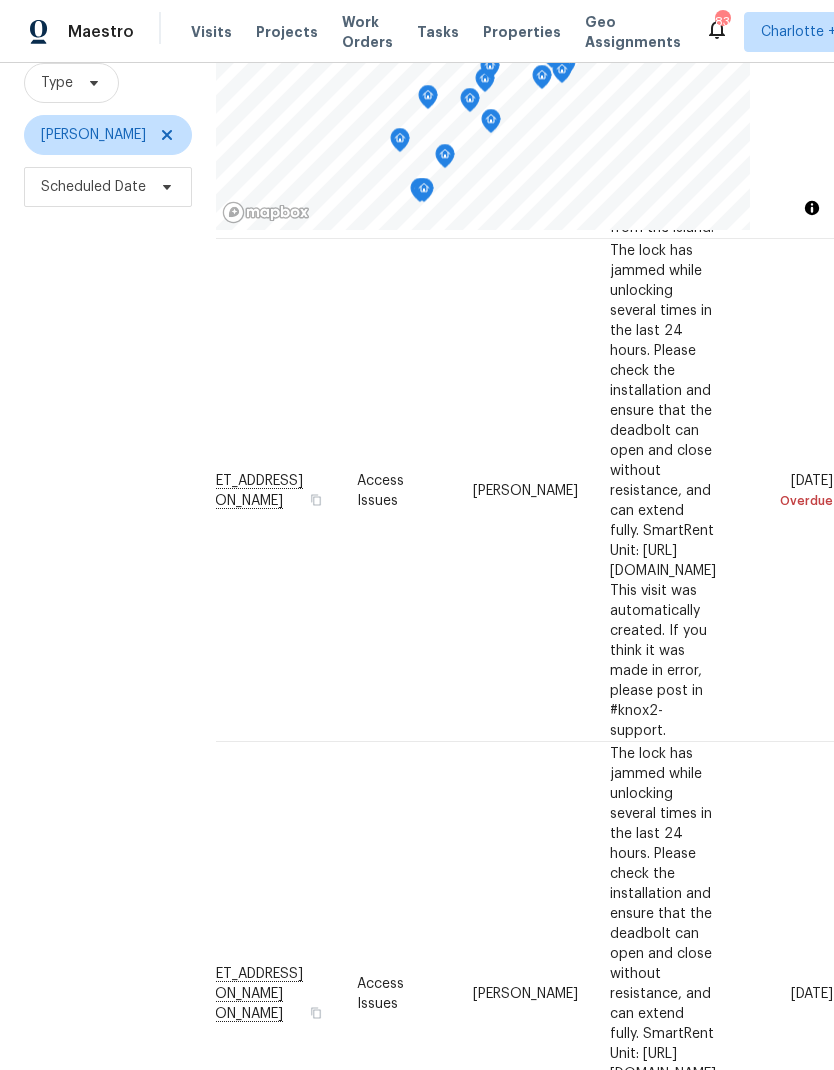 click on "Filters Reset ​ Type [PERSON_NAME] Scheduled Date" at bounding box center [108, 508] 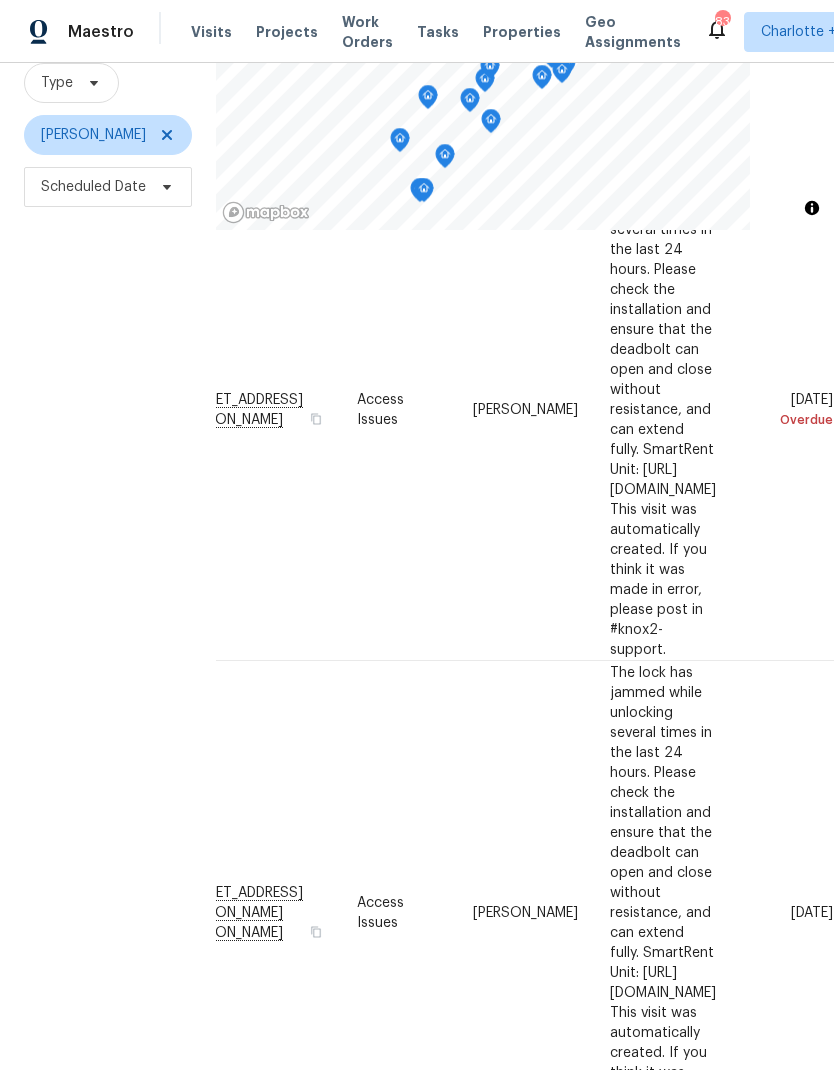 scroll, scrollTop: 309, scrollLeft: 188, axis: both 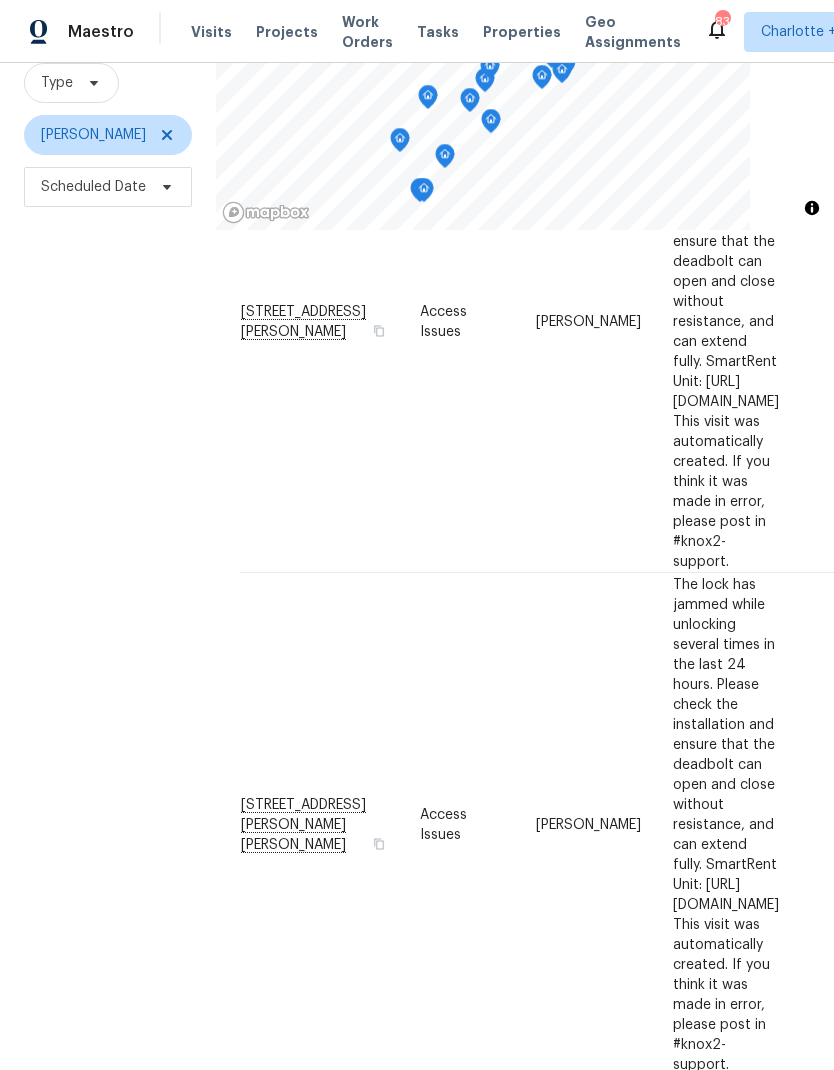 click on "Filters Reset ​ Type [PERSON_NAME] Scheduled Date" at bounding box center (108, 508) 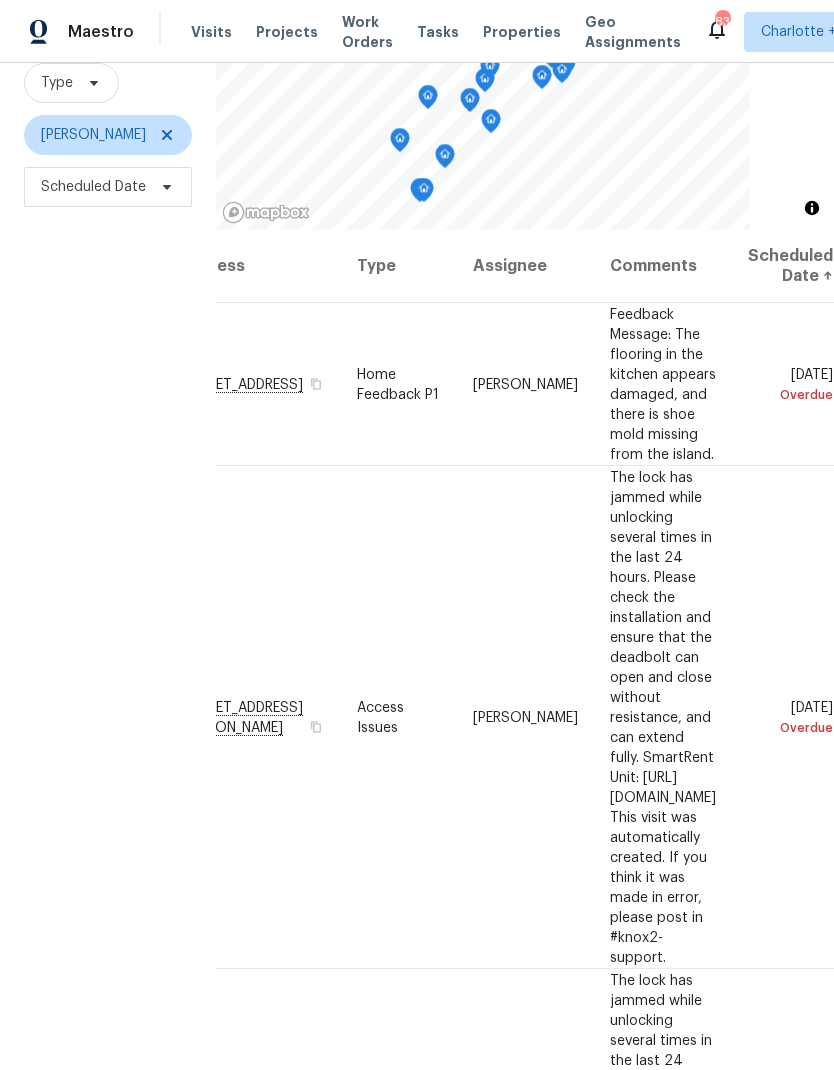 scroll, scrollTop: 0, scrollLeft: 188, axis: horizontal 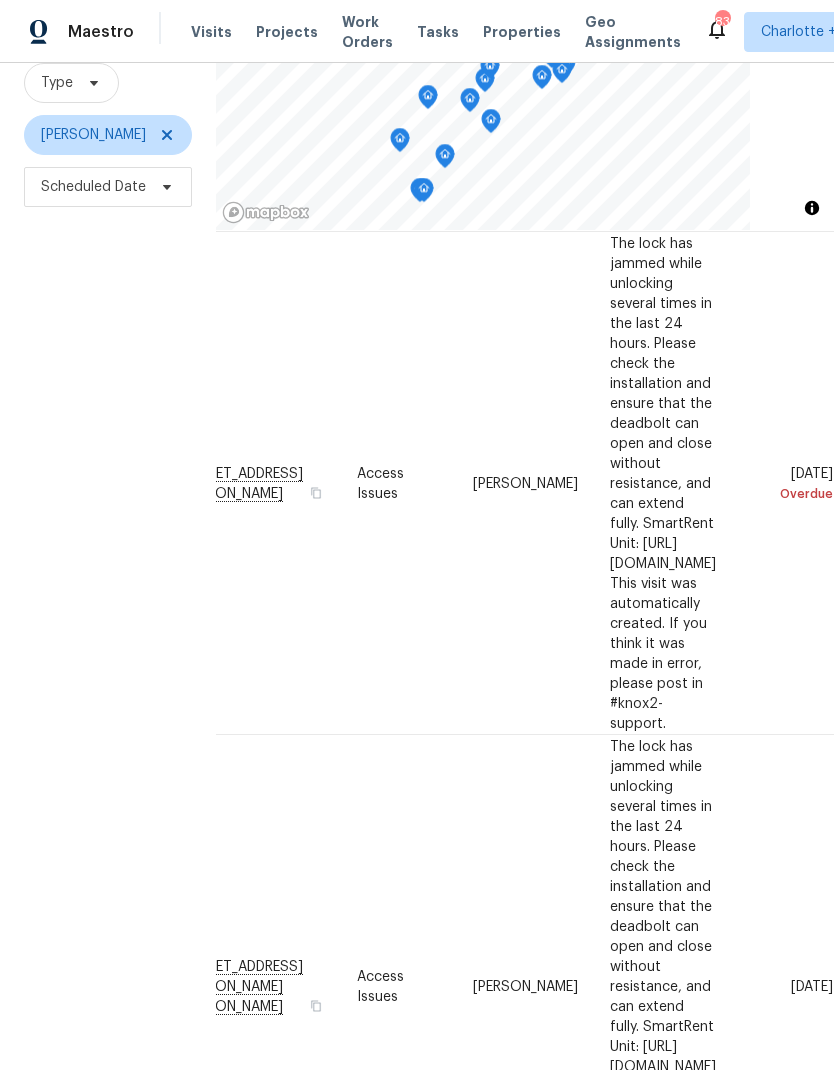 click on "Filters Reset ​ Type [PERSON_NAME] Scheduled Date" at bounding box center [108, 508] 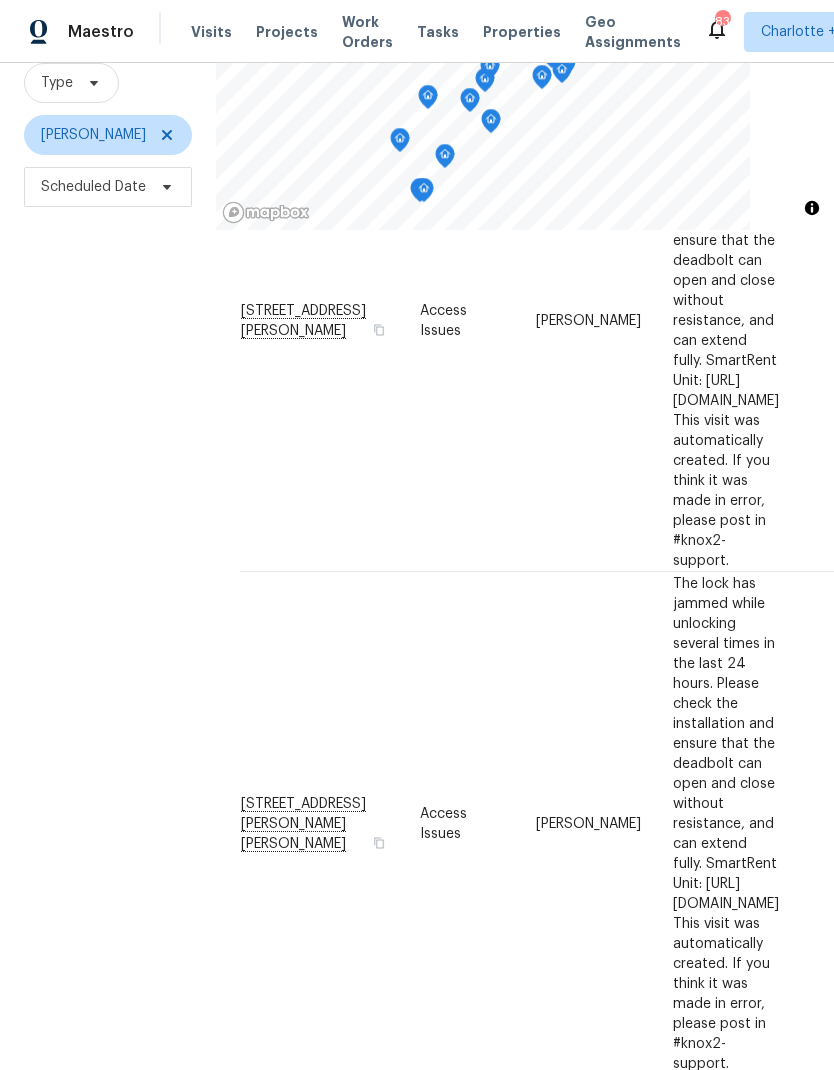 click on "Filters Reset ​ Type [PERSON_NAME] Scheduled Date" at bounding box center (108, 508) 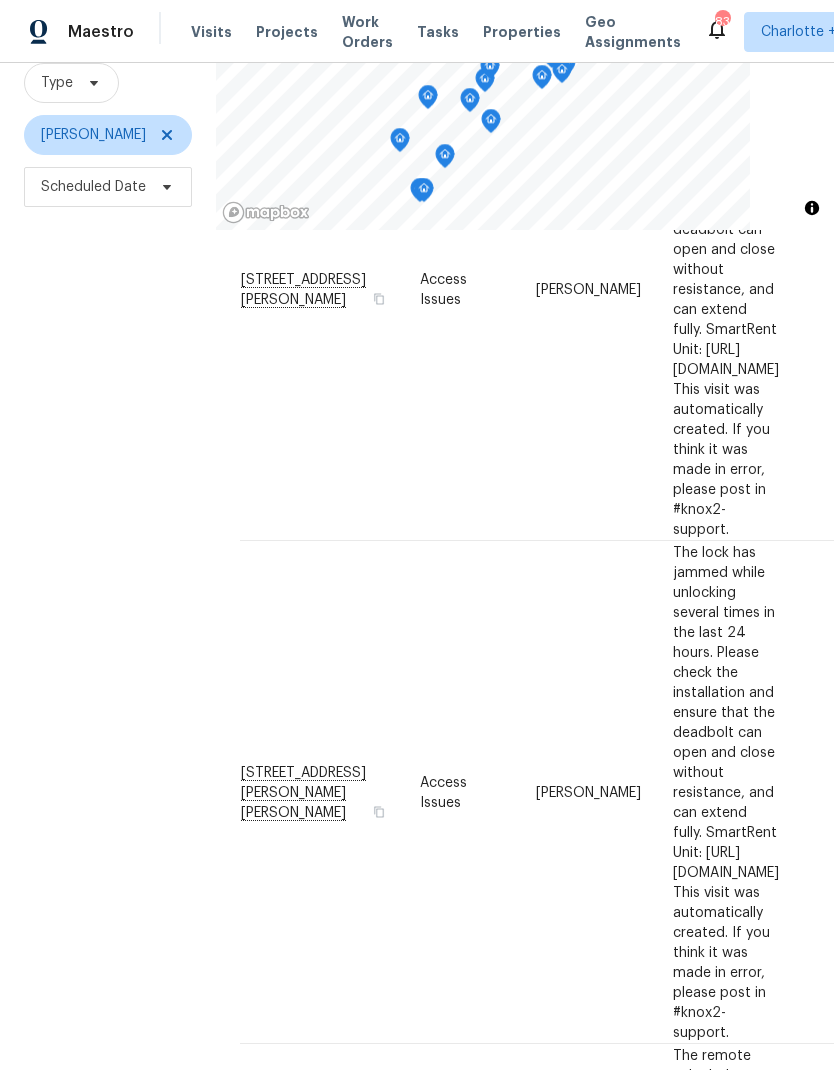 scroll, scrollTop: 432, scrollLeft: 0, axis: vertical 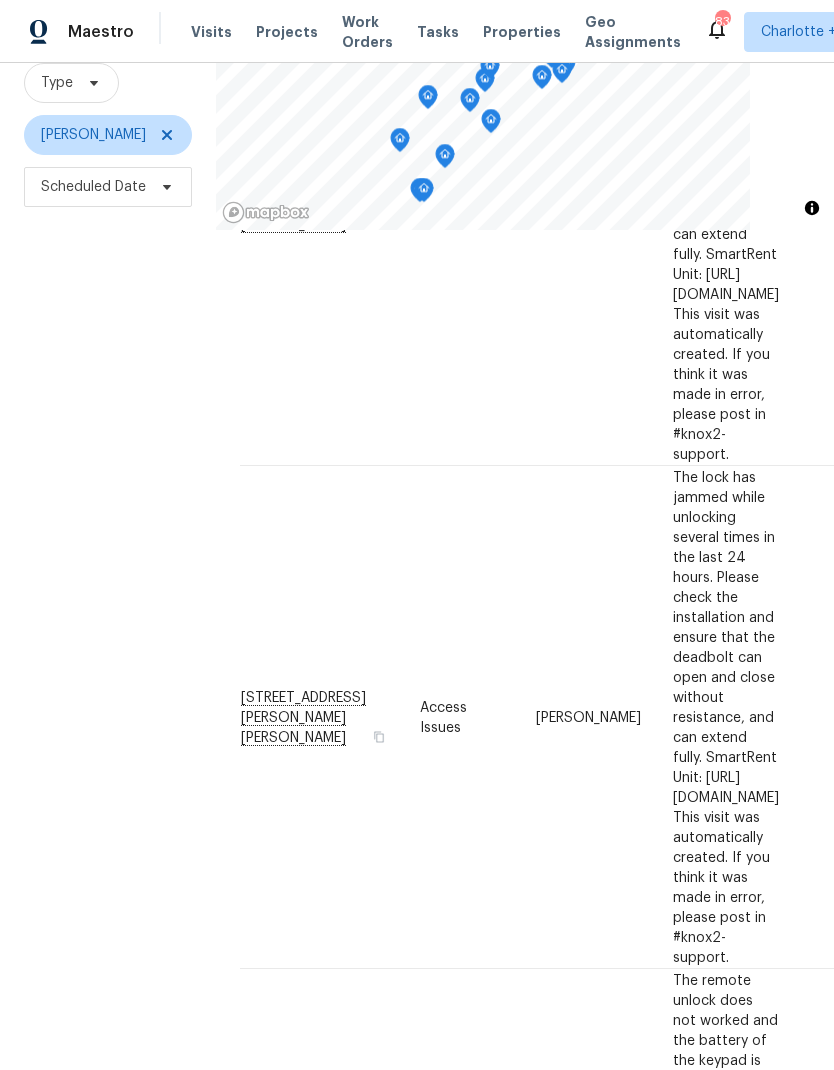 click on "Filters Reset ​ Type [PERSON_NAME] Scheduled Date" at bounding box center (108, 508) 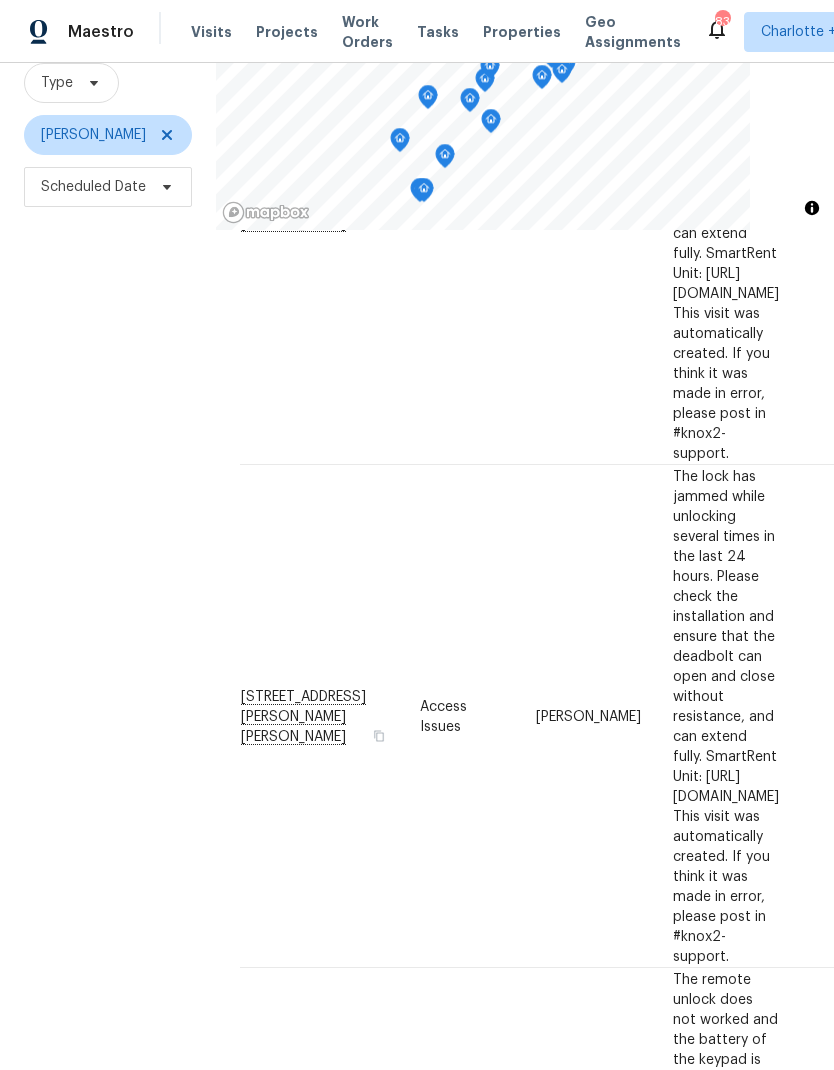 scroll, scrollTop: 505, scrollLeft: 0, axis: vertical 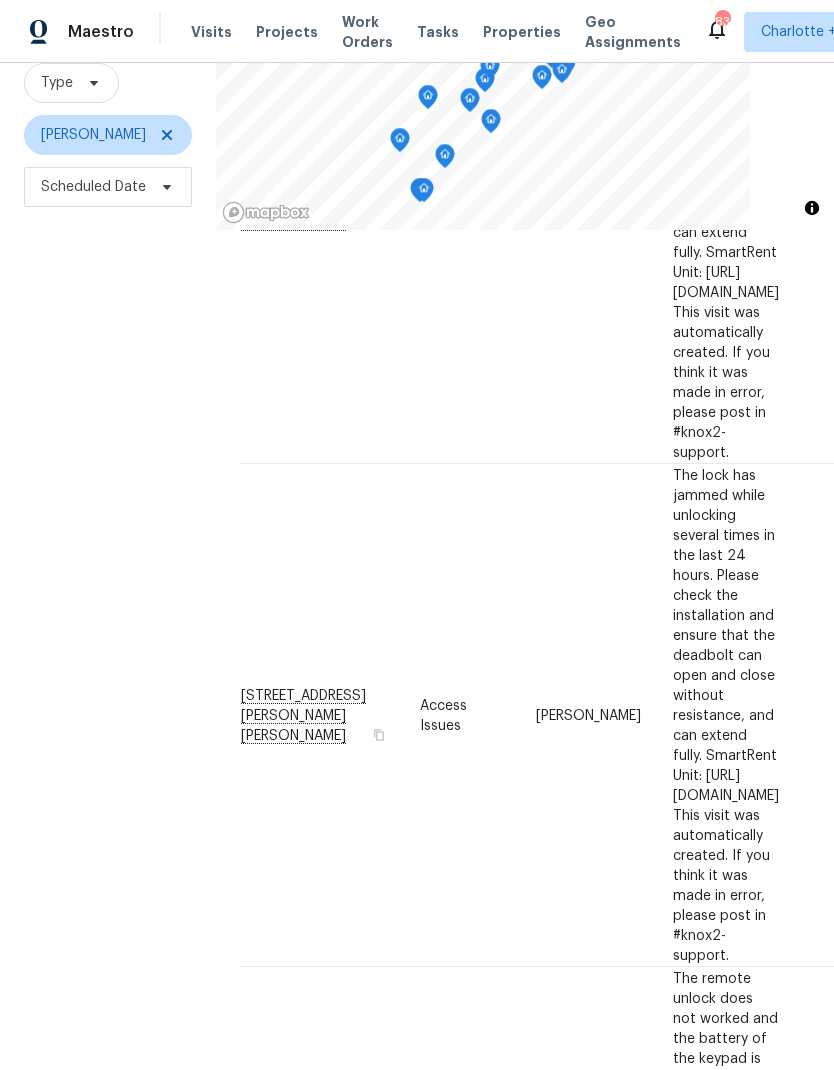 click on "Filters Reset ​ Type [PERSON_NAME] Scheduled Date" at bounding box center [108, 508] 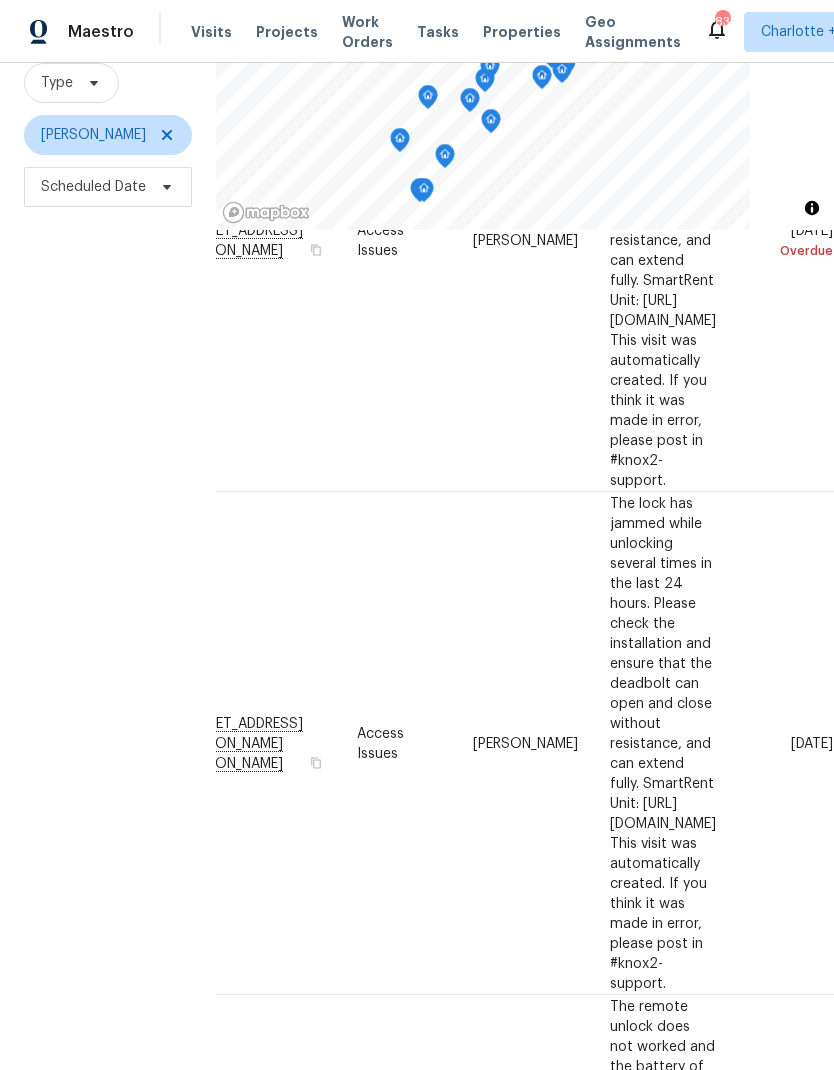 scroll, scrollTop: 475, scrollLeft: 188, axis: both 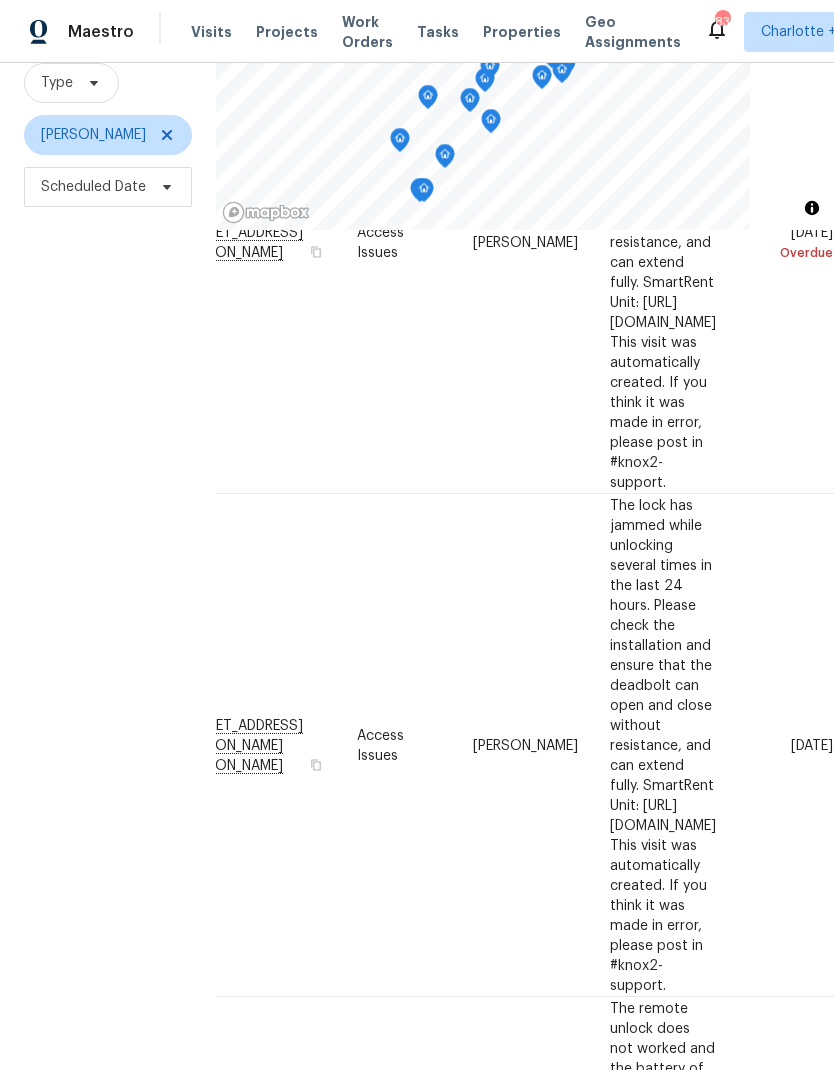 click on "Filters Reset ​ Type [PERSON_NAME] Scheduled Date" at bounding box center (108, 508) 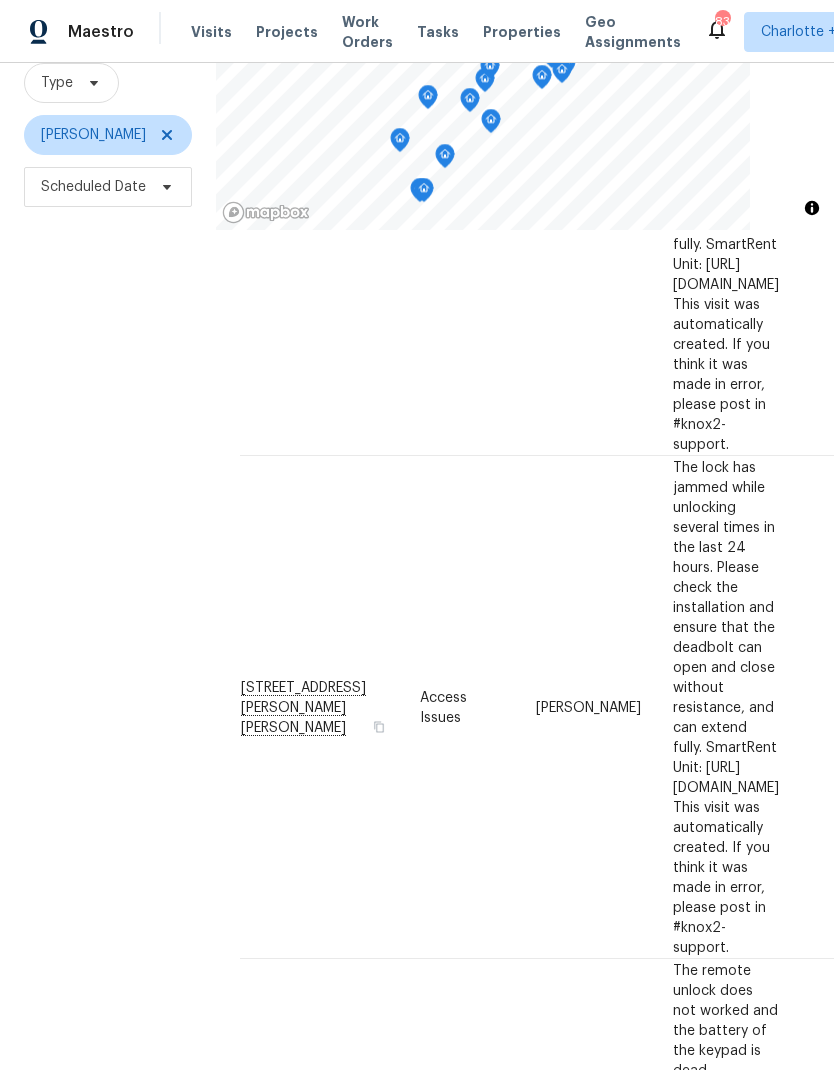 scroll, scrollTop: 515, scrollLeft: -1, axis: both 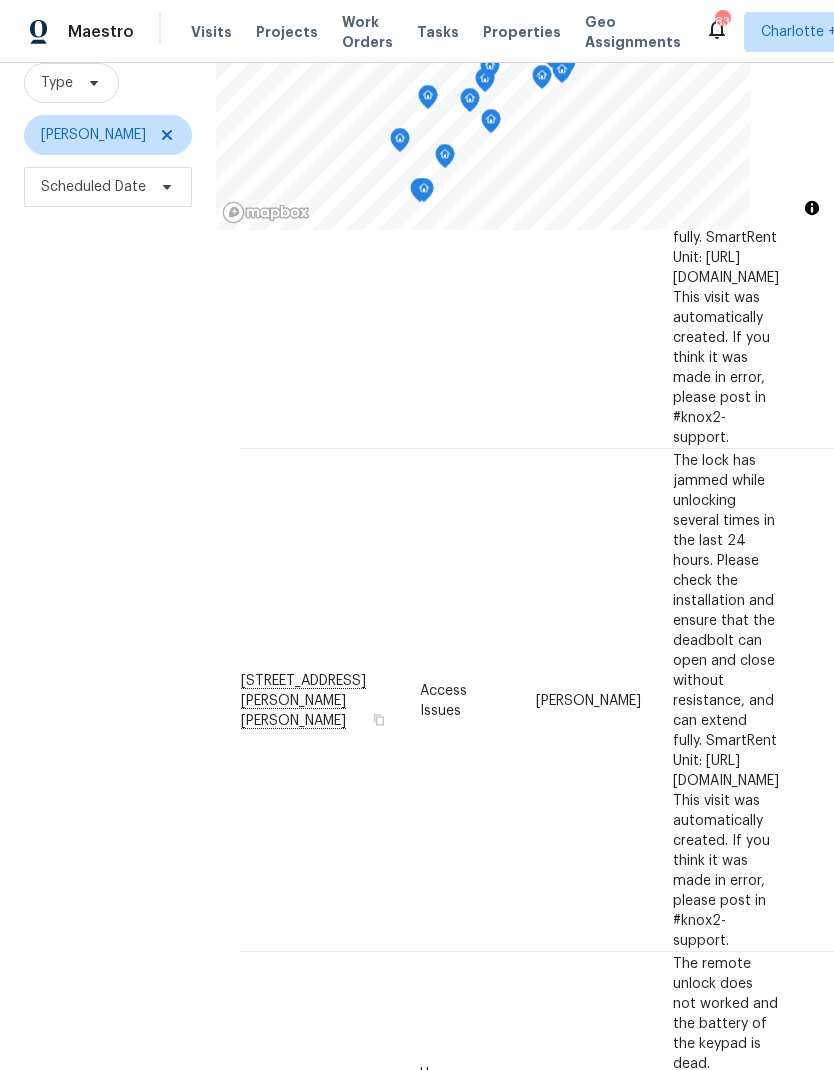 click on "Filters Reset ​ Type [PERSON_NAME] Scheduled Date" at bounding box center (108, 508) 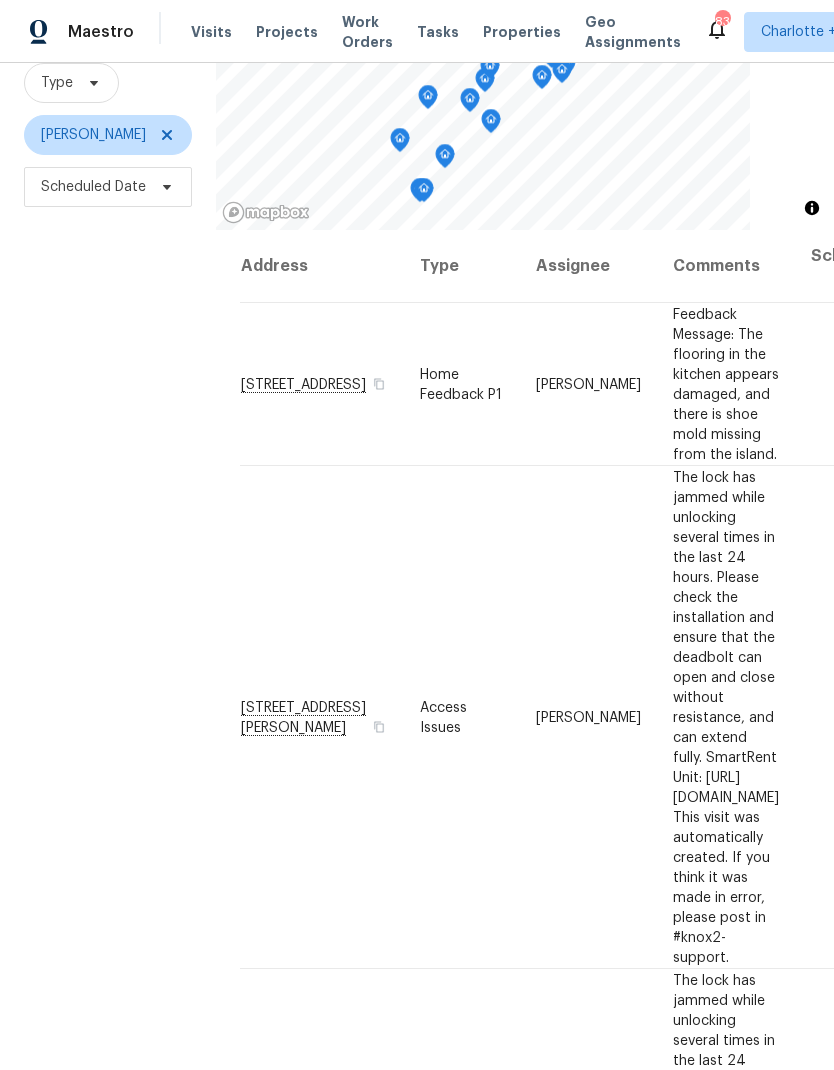 scroll, scrollTop: 0, scrollLeft: 0, axis: both 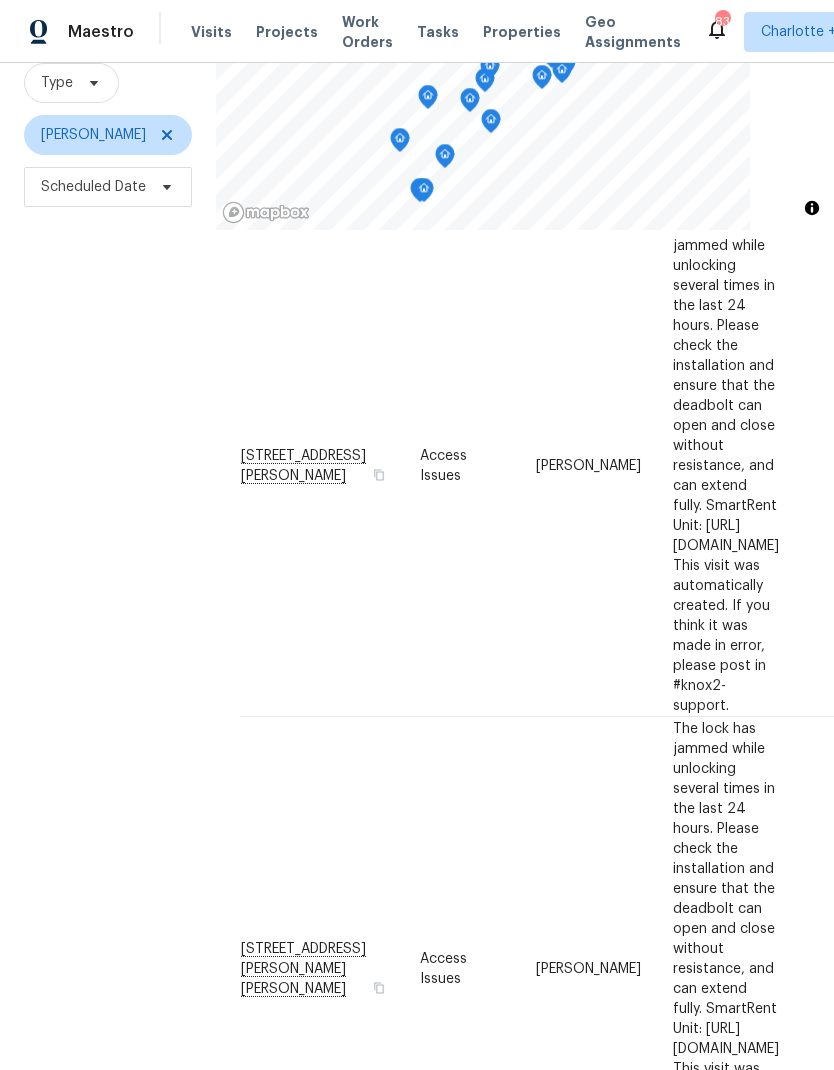 click on "Filters Reset ​ Type [PERSON_NAME] Scheduled Date" at bounding box center [108, 508] 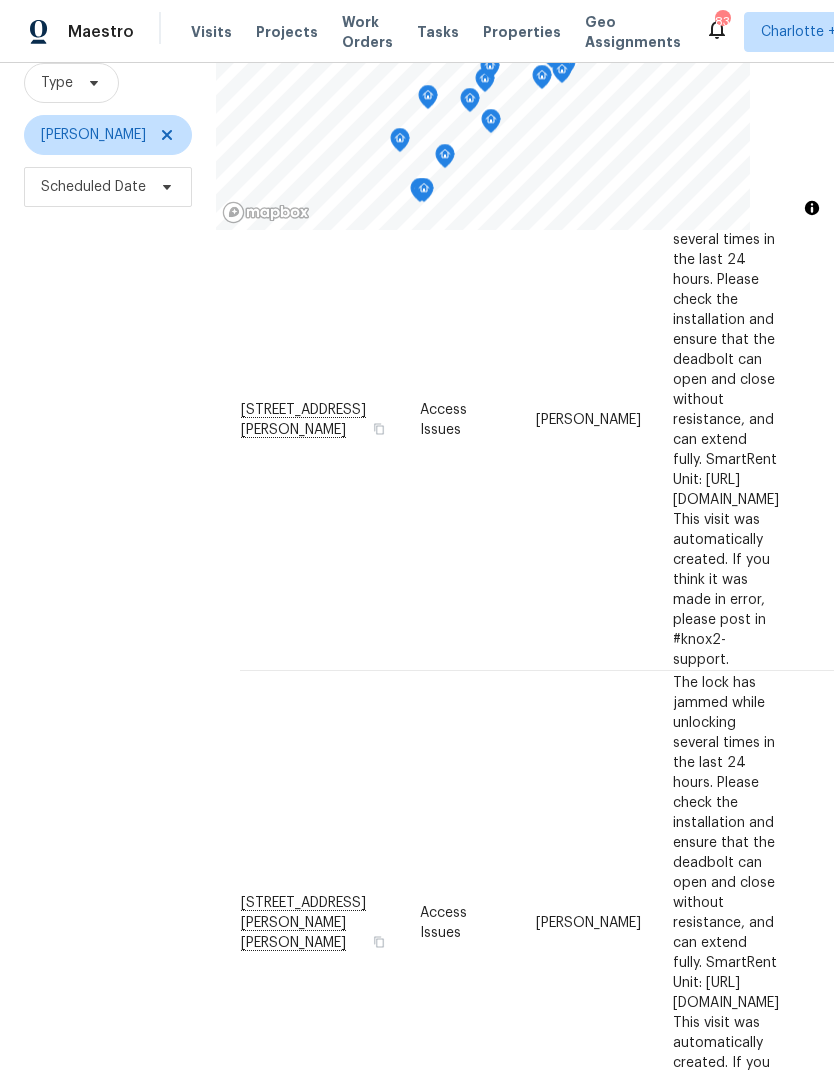scroll, scrollTop: 332, scrollLeft: 0, axis: vertical 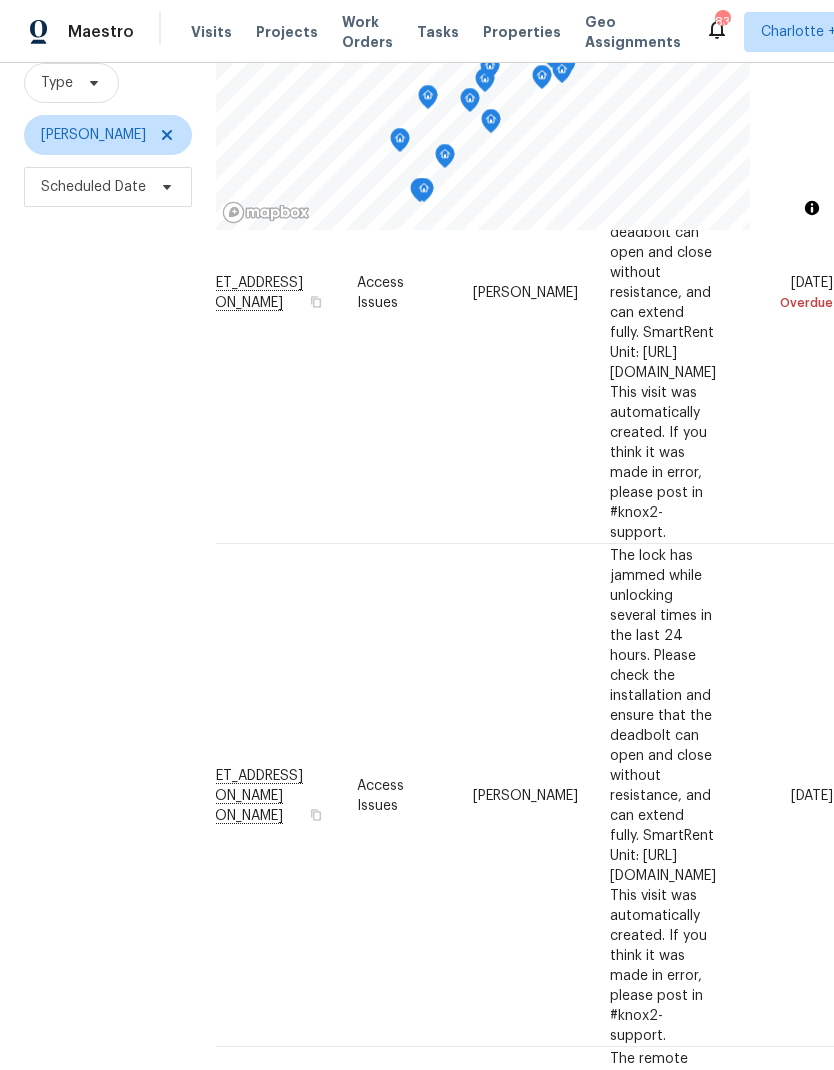 click on "Filters Reset ​ Type [PERSON_NAME] Scheduled Date" at bounding box center (108, 508) 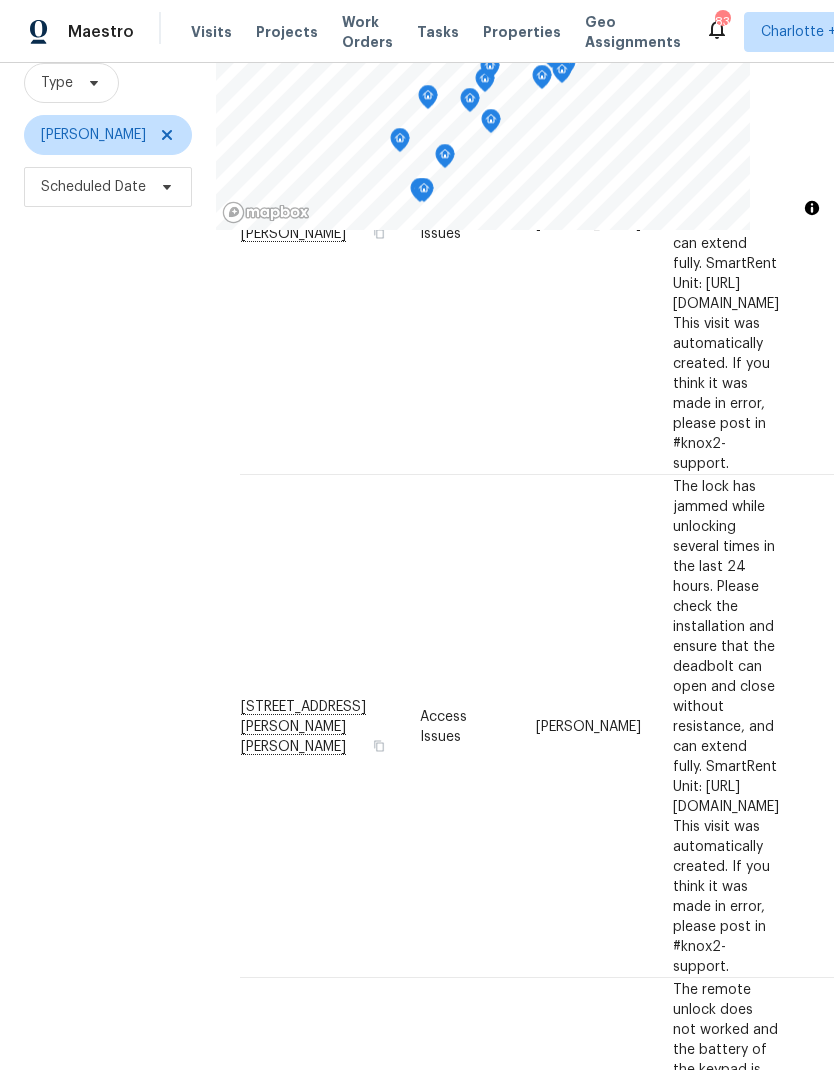 click on "Filters Reset ​ Type [PERSON_NAME] Scheduled Date" at bounding box center [108, 508] 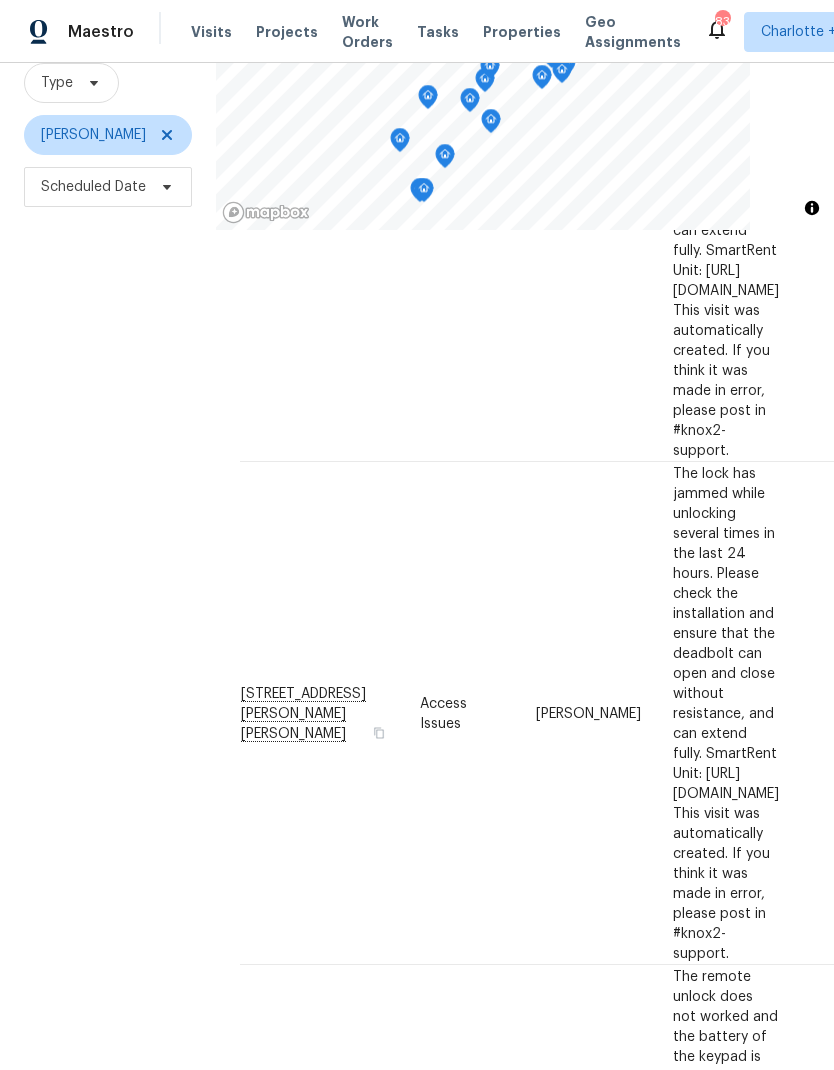 scroll, scrollTop: 508, scrollLeft: 0, axis: vertical 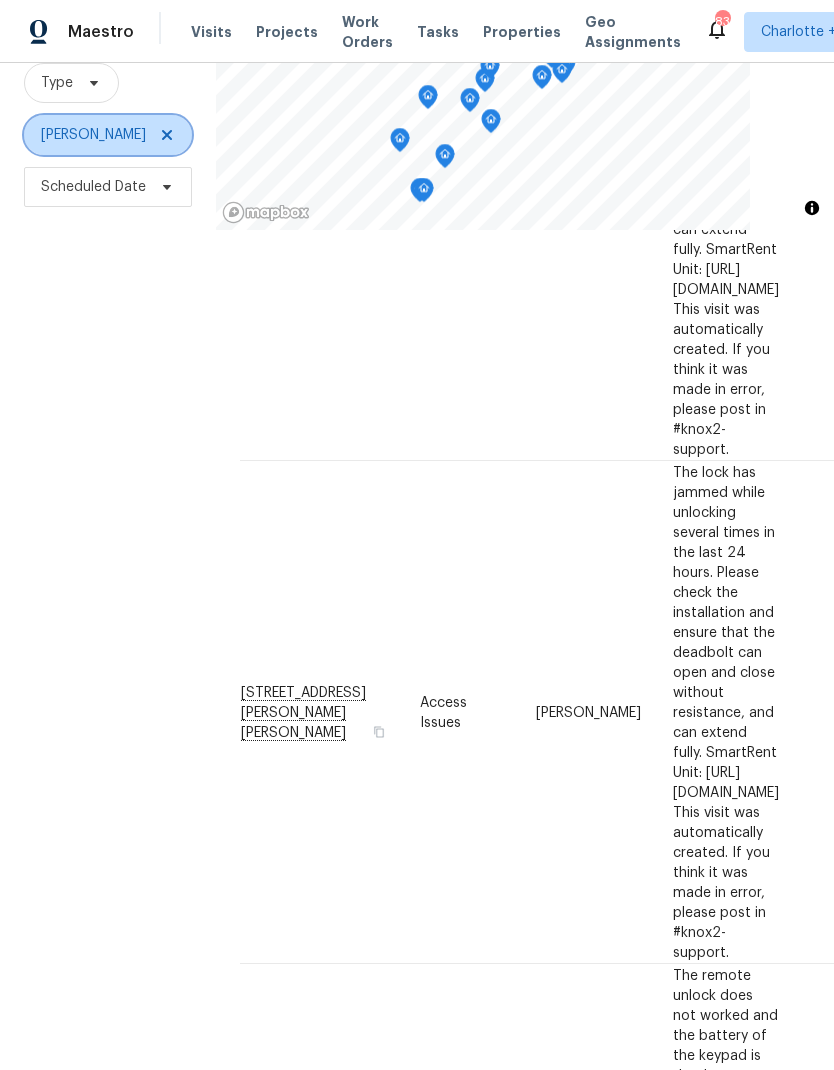 click at bounding box center (164, 135) 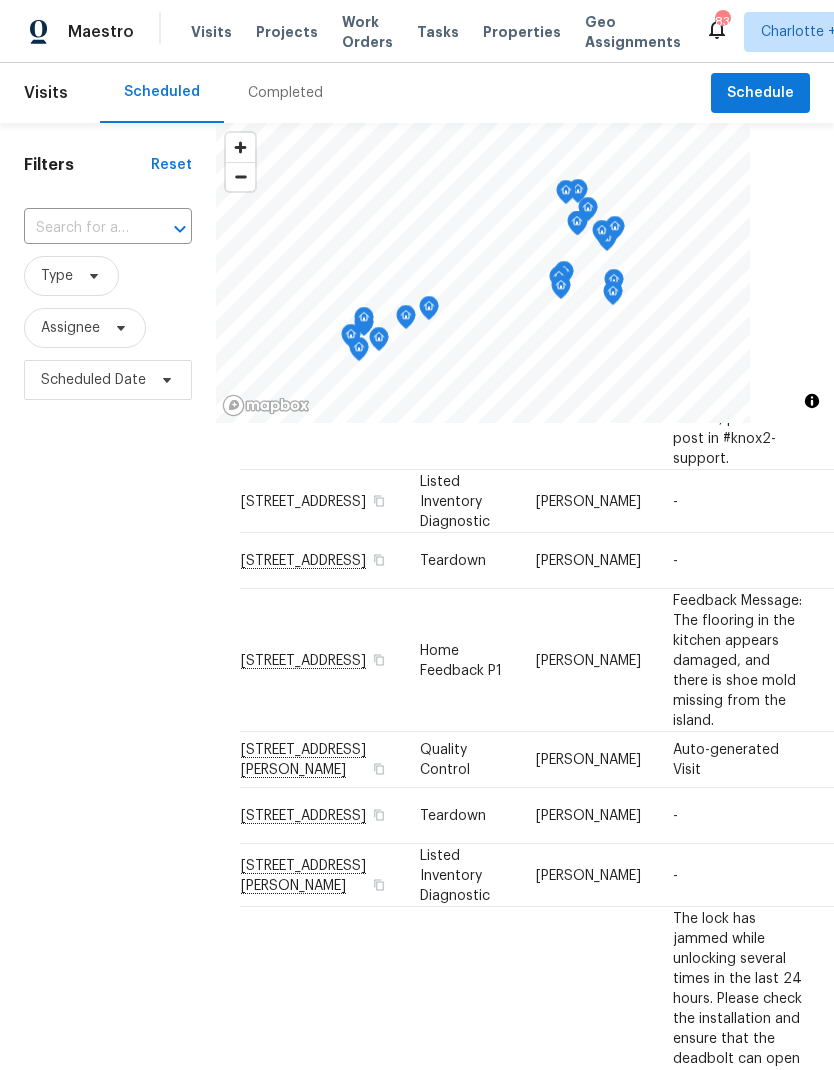 click on "Filters Reset ​ Type Assignee Scheduled Date" at bounding box center (108, 701) 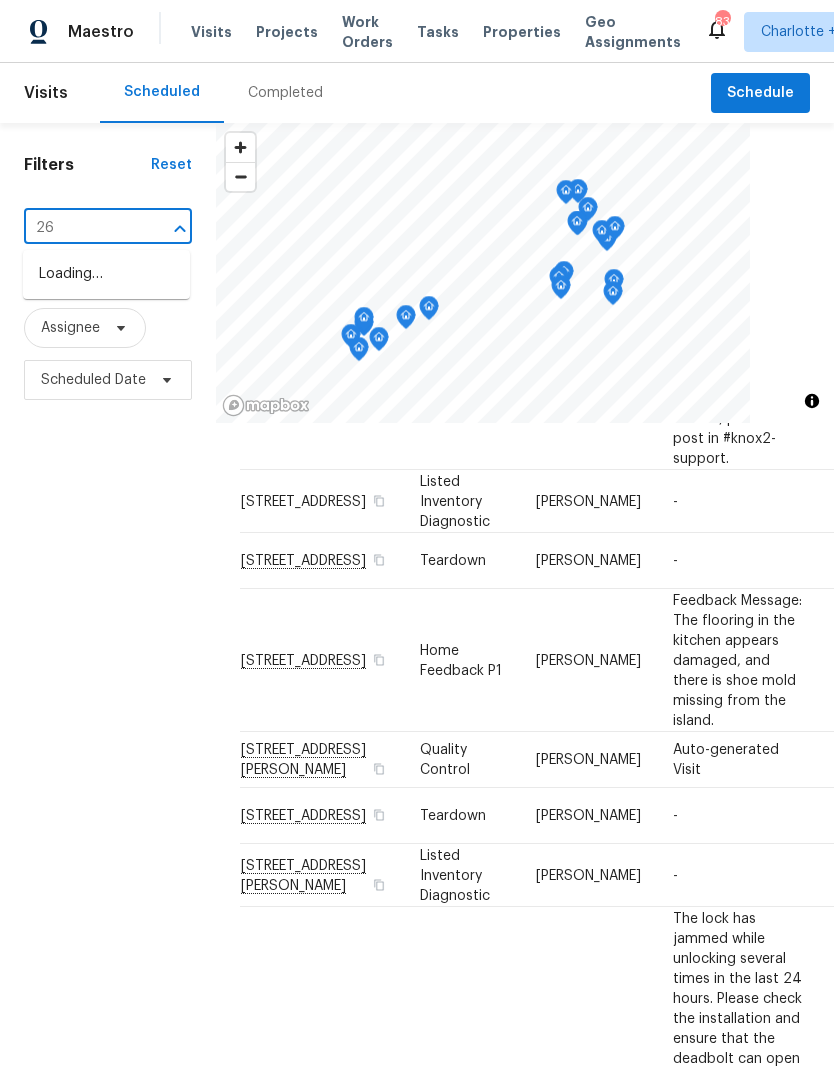 type on "2" 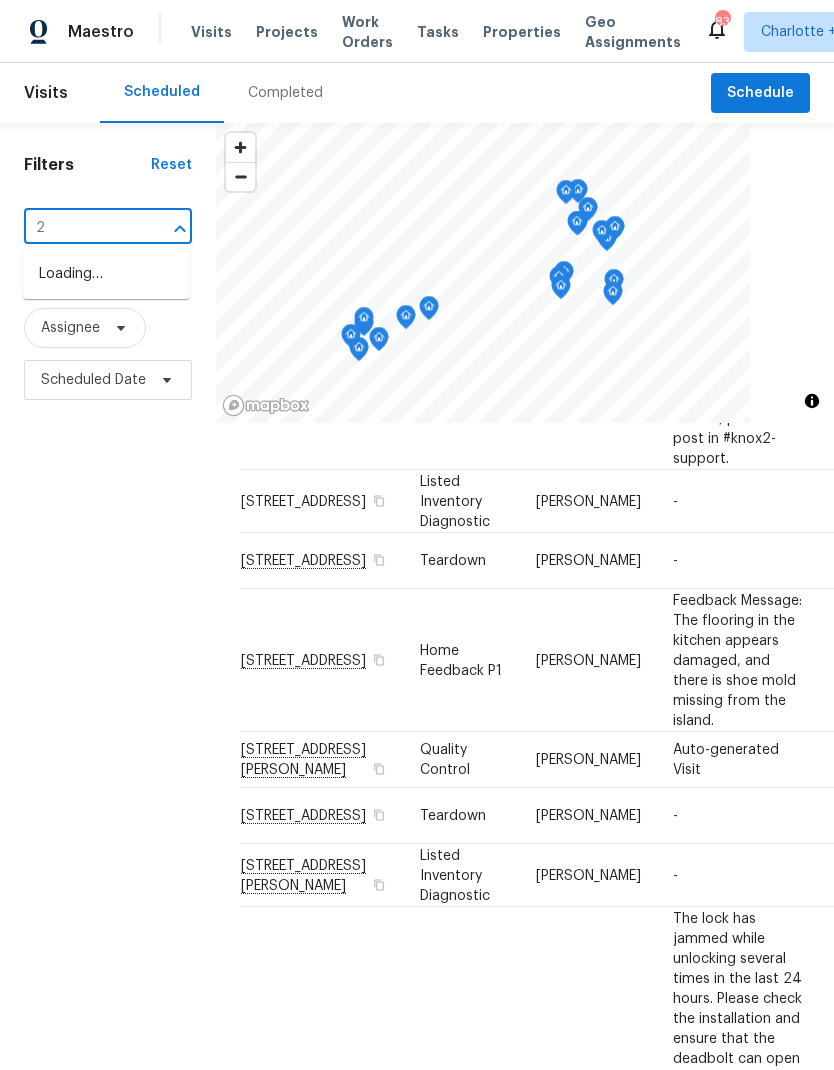type 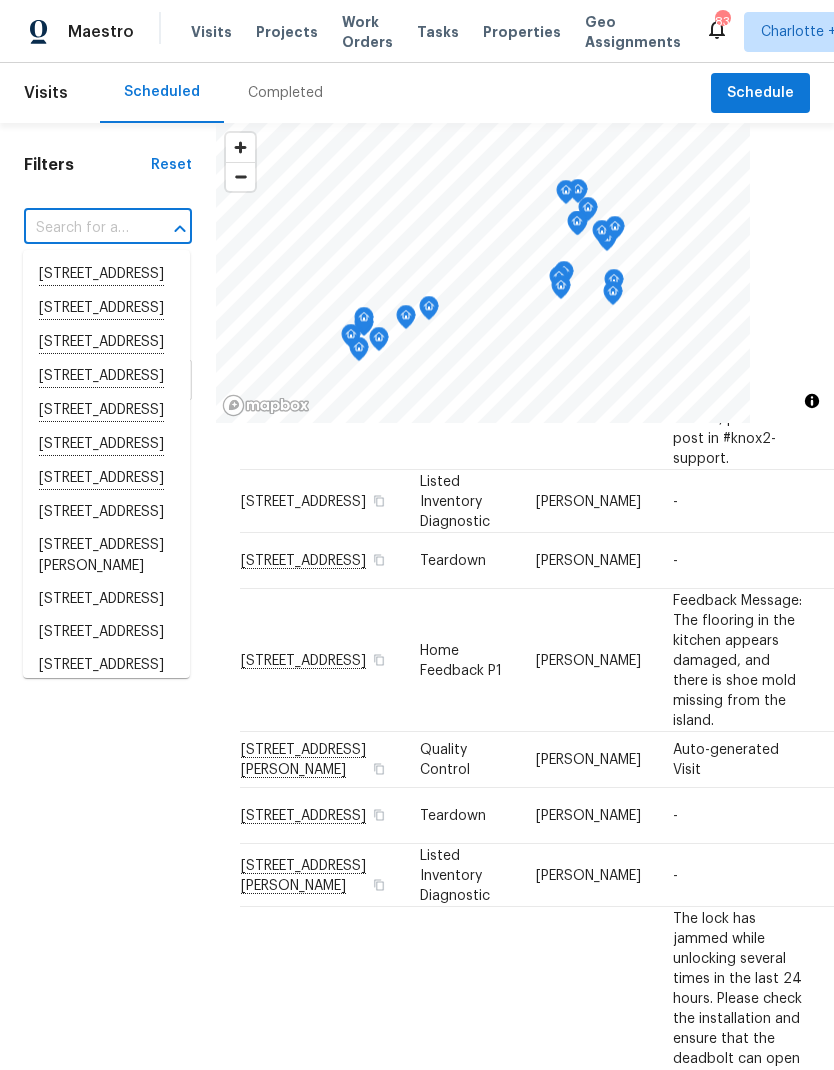 click on "Filters Reset ​ Type Assignee Scheduled Date" at bounding box center [108, 701] 